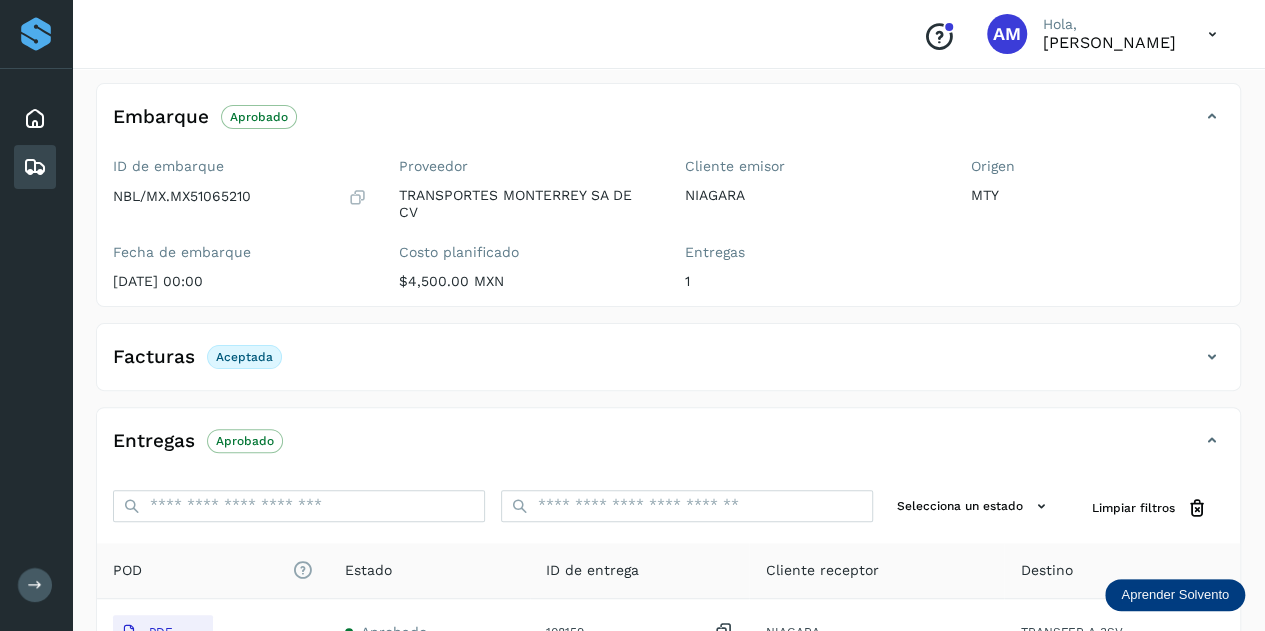 scroll, scrollTop: 0, scrollLeft: 0, axis: both 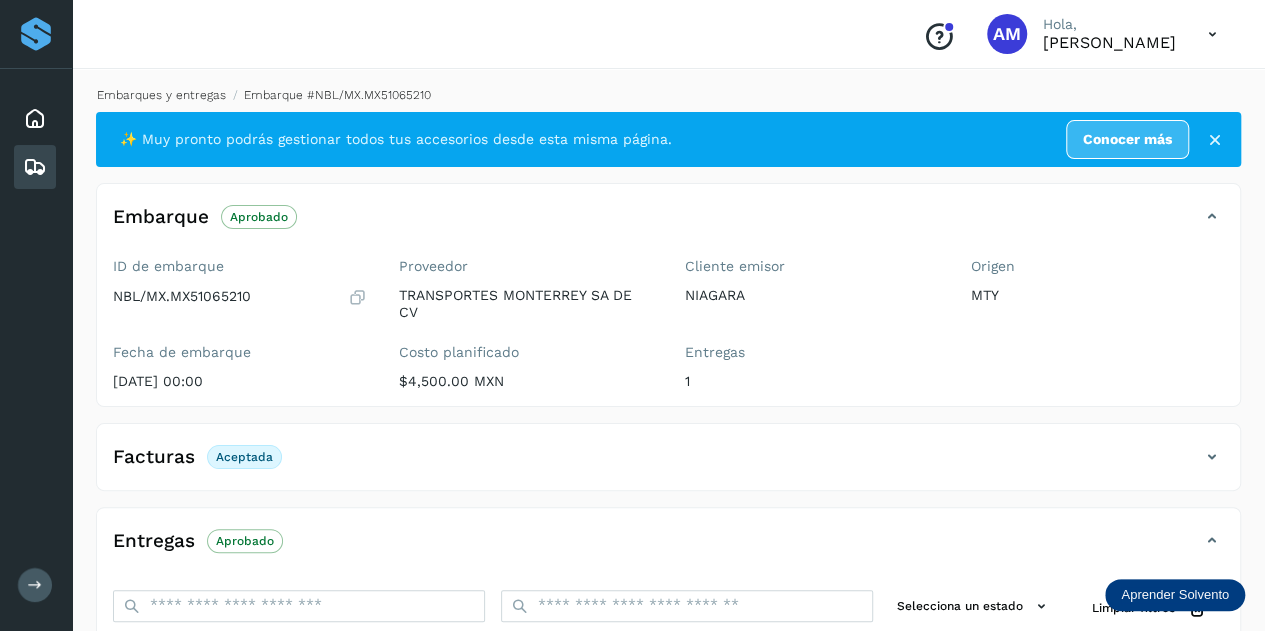 click on "Embarques y entregas" at bounding box center (161, 95) 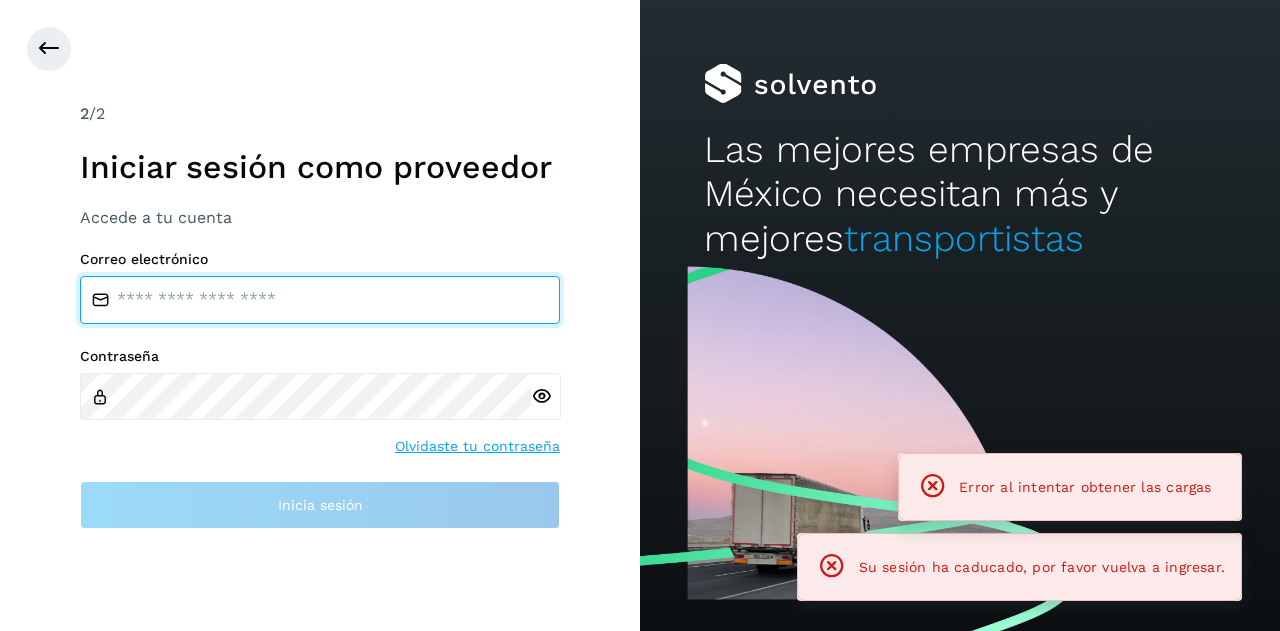 type on "**********" 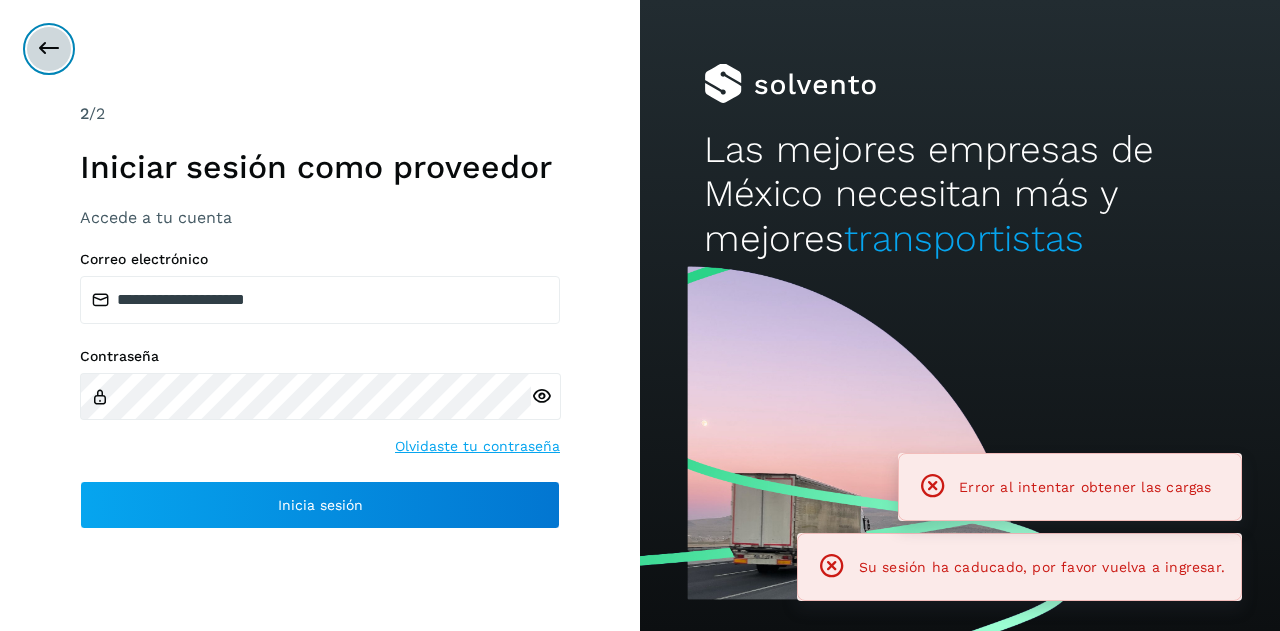 click at bounding box center (49, 49) 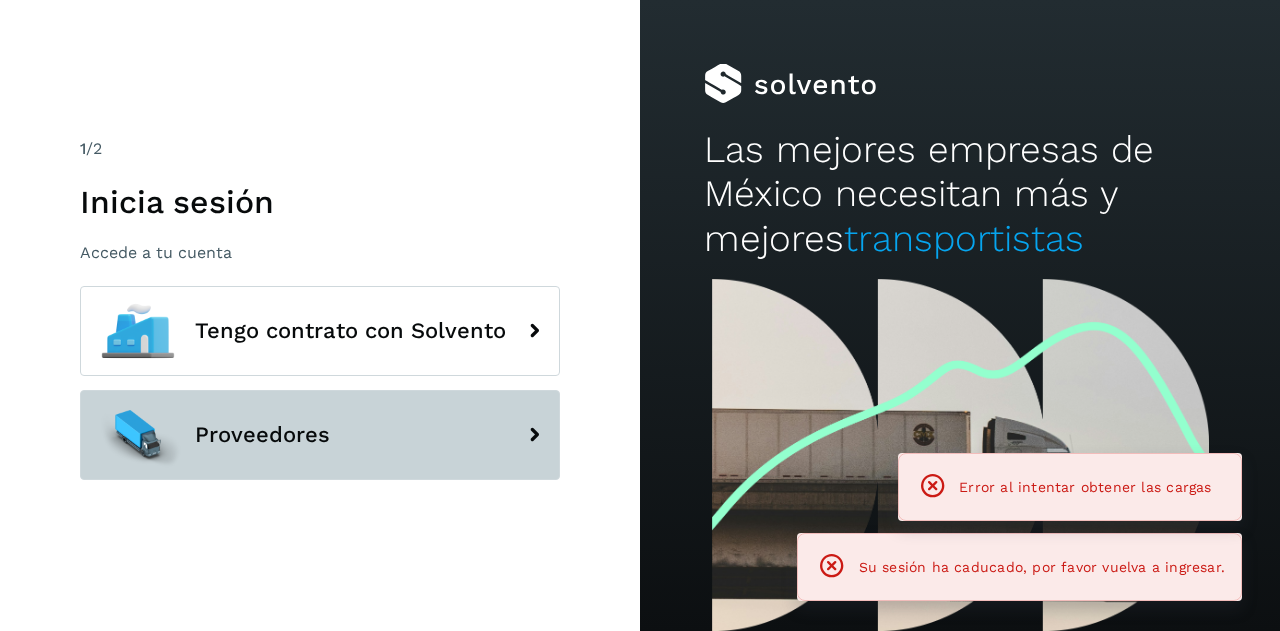 click on "Proveedores" at bounding box center (320, 435) 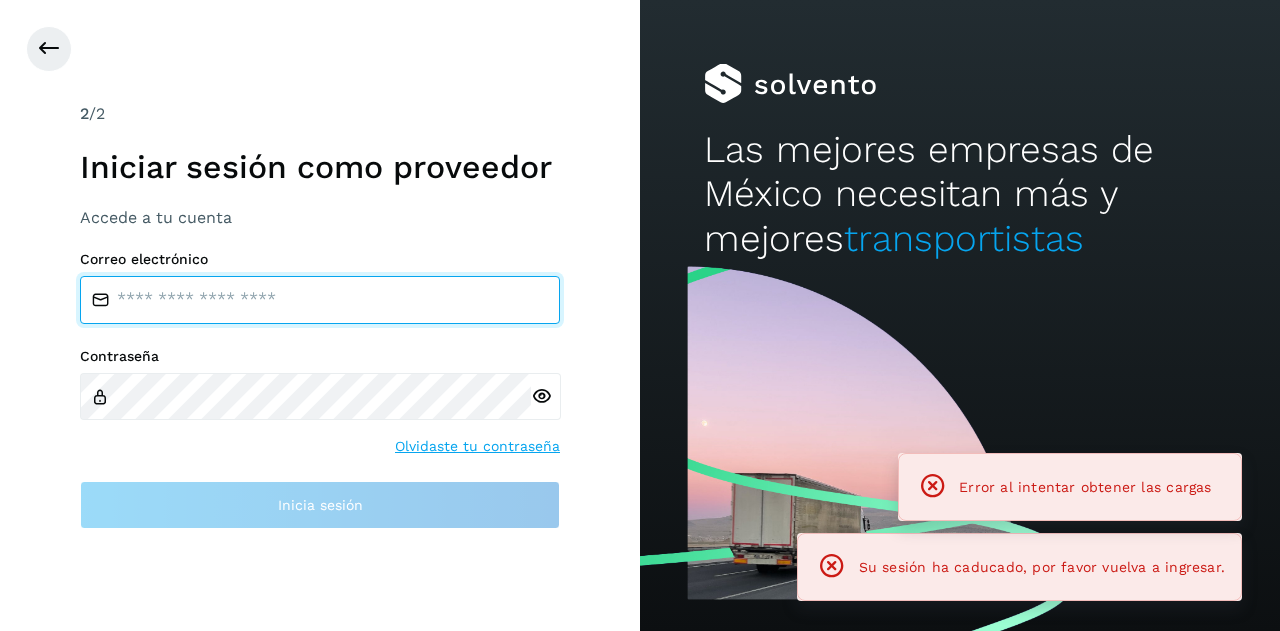 type on "**********" 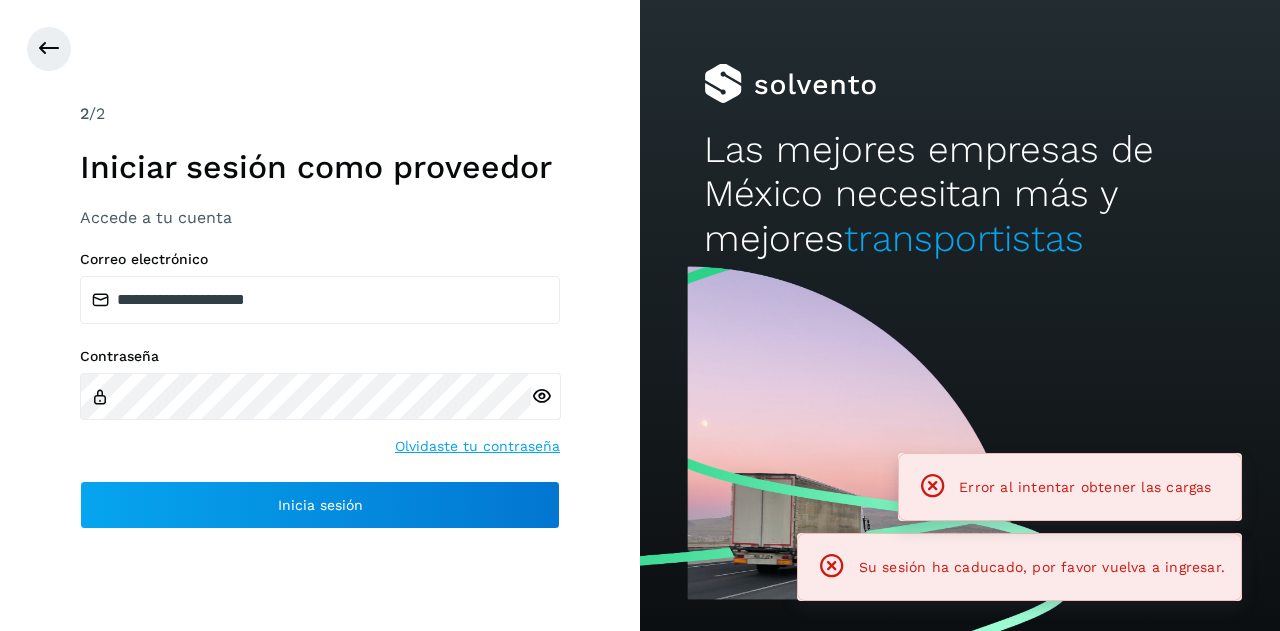 click on "**********" at bounding box center (320, 315) 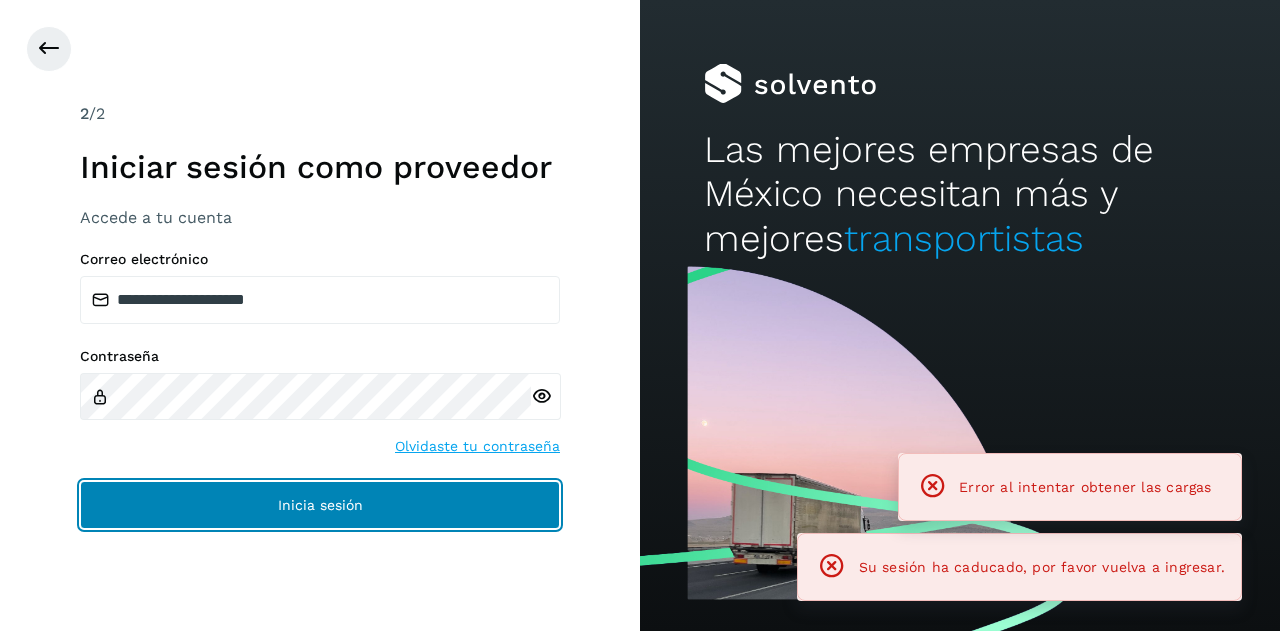 click on "Inicia sesión" 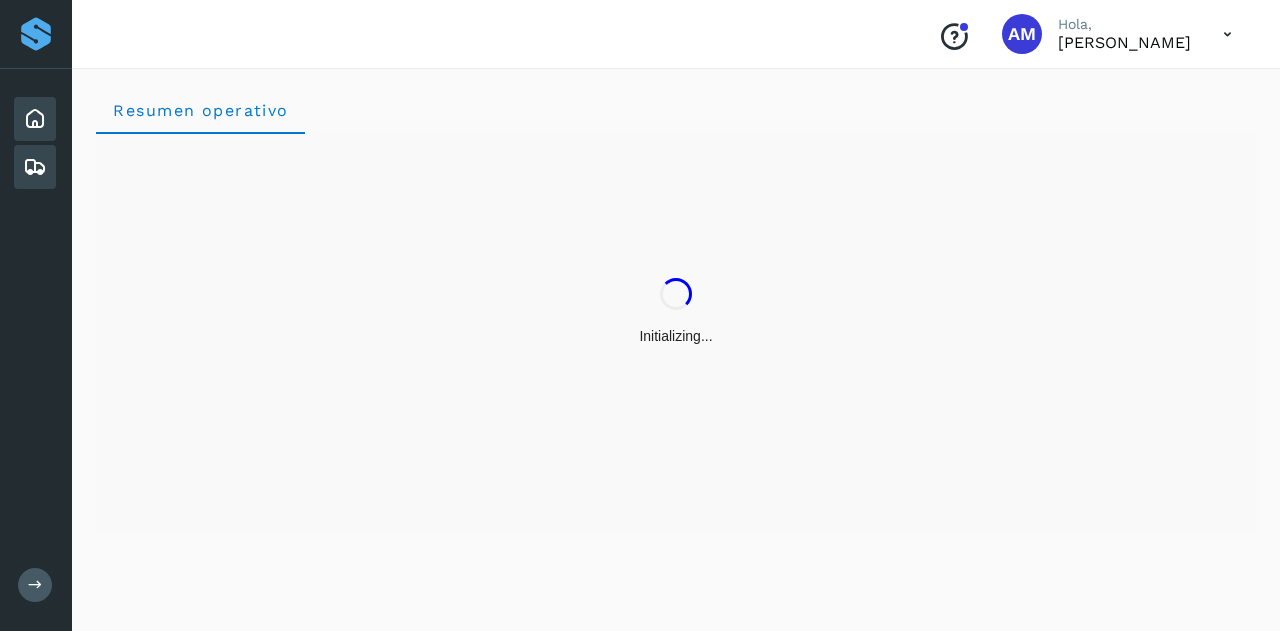 click at bounding box center (35, 167) 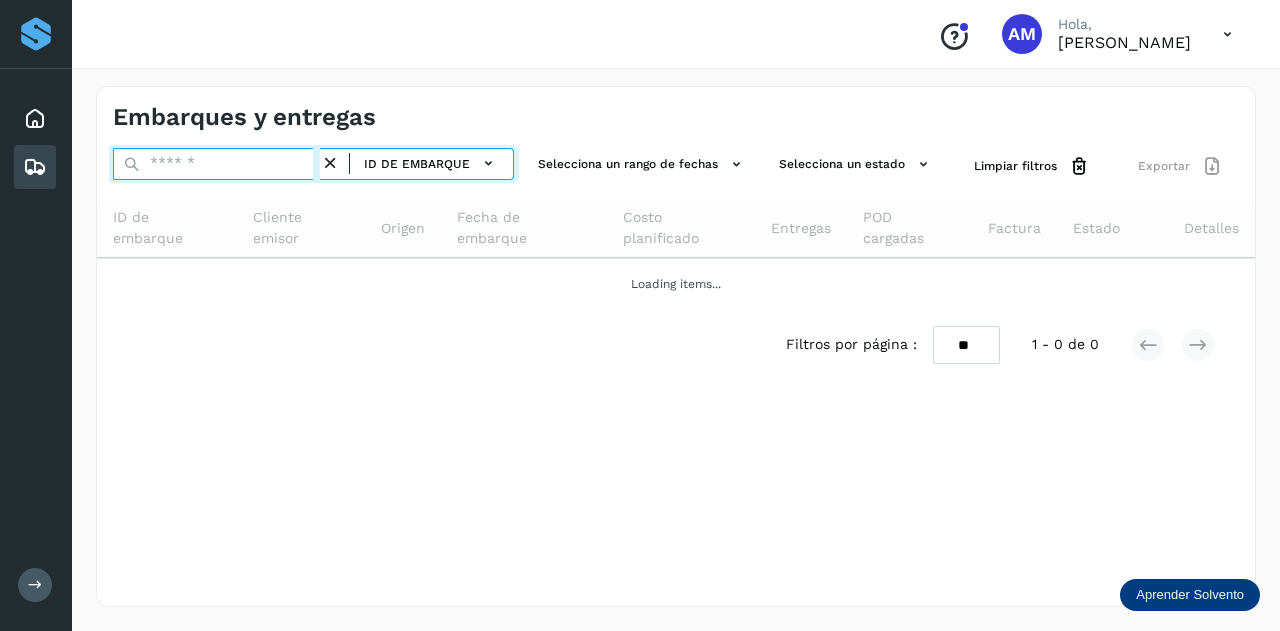 click at bounding box center [216, 164] 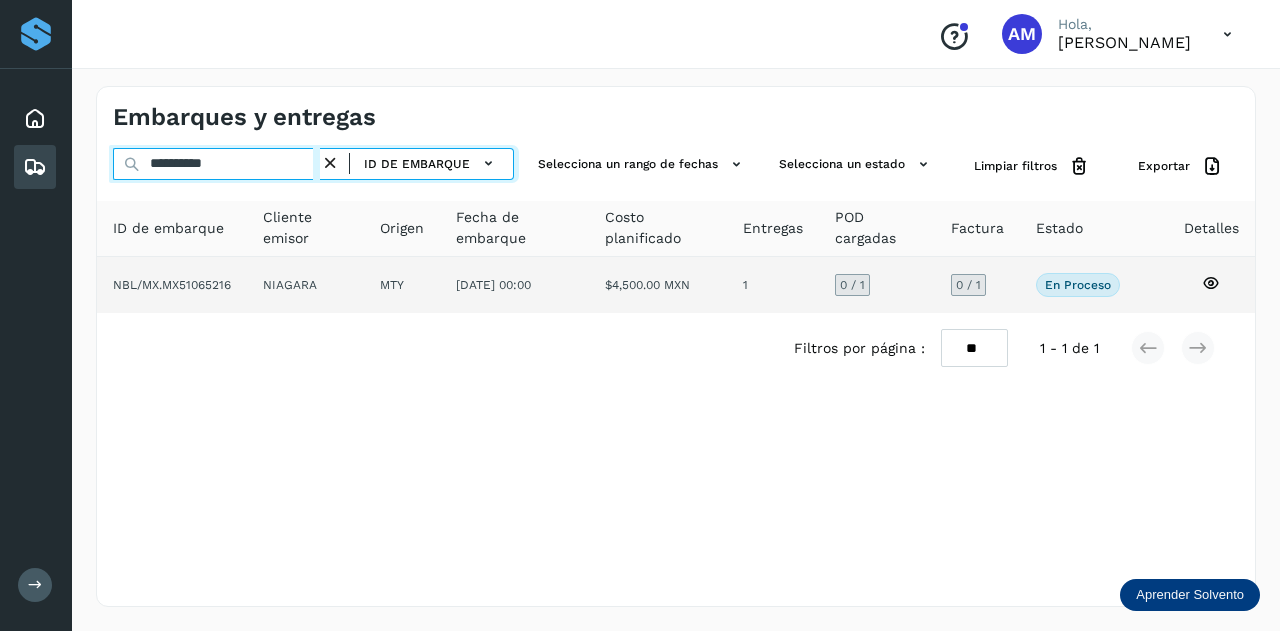type on "**********" 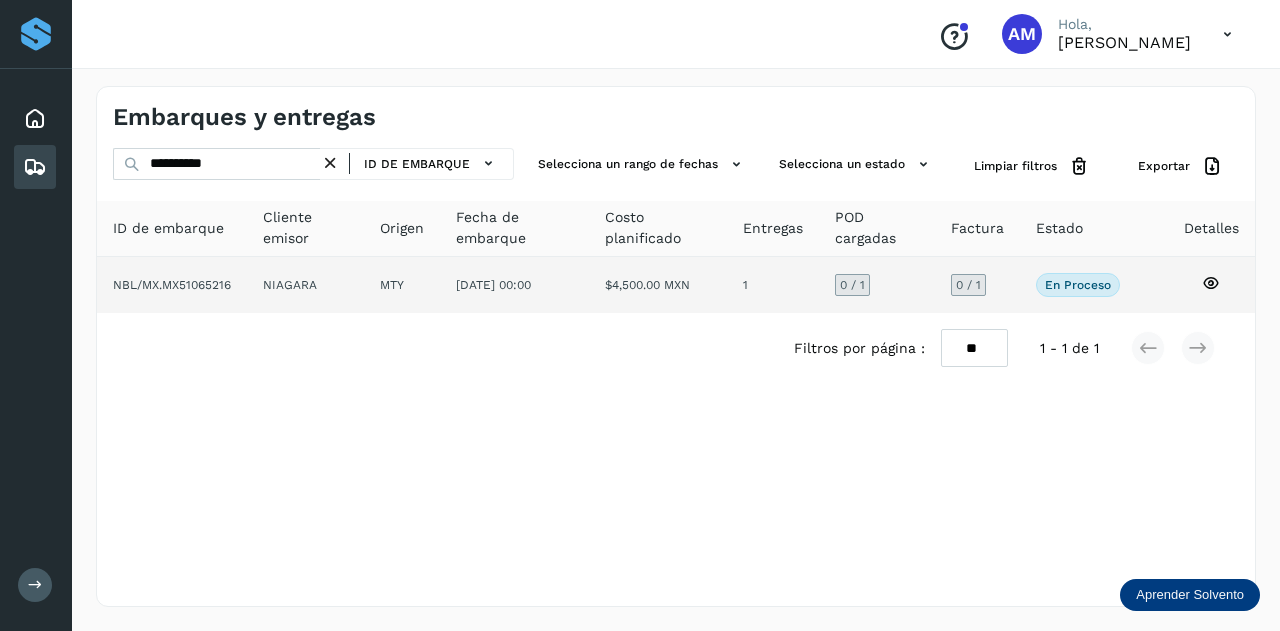 click on "MTY" 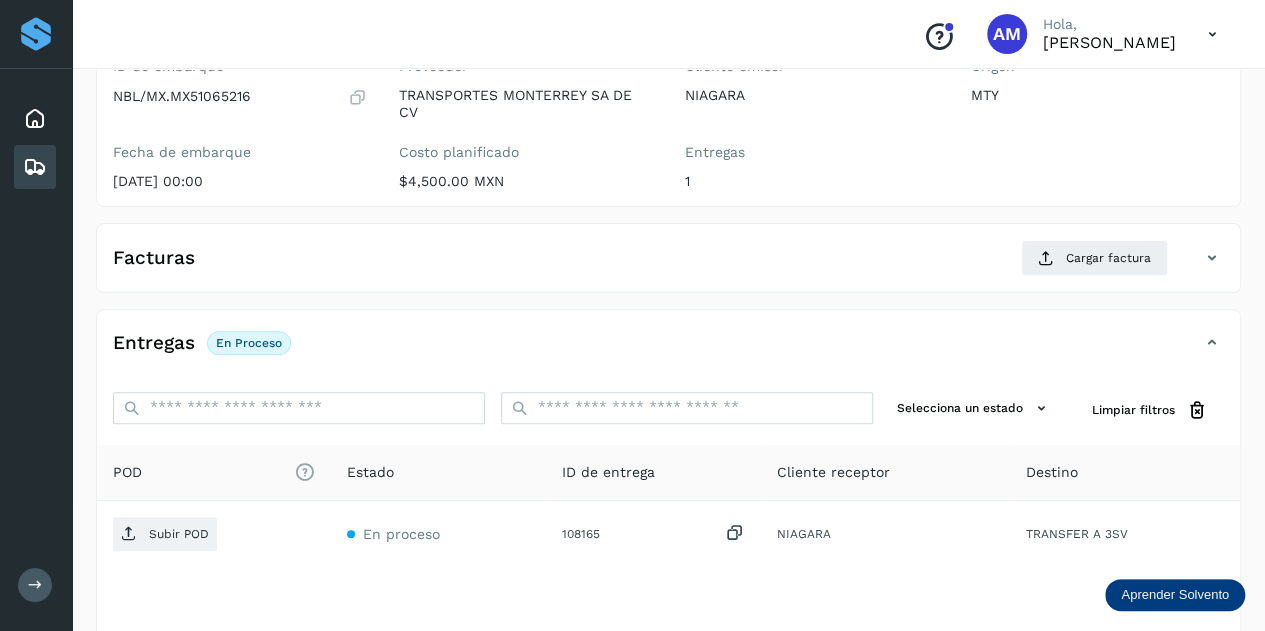 scroll, scrollTop: 300, scrollLeft: 0, axis: vertical 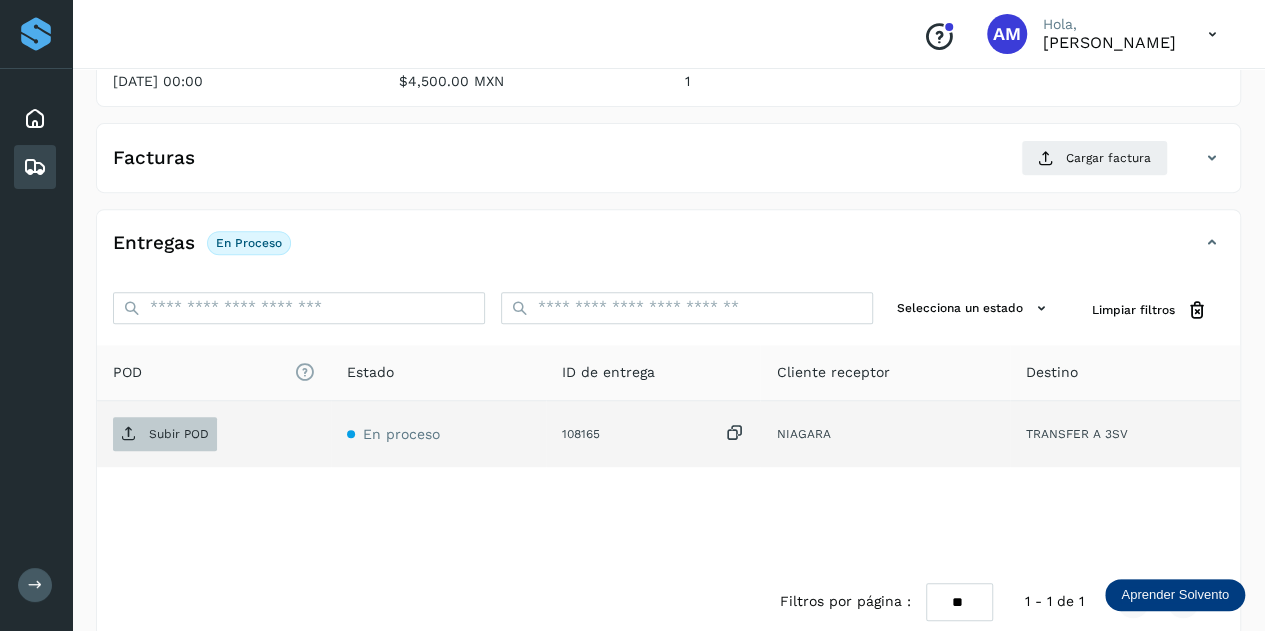 click on "Subir POD" at bounding box center (179, 434) 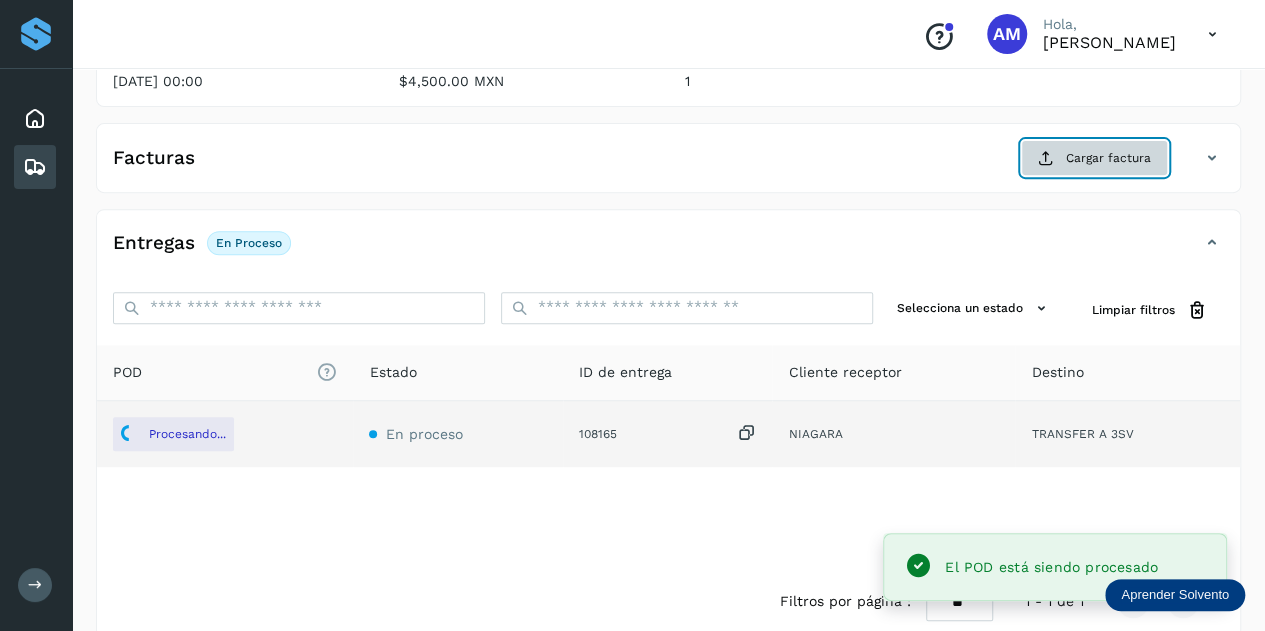 click on "Cargar factura" 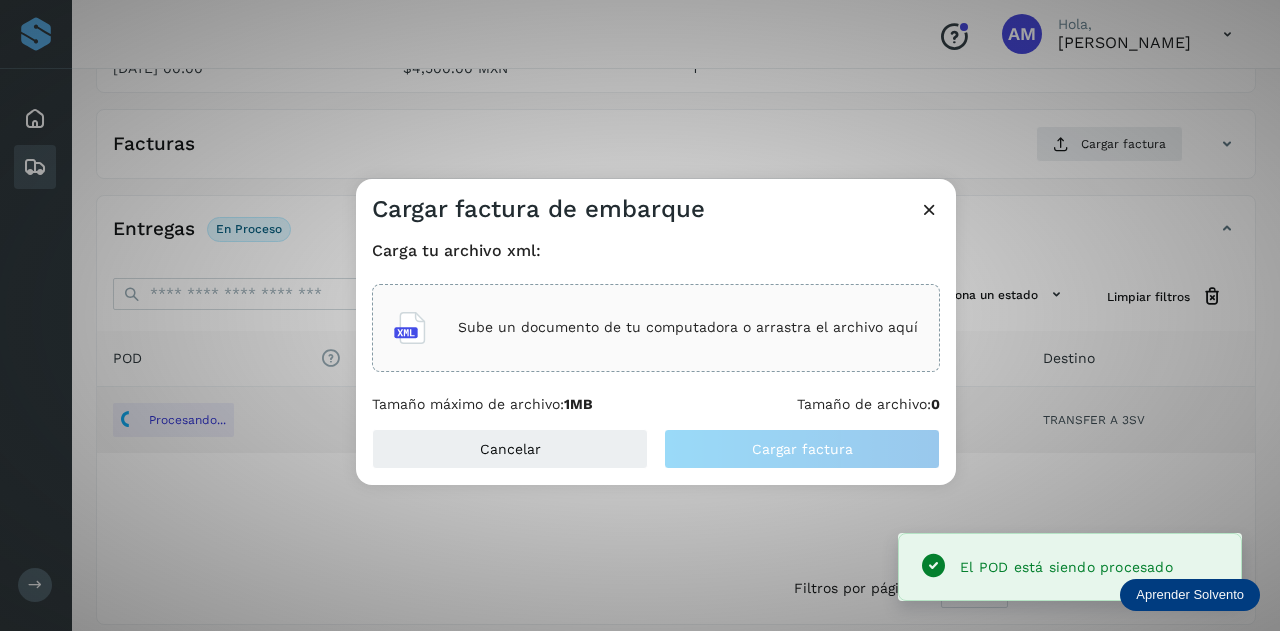 click on "Sube un documento de tu computadora o arrastra el archivo aquí" at bounding box center (656, 328) 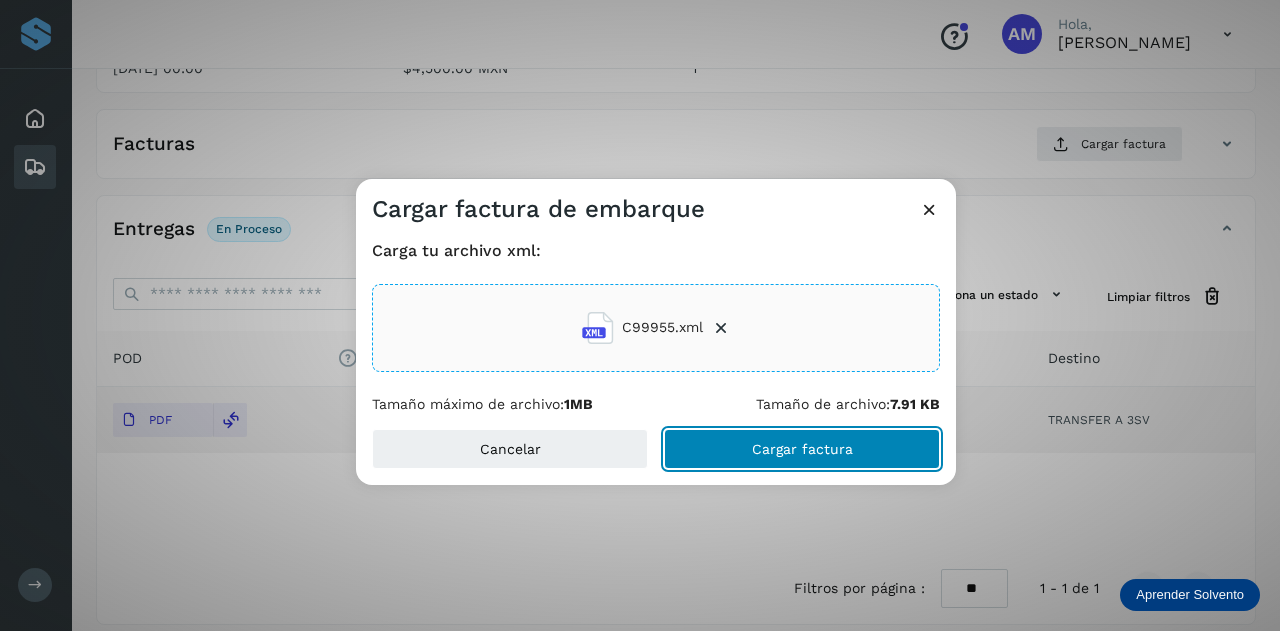 drag, startPoint x: 768, startPoint y: 461, endPoint x: 526, endPoint y: 469, distance: 242.1322 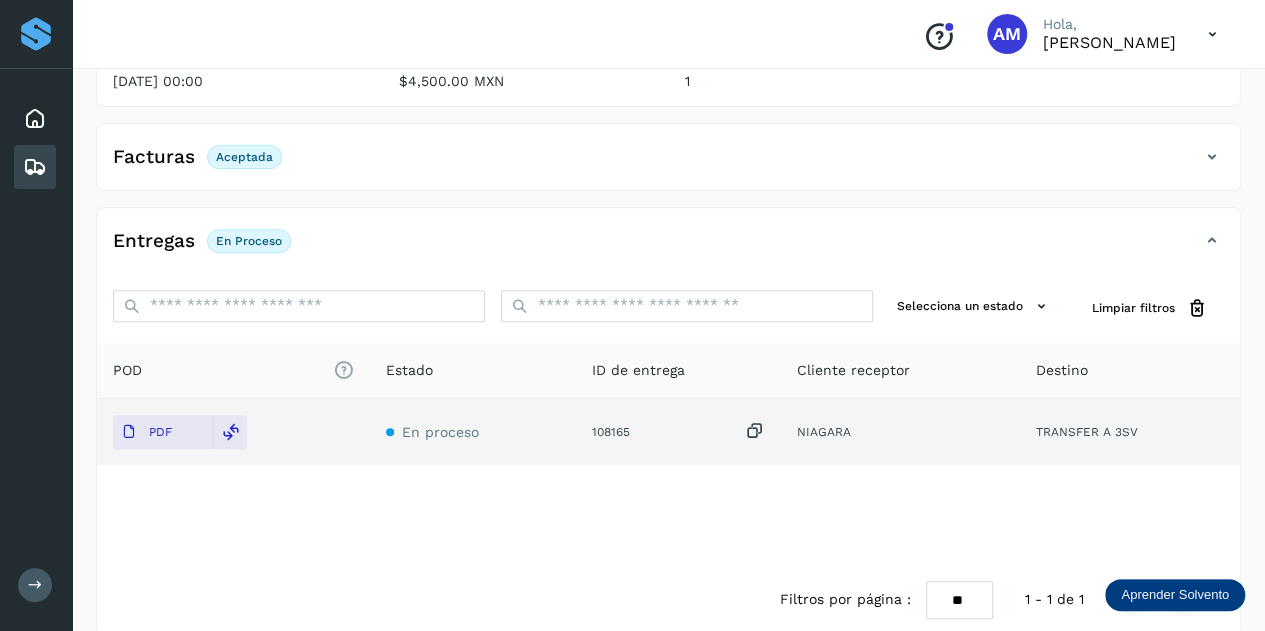 scroll, scrollTop: 0, scrollLeft: 0, axis: both 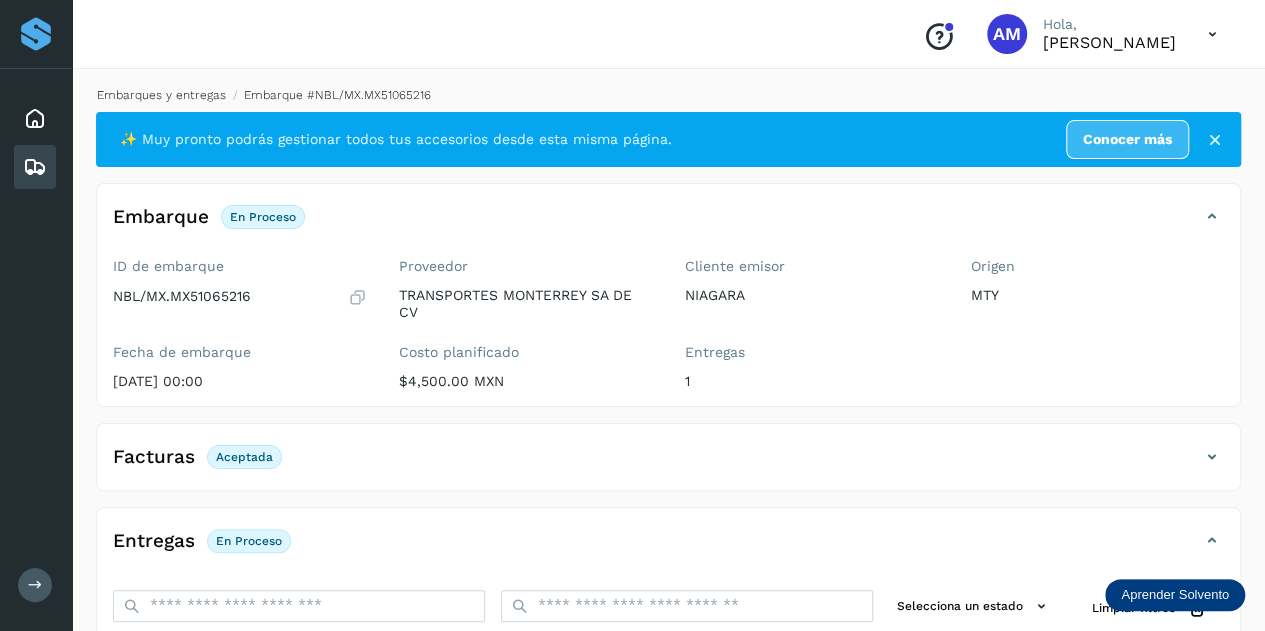 click on "Embarques y entregas" at bounding box center (161, 95) 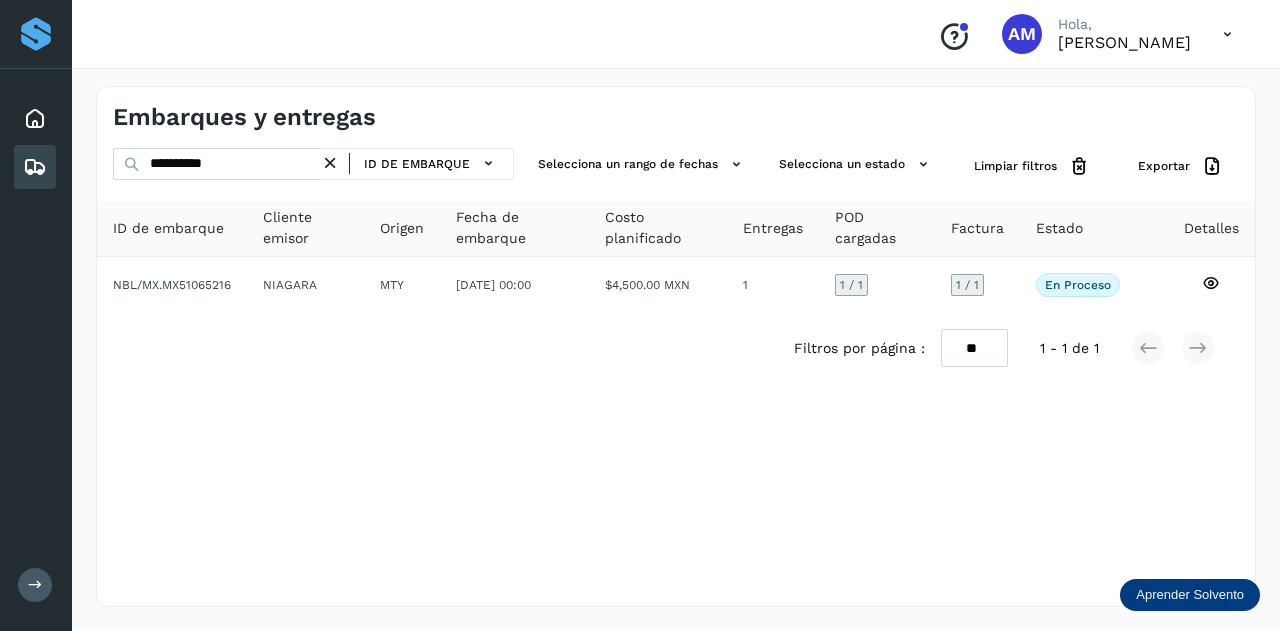 click at bounding box center [330, 163] 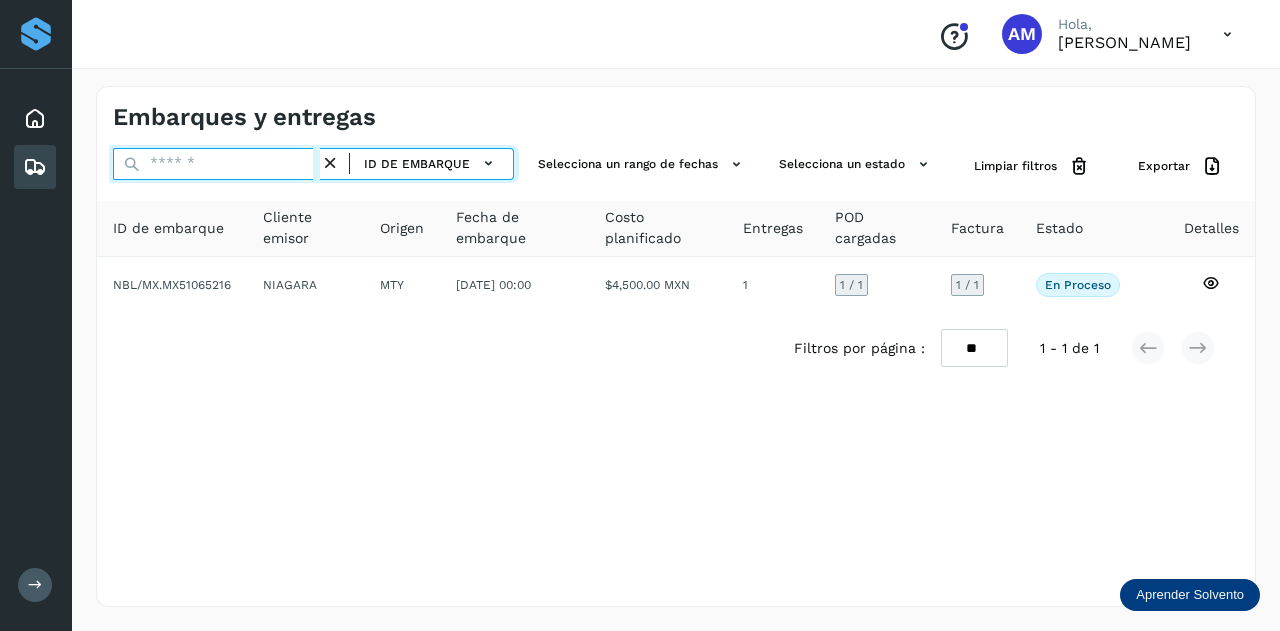 click at bounding box center (216, 164) 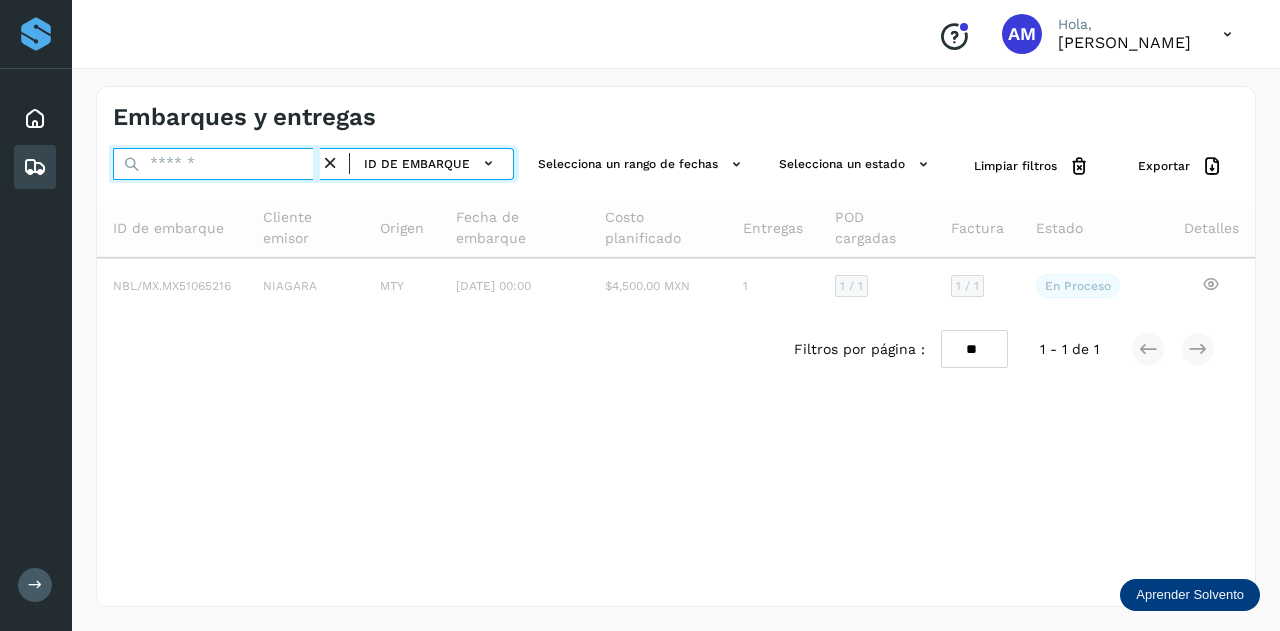 paste on "**********" 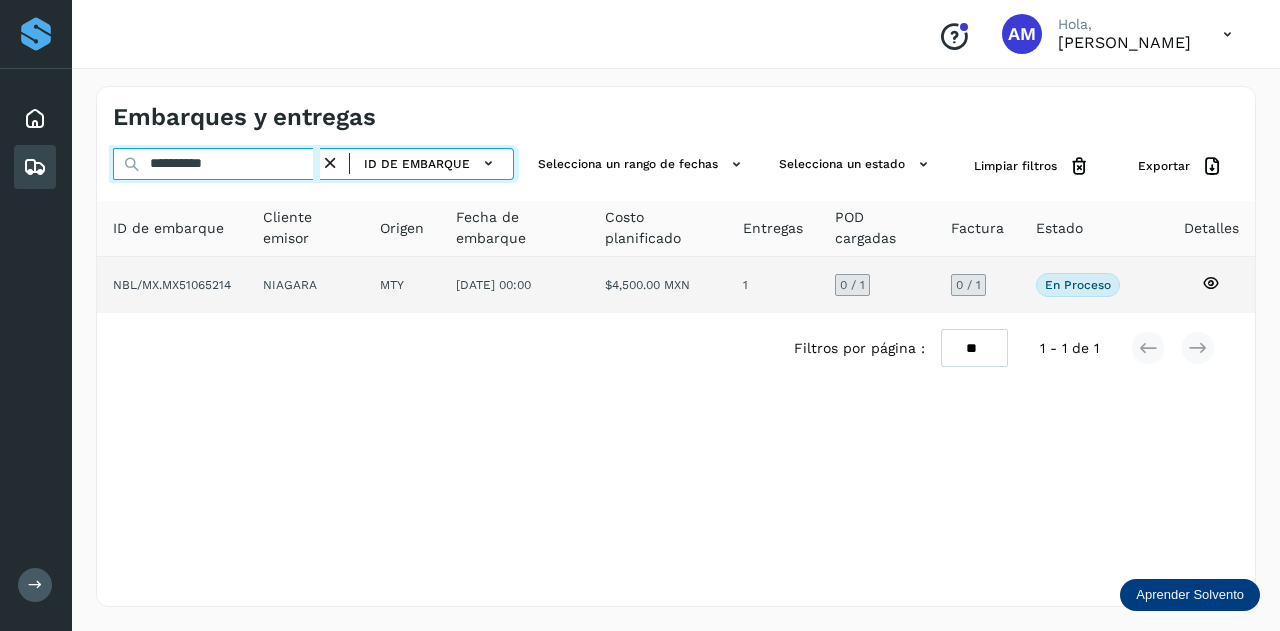 type on "**********" 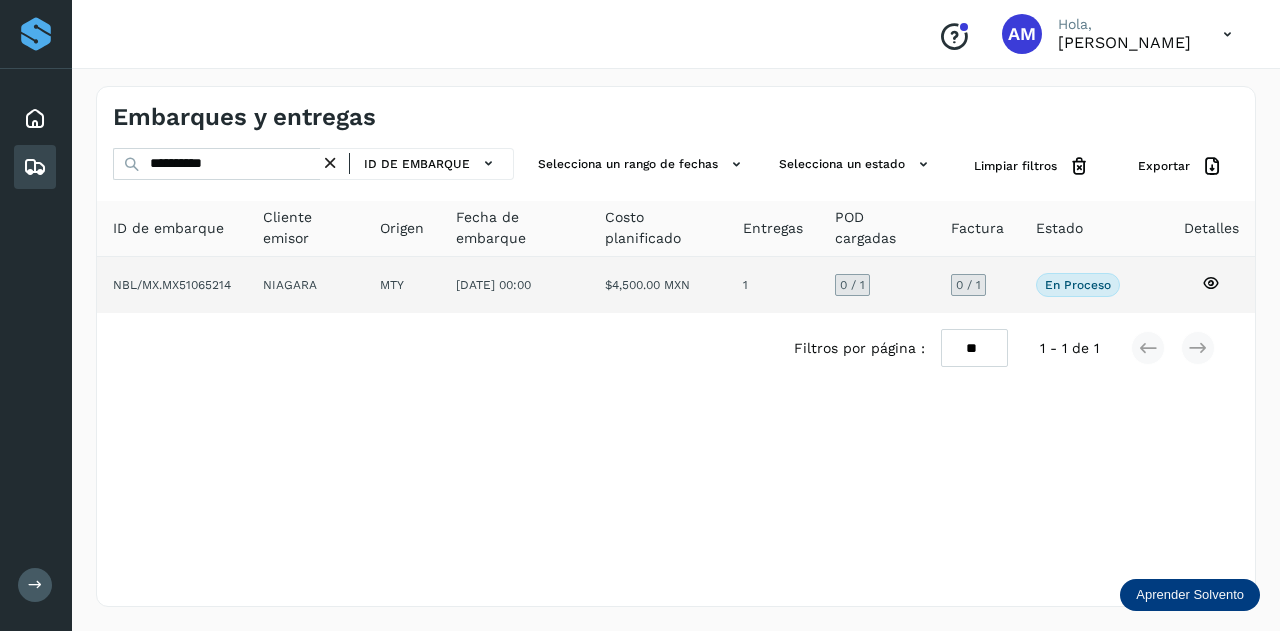 click on "[DATE] 00:00" 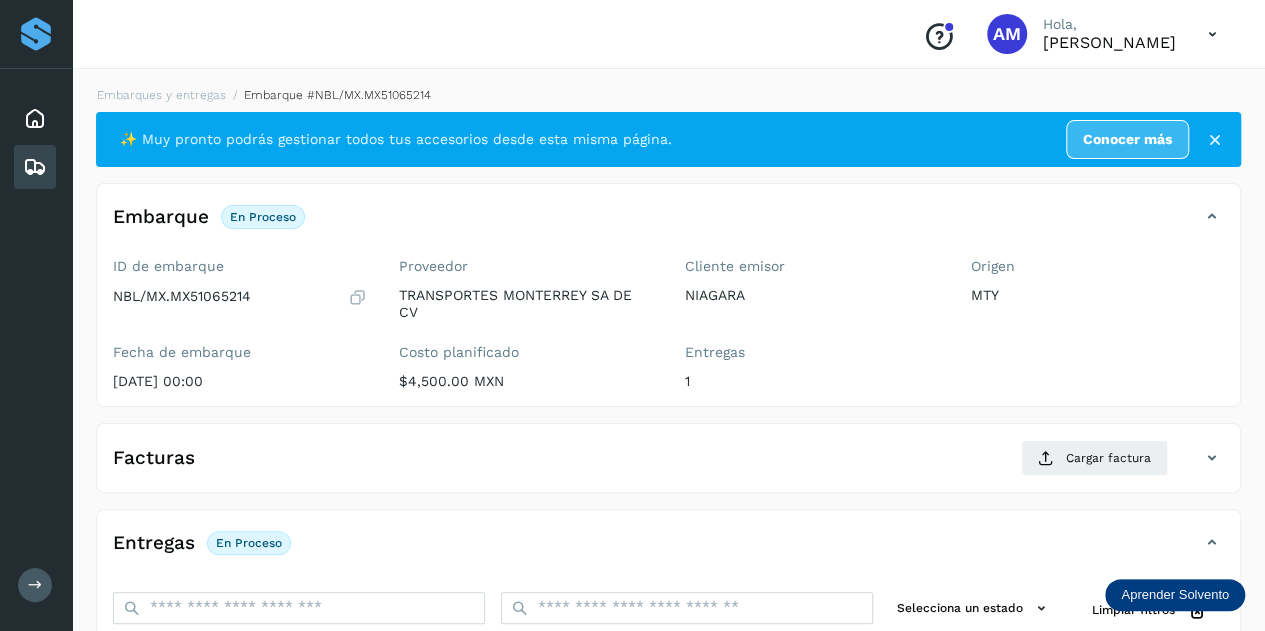 scroll, scrollTop: 200, scrollLeft: 0, axis: vertical 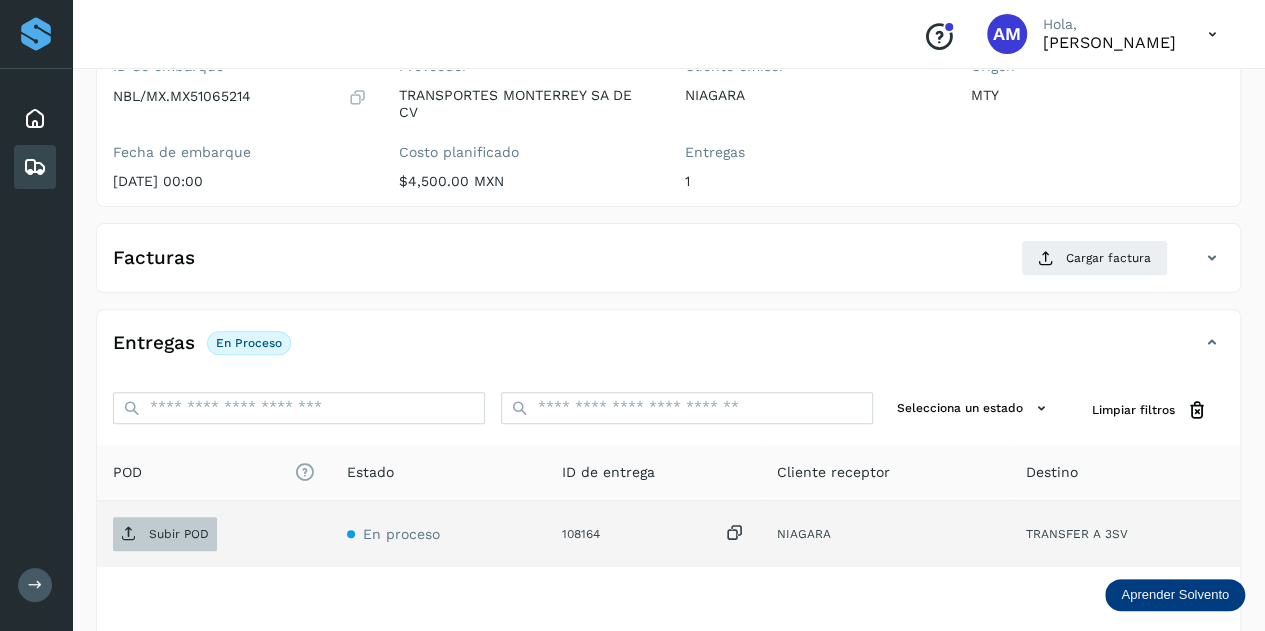 click on "Subir POD" at bounding box center [179, 534] 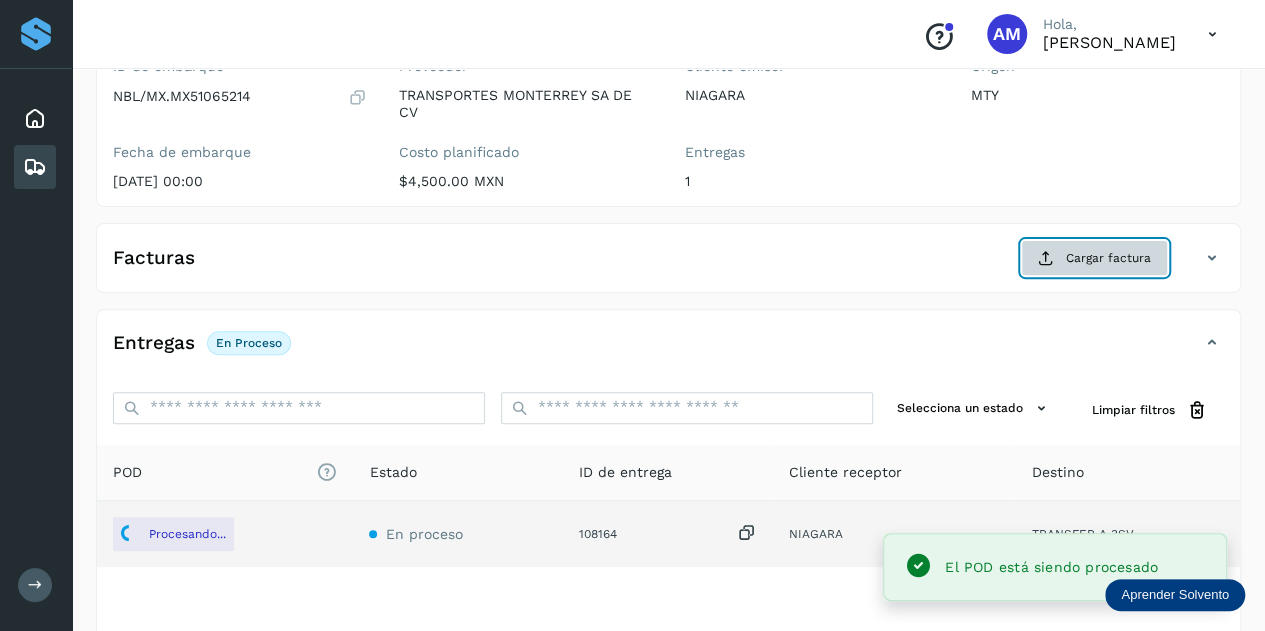 click on "Cargar factura" 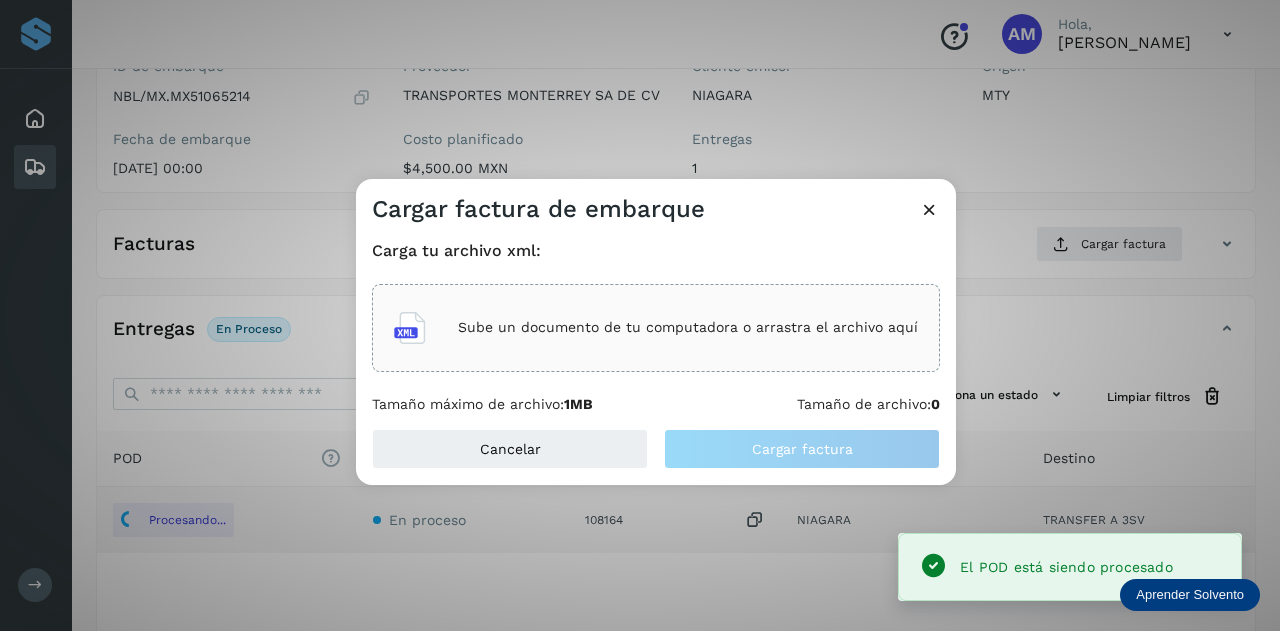 click on "Sube un documento de tu computadora o arrastra el archivo aquí" at bounding box center [656, 328] 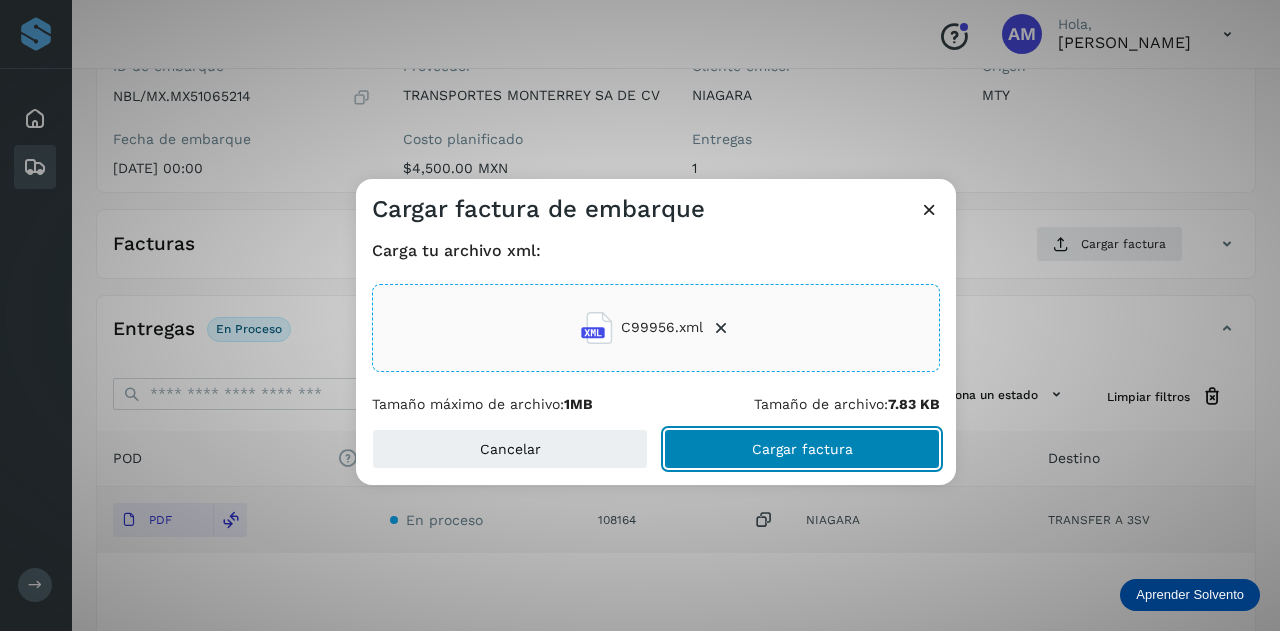 click on "Cargar factura" 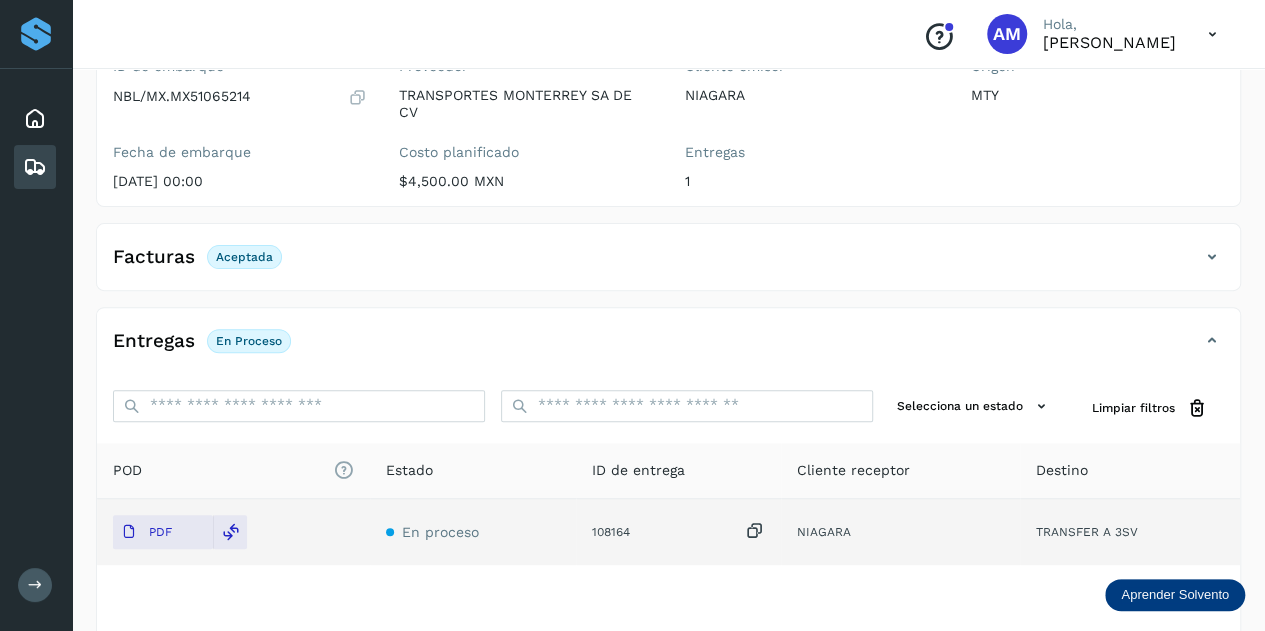 scroll, scrollTop: 0, scrollLeft: 0, axis: both 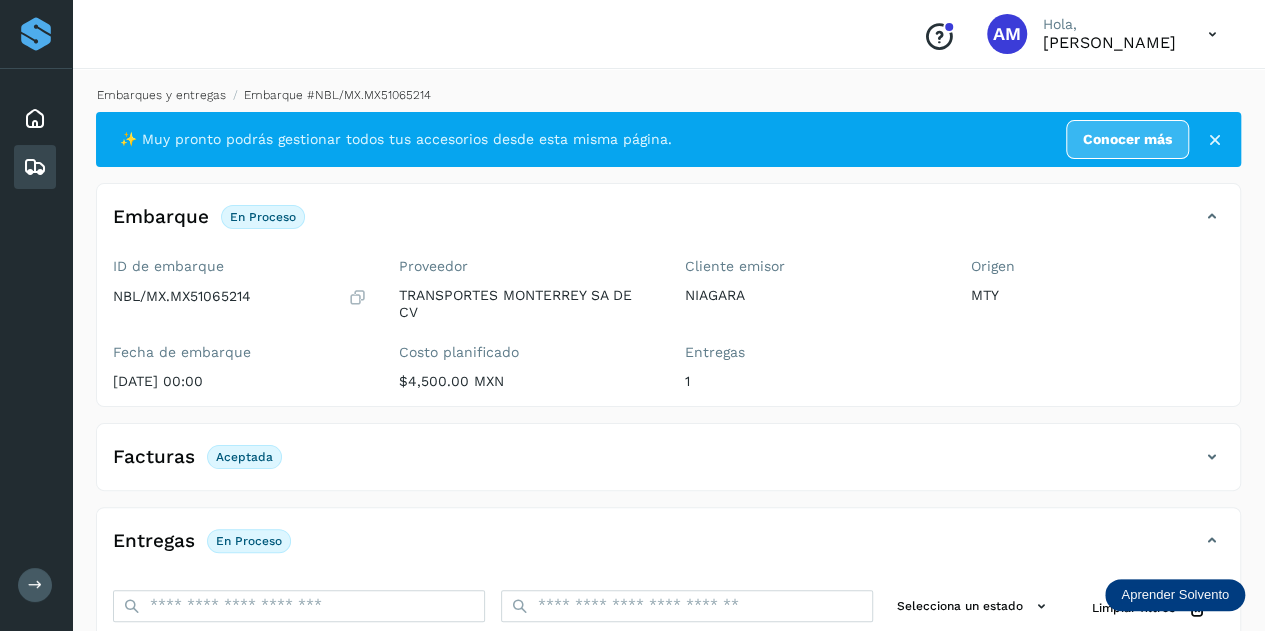 click on "Embarques y entregas" at bounding box center (161, 95) 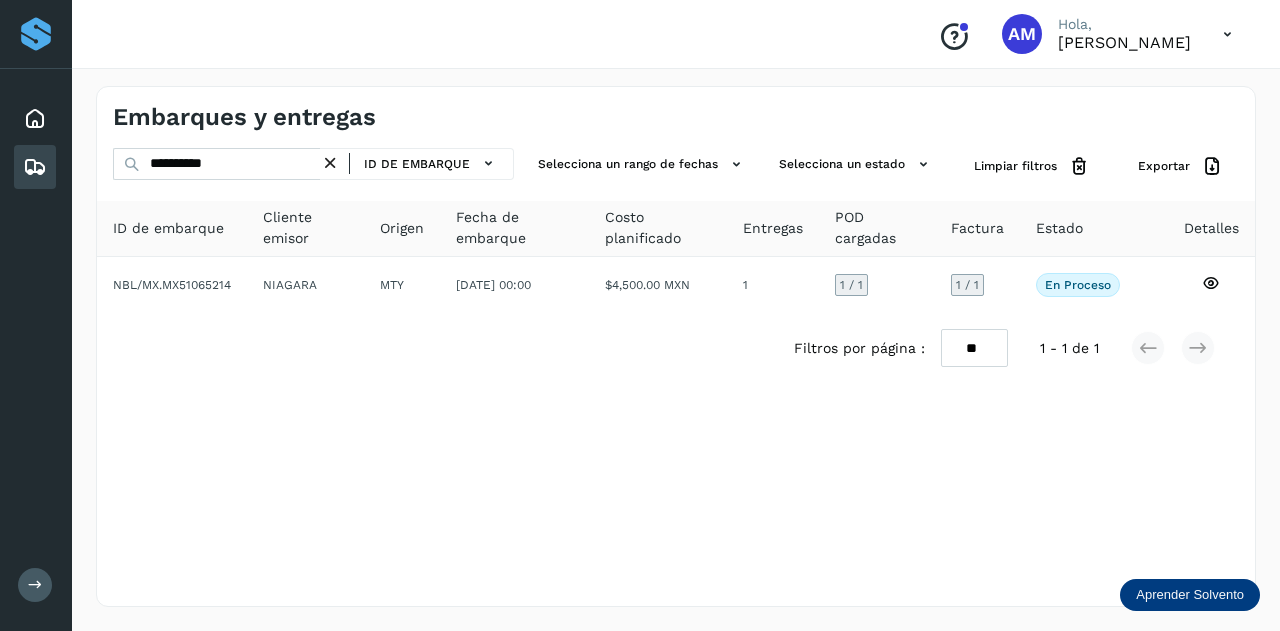 drag, startPoint x: 342, startPoint y: 156, endPoint x: 290, endPoint y: 167, distance: 53.15073 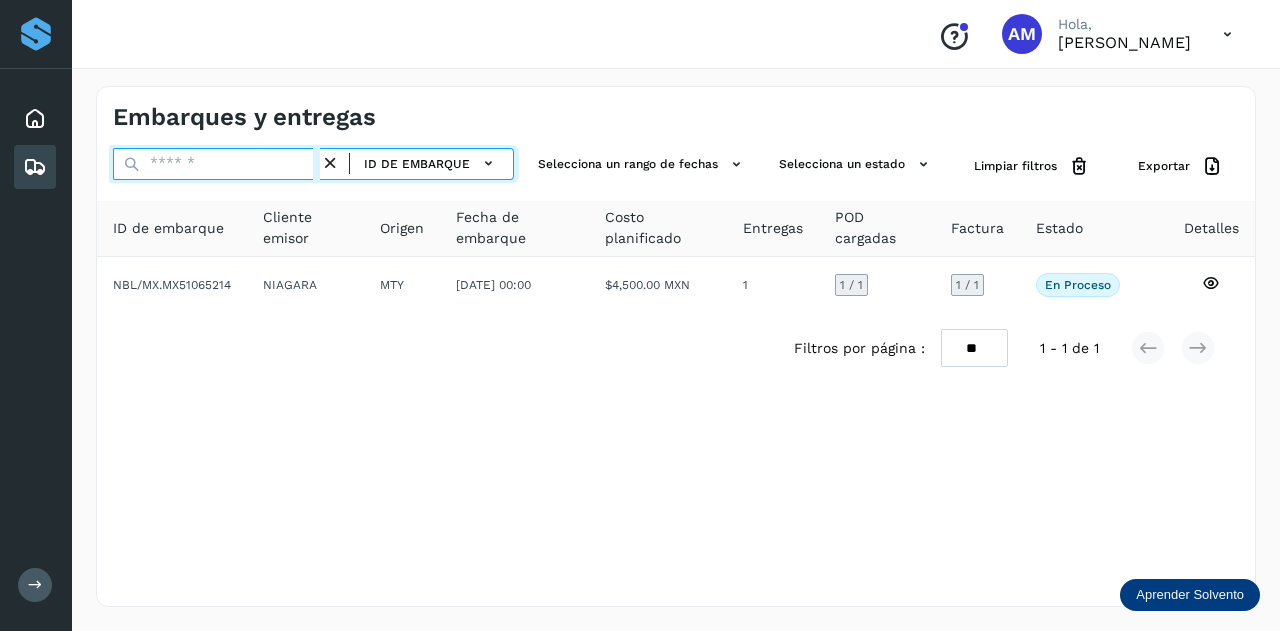 click at bounding box center [216, 164] 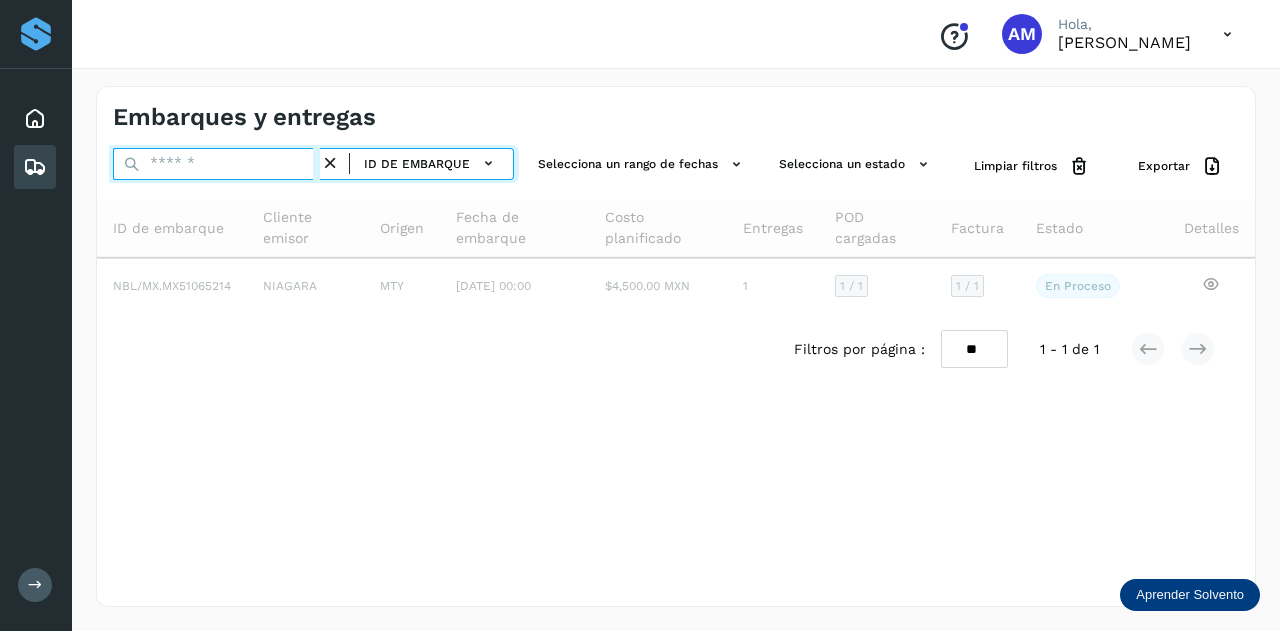 paste on "**********" 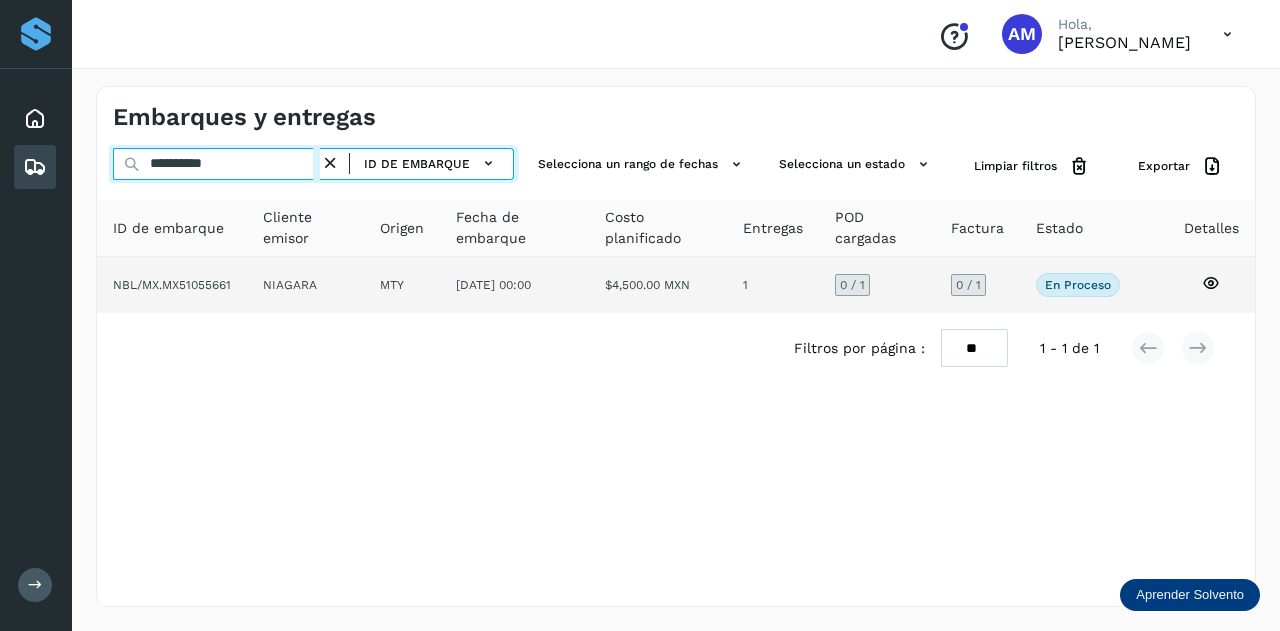 type on "**********" 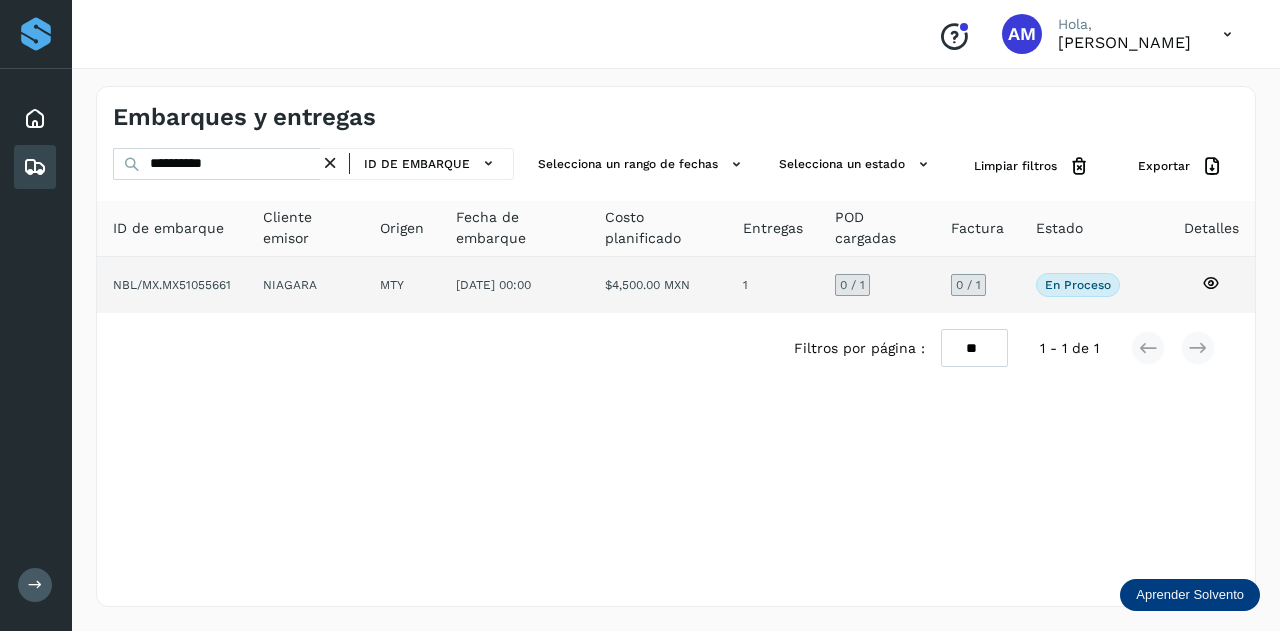 click on "MTY" 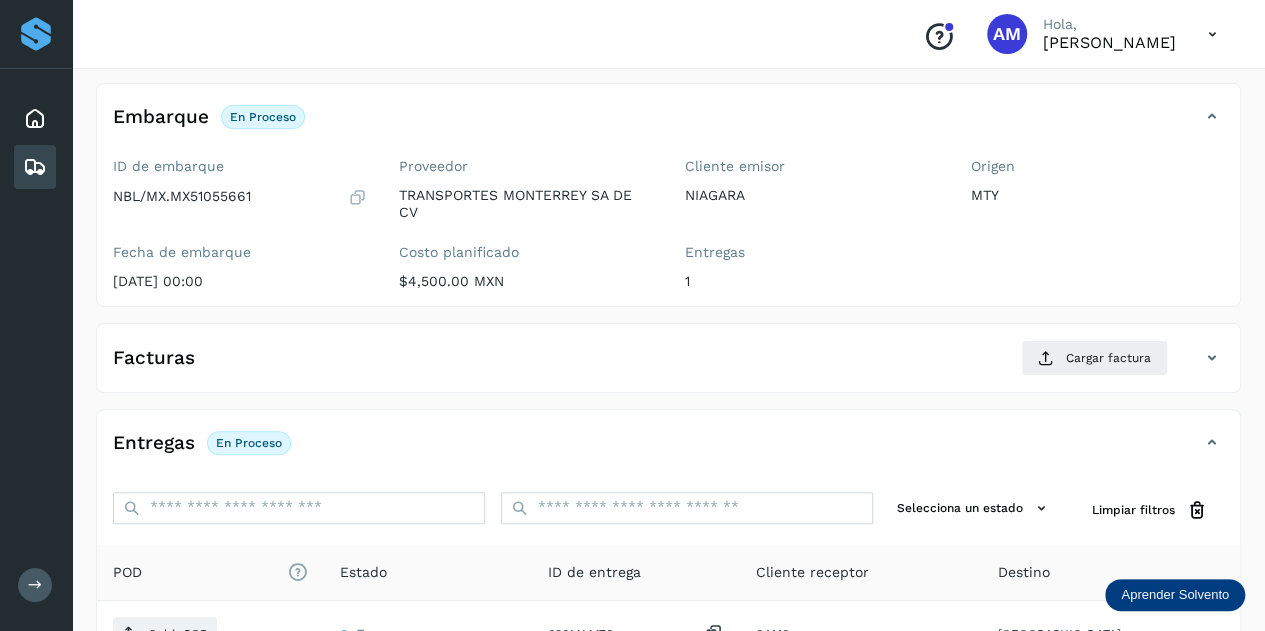 scroll, scrollTop: 200, scrollLeft: 0, axis: vertical 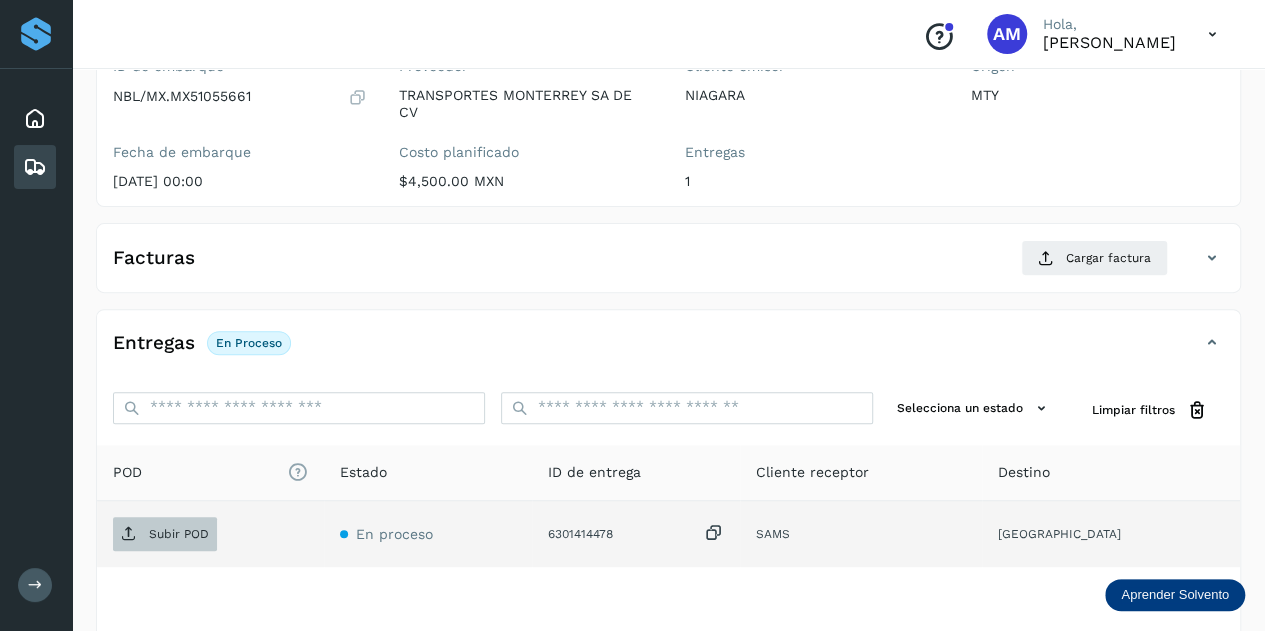 click on "Subir POD" at bounding box center (179, 534) 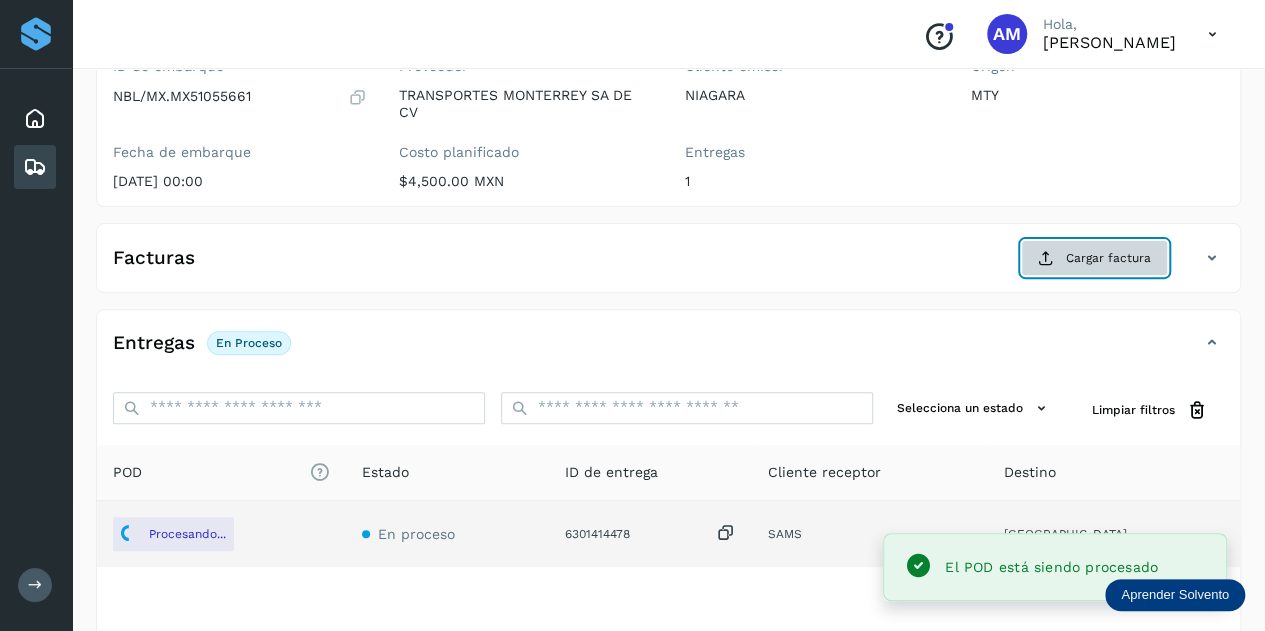 click on "Cargar factura" 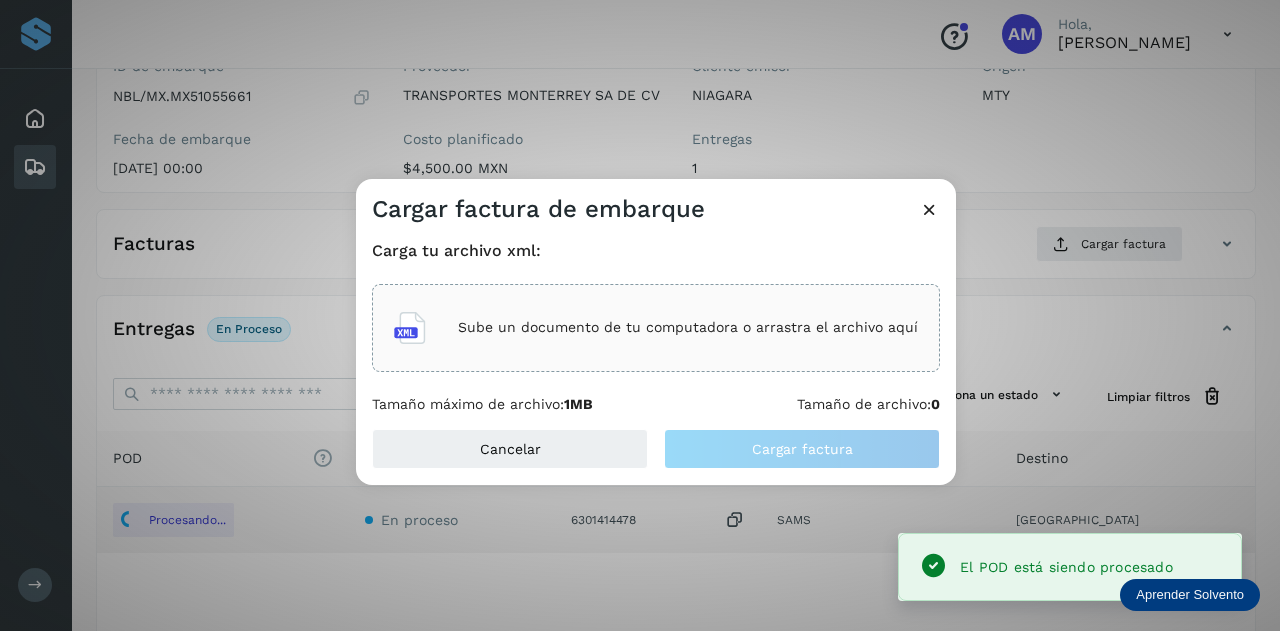 click on "Sube un documento de tu computadora o arrastra el archivo aquí" 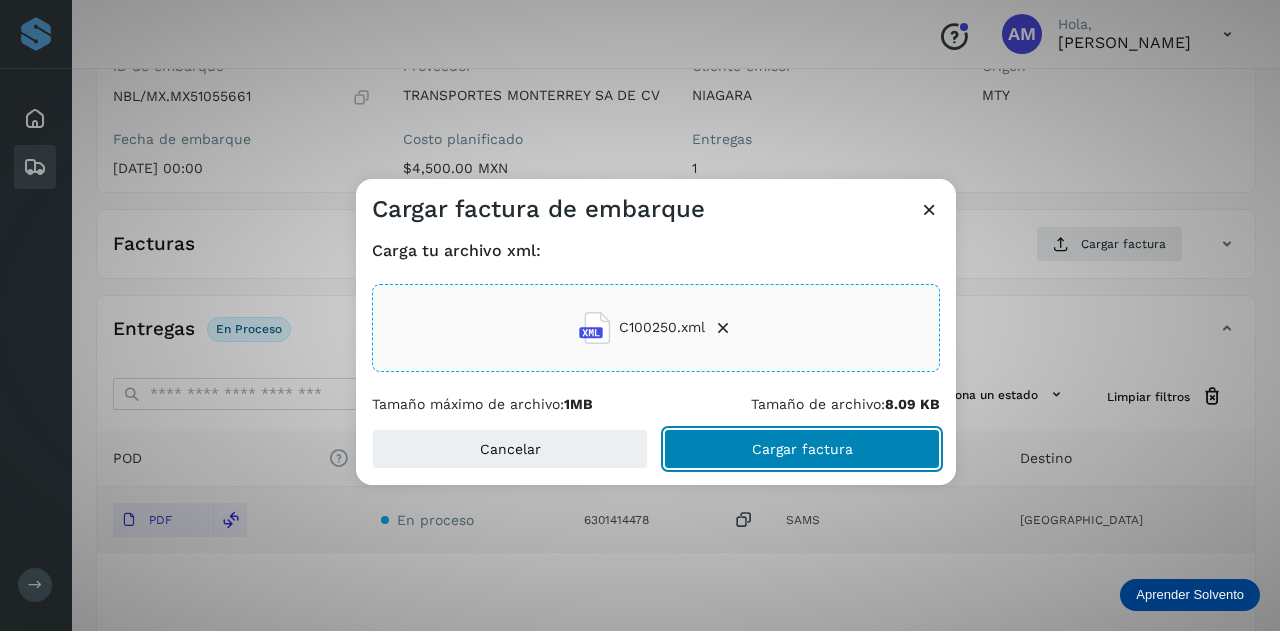 click on "Cargar factura" 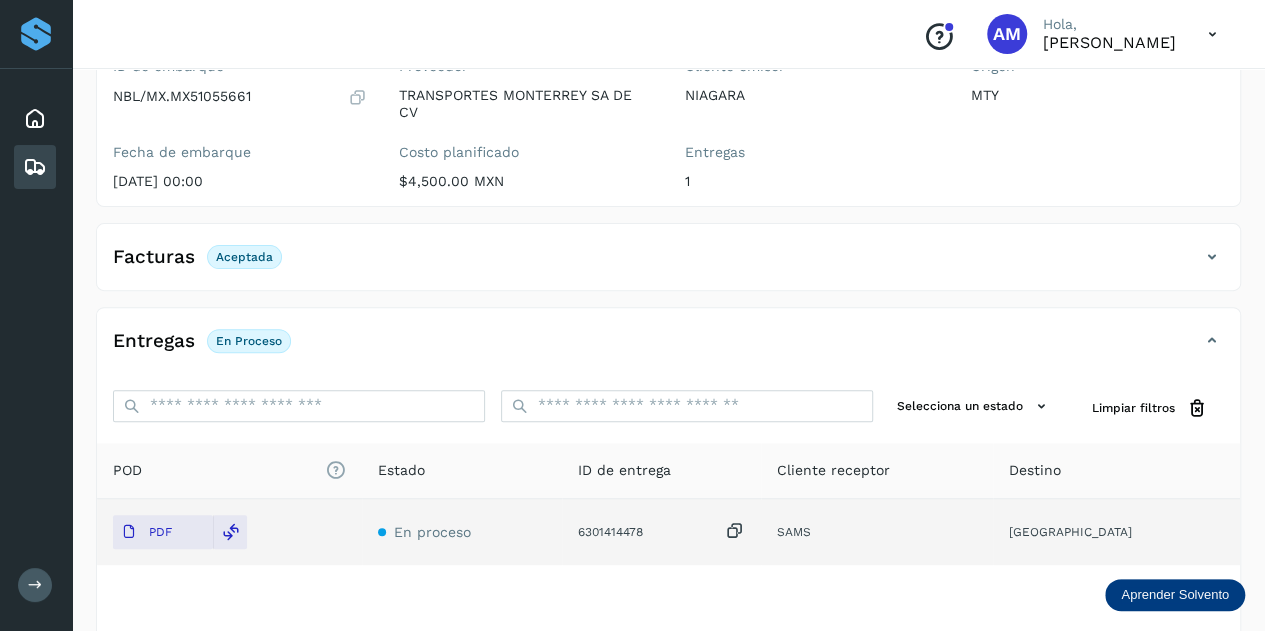 scroll, scrollTop: 0, scrollLeft: 0, axis: both 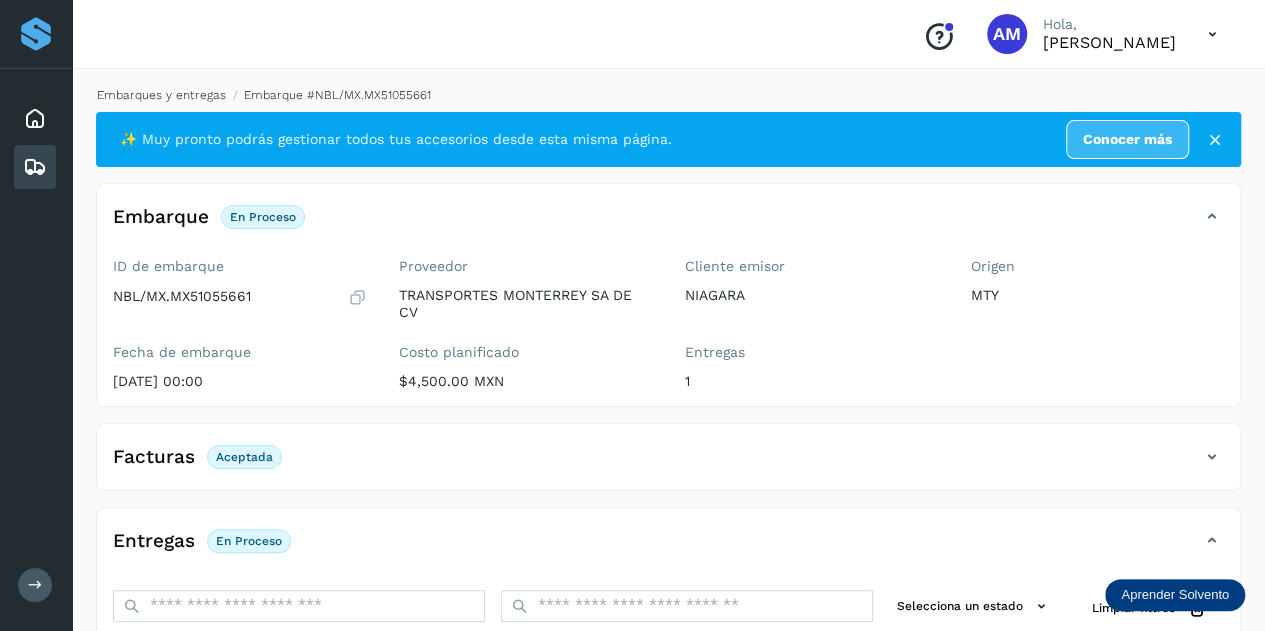 drag, startPoint x: 183, startPoint y: 79, endPoint x: 182, endPoint y: 97, distance: 18.027756 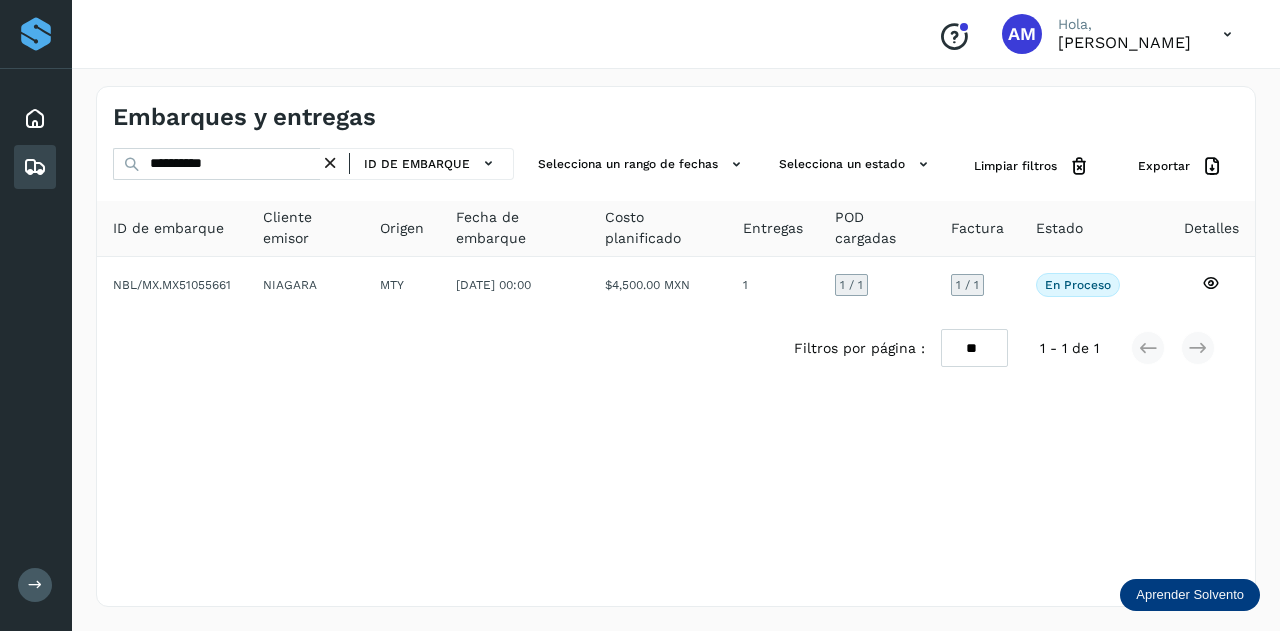 click at bounding box center (330, 163) 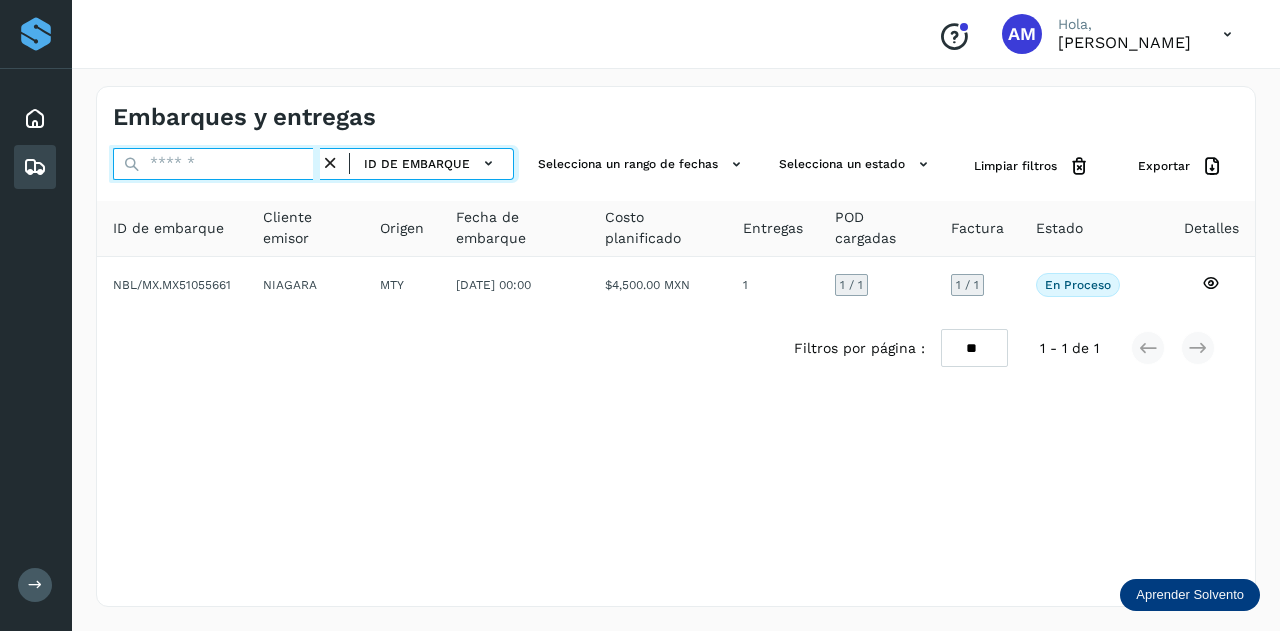 click at bounding box center [216, 164] 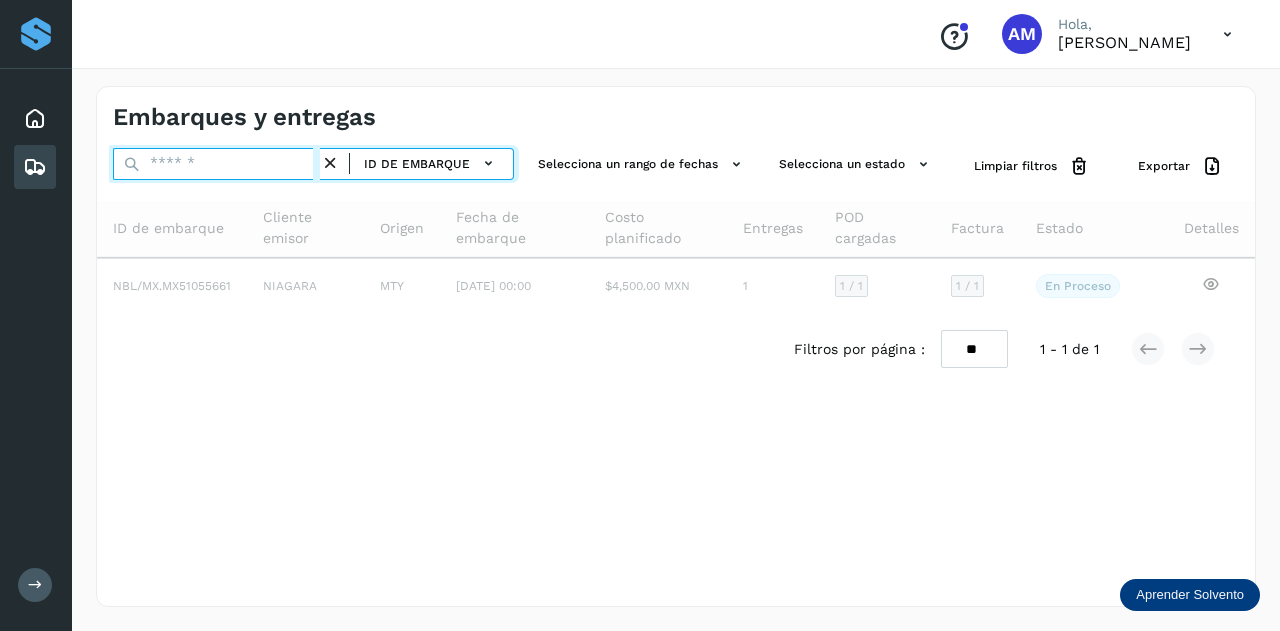 paste on "**********" 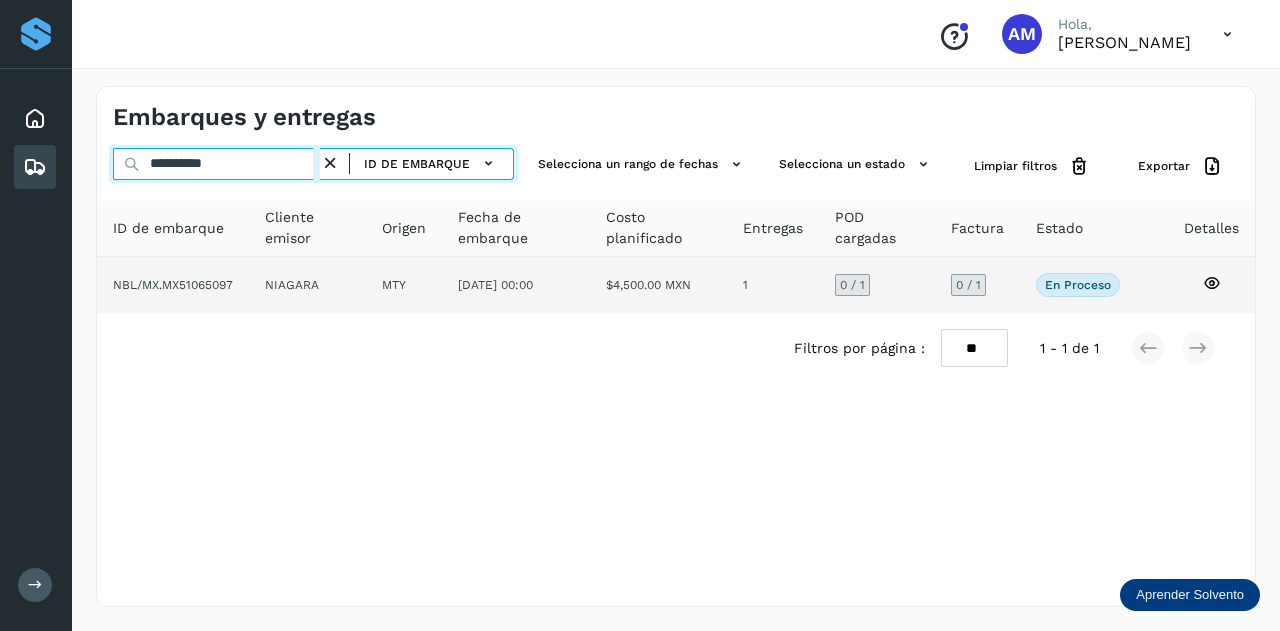 type on "**********" 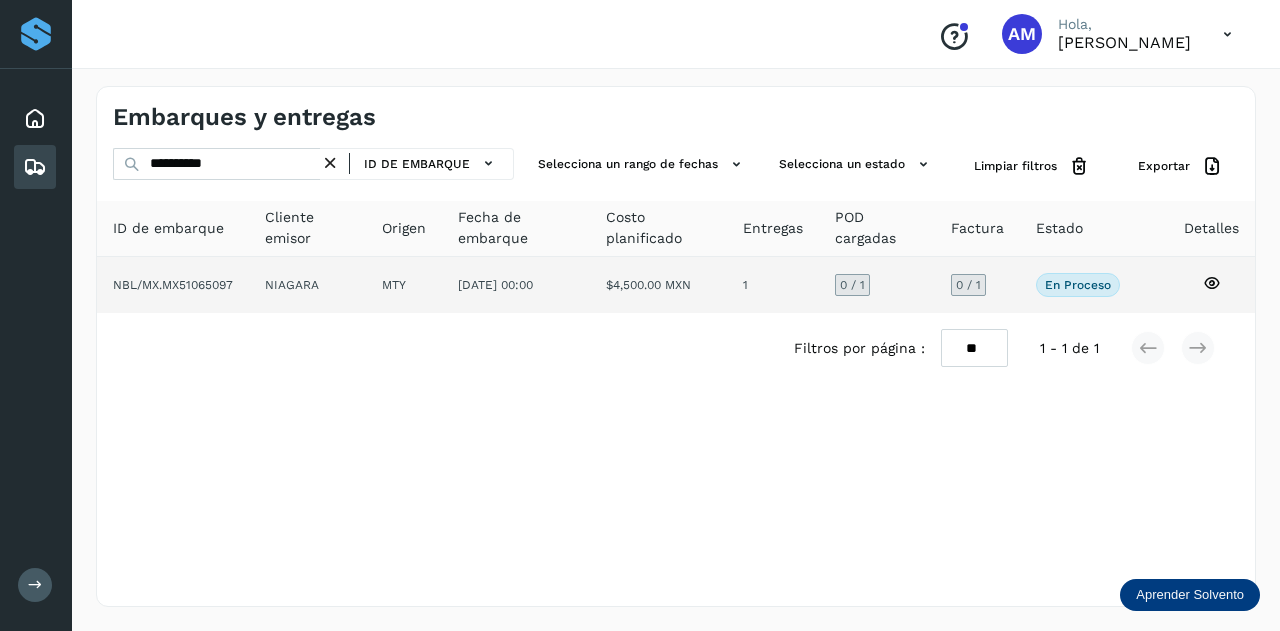 click on "MTY" 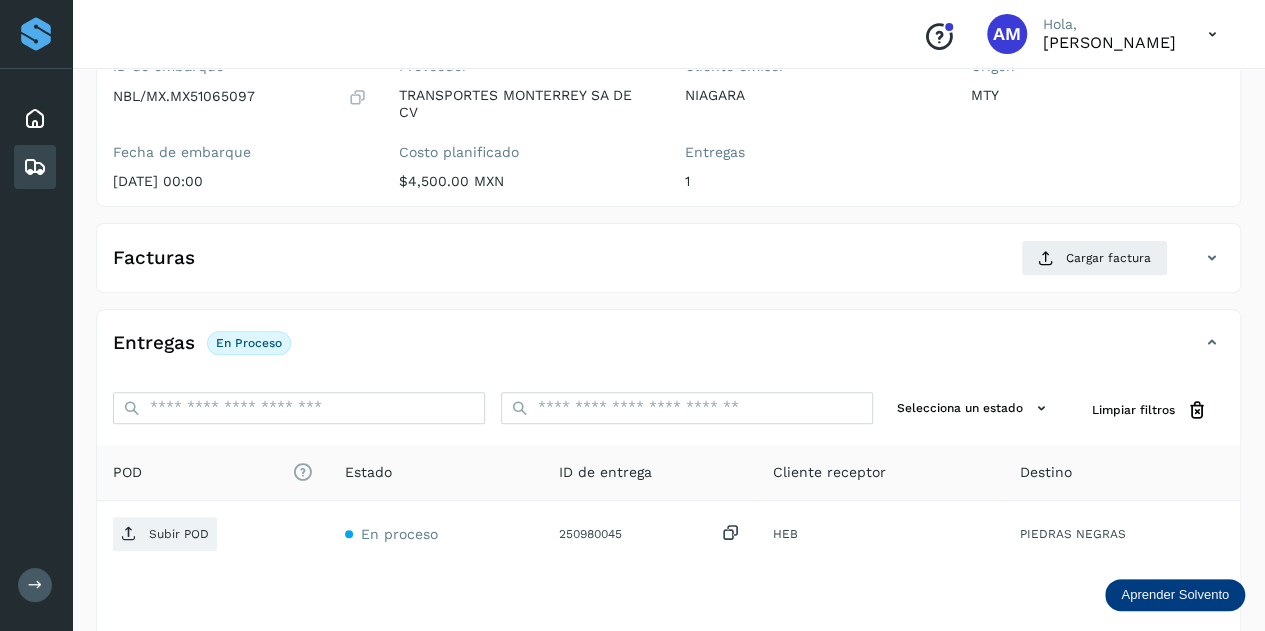 scroll, scrollTop: 300, scrollLeft: 0, axis: vertical 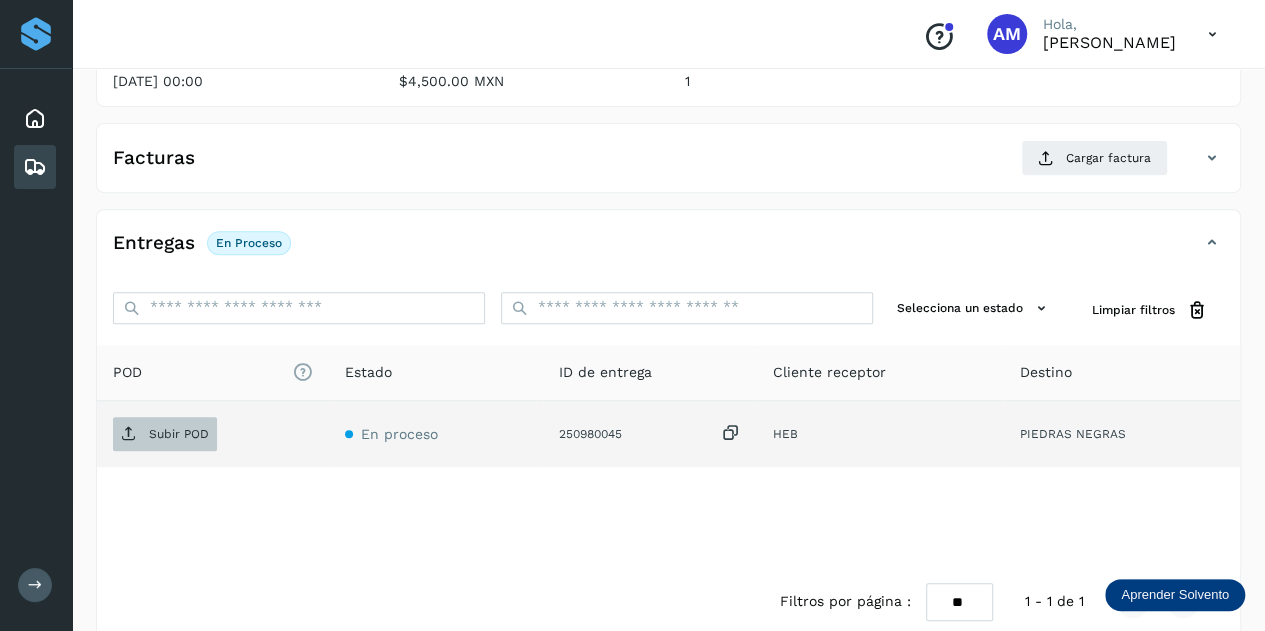 click on "Subir POD" at bounding box center (165, 434) 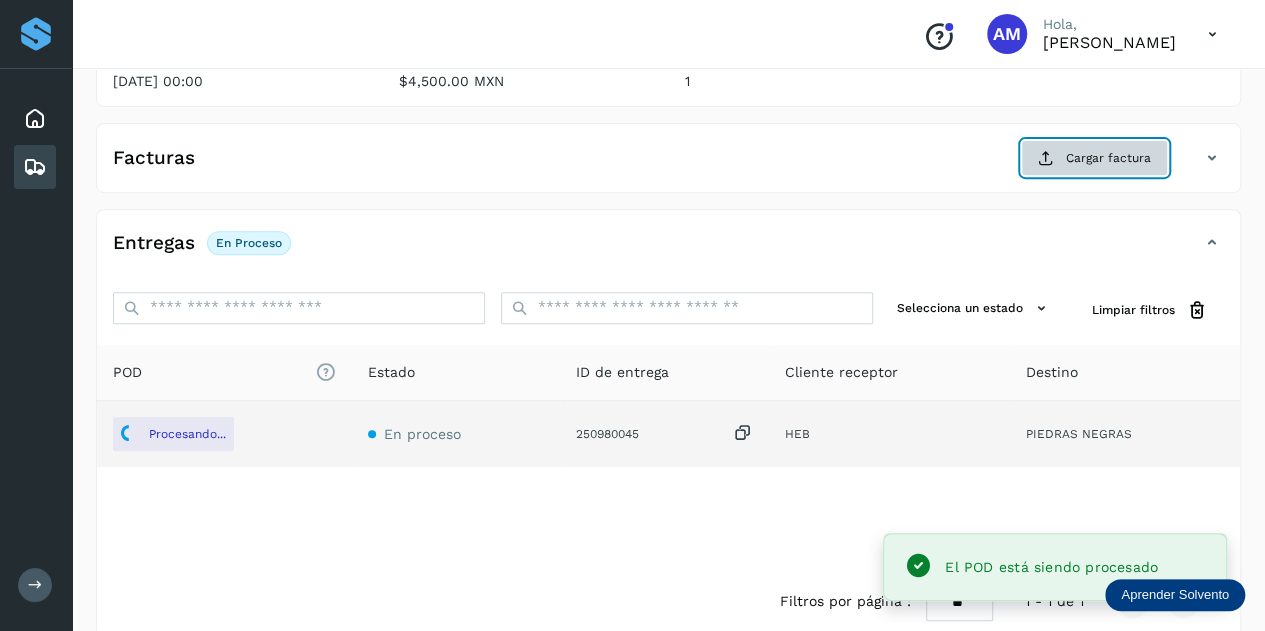 click on "Cargar factura" at bounding box center (1094, 158) 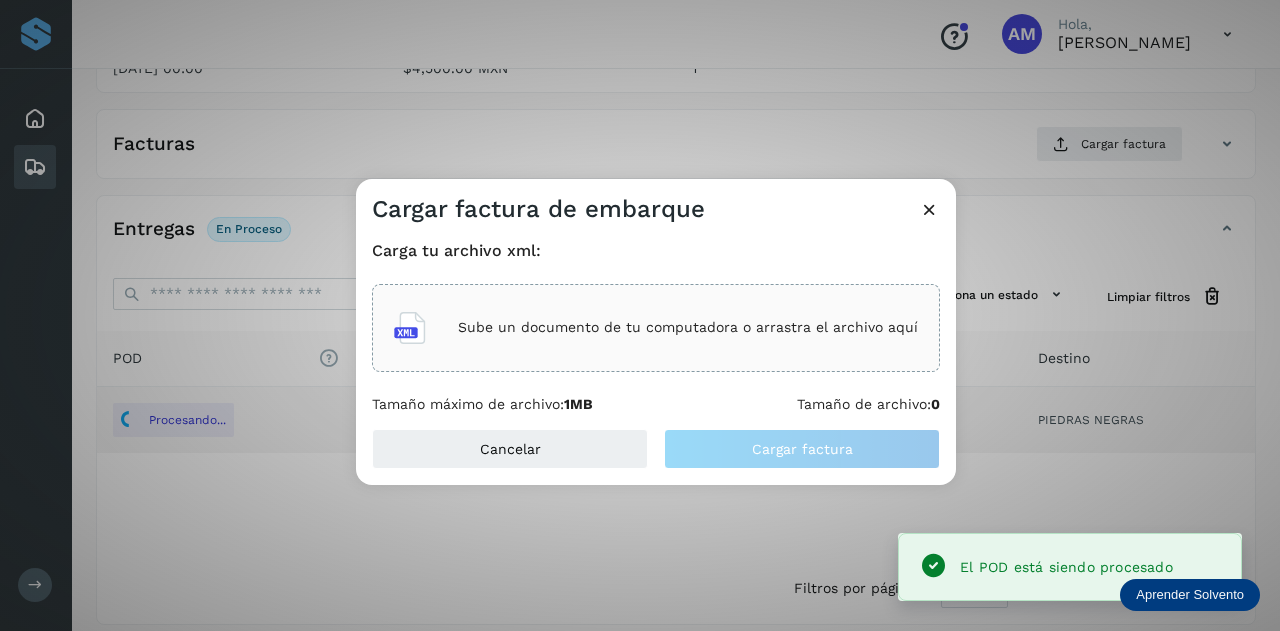 click on "Sube un documento de tu computadora o arrastra el archivo aquí" 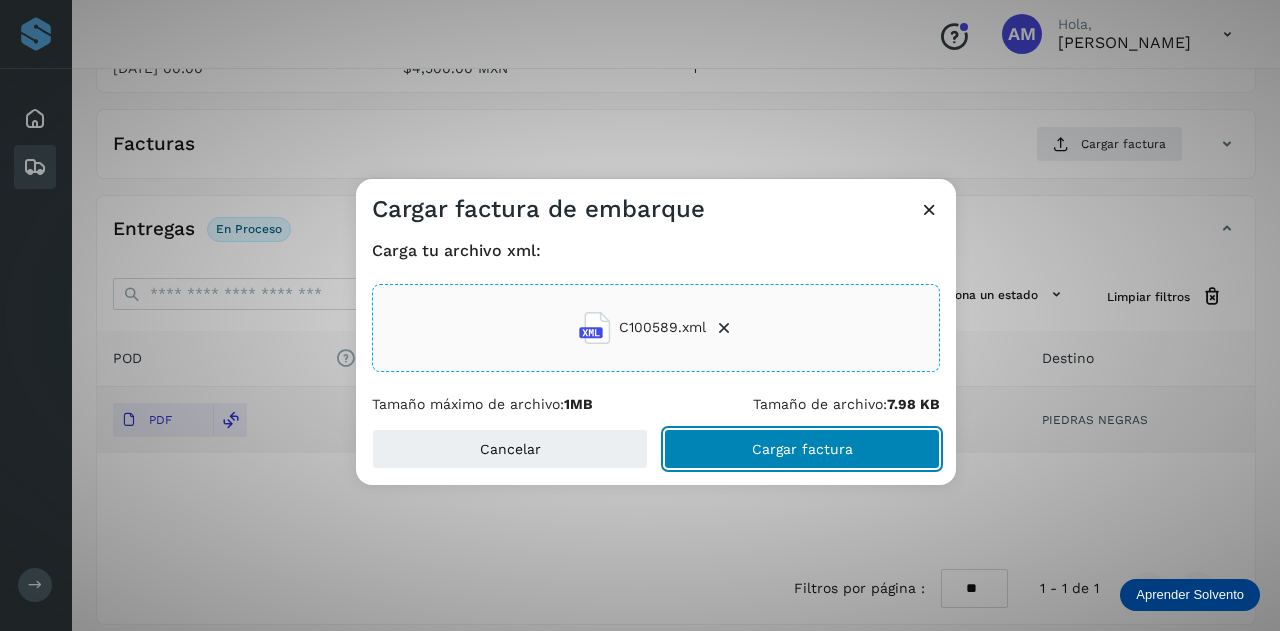 click on "Cargar factura" 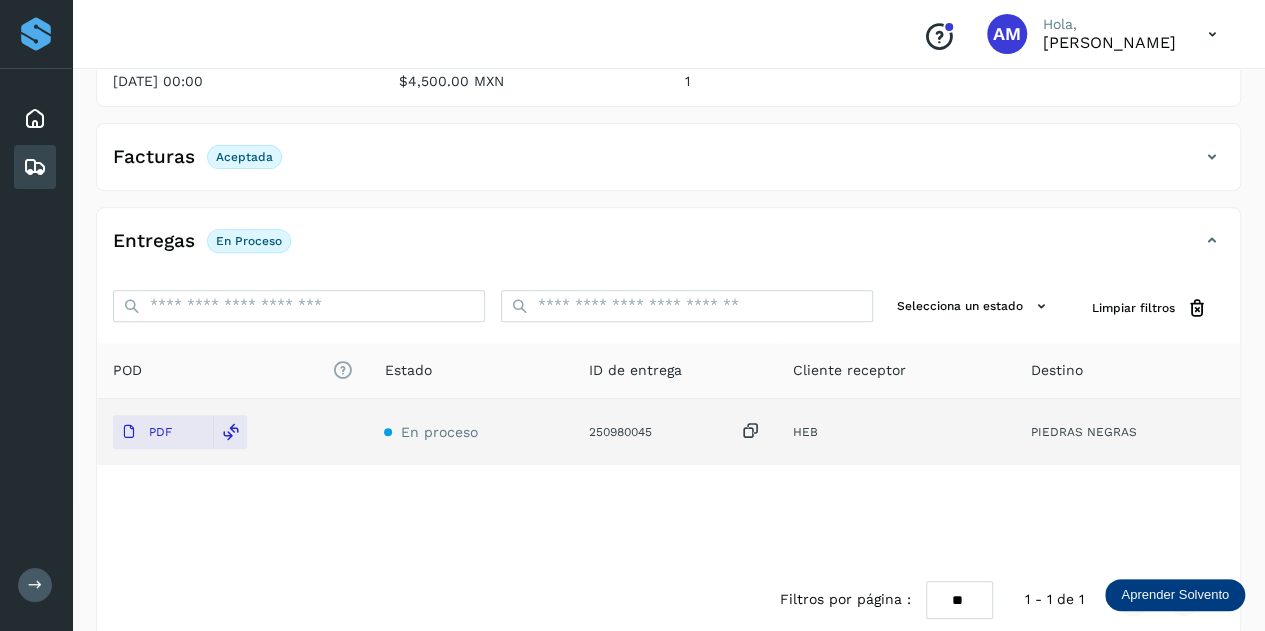 scroll, scrollTop: 0, scrollLeft: 0, axis: both 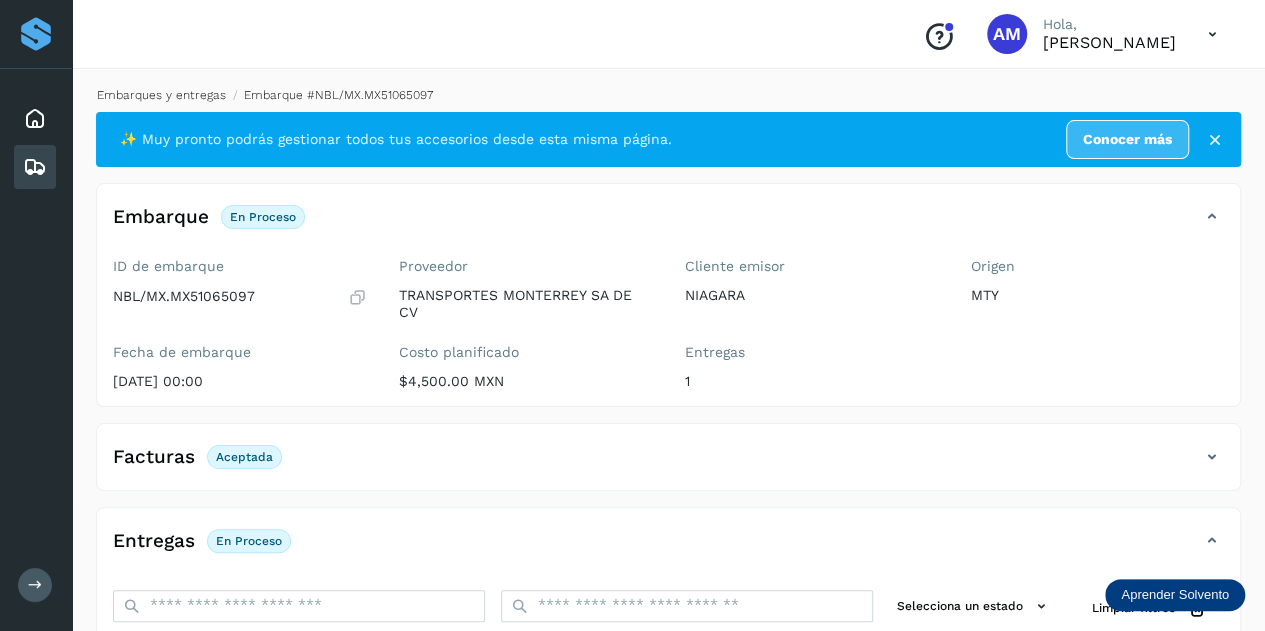 click on "Embarques y entregas" at bounding box center (161, 95) 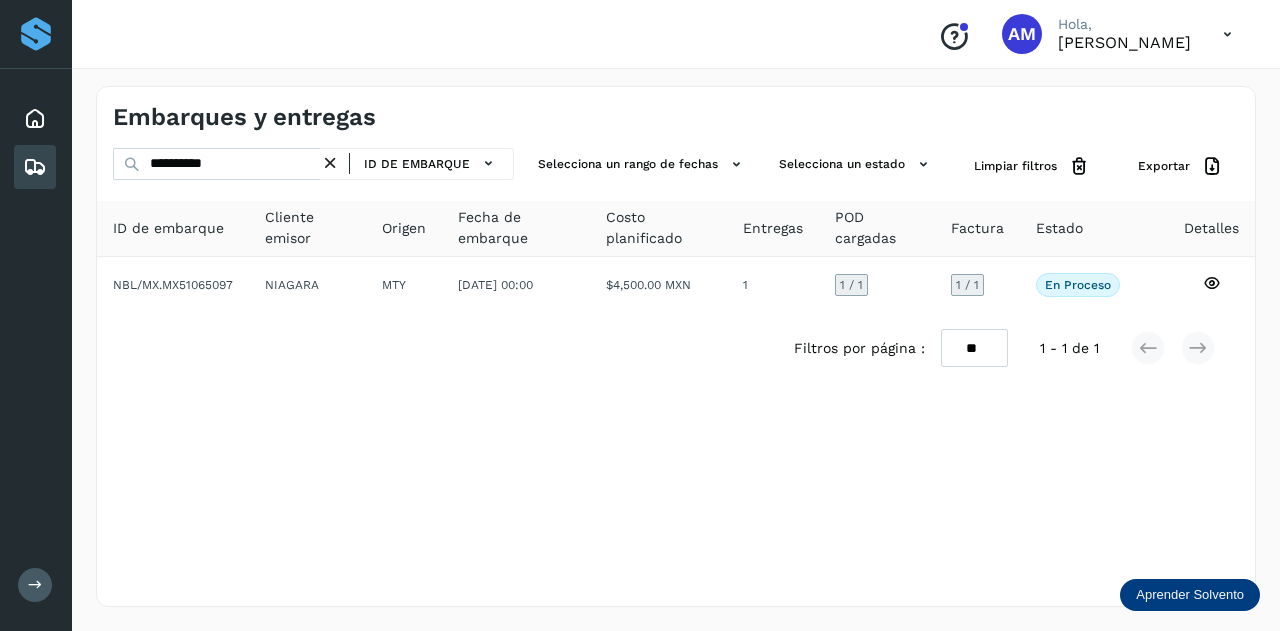 drag, startPoint x: 338, startPoint y: 162, endPoint x: 292, endPoint y: 165, distance: 46.09772 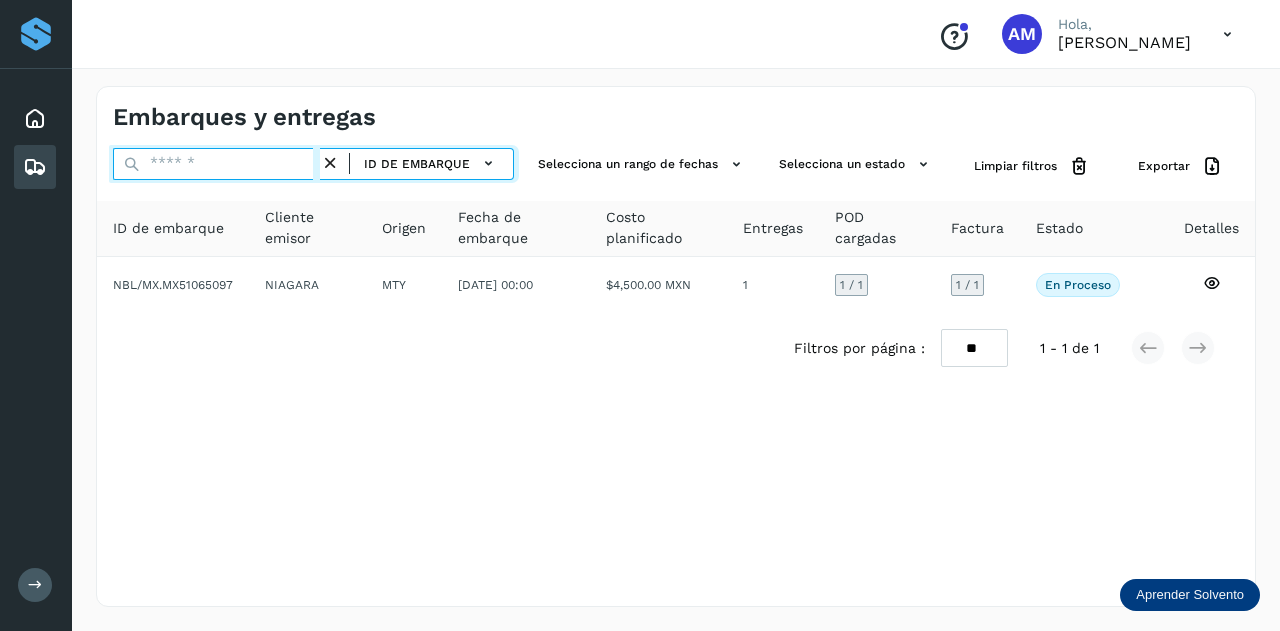 click at bounding box center [216, 164] 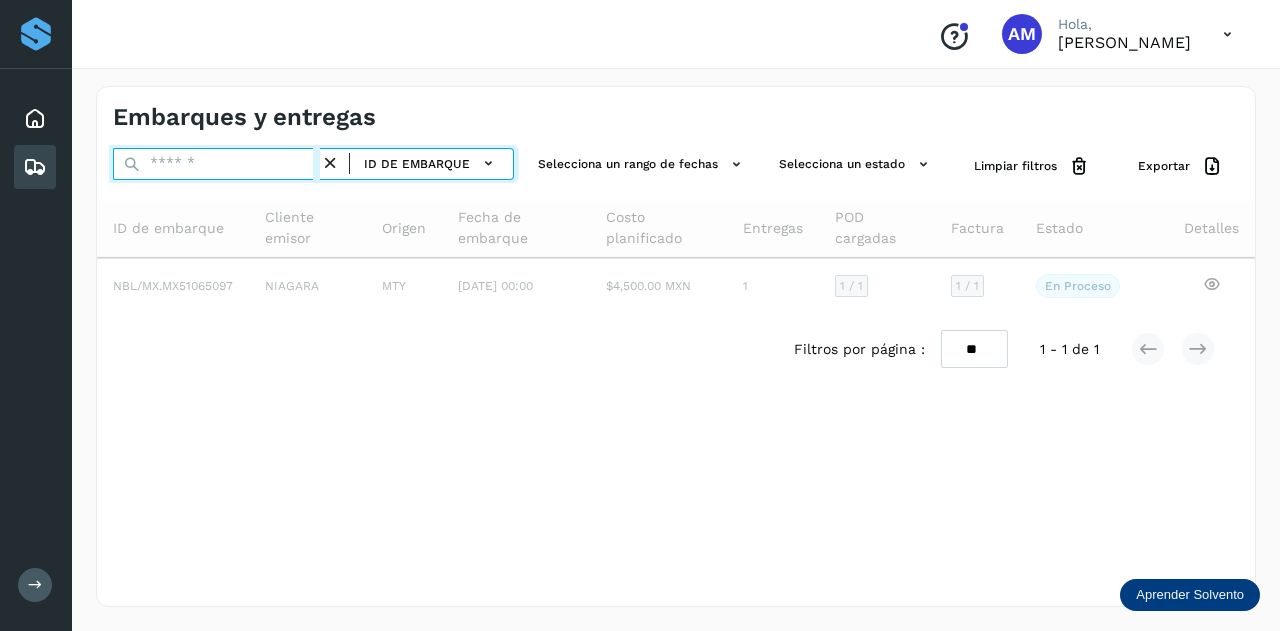 paste on "**********" 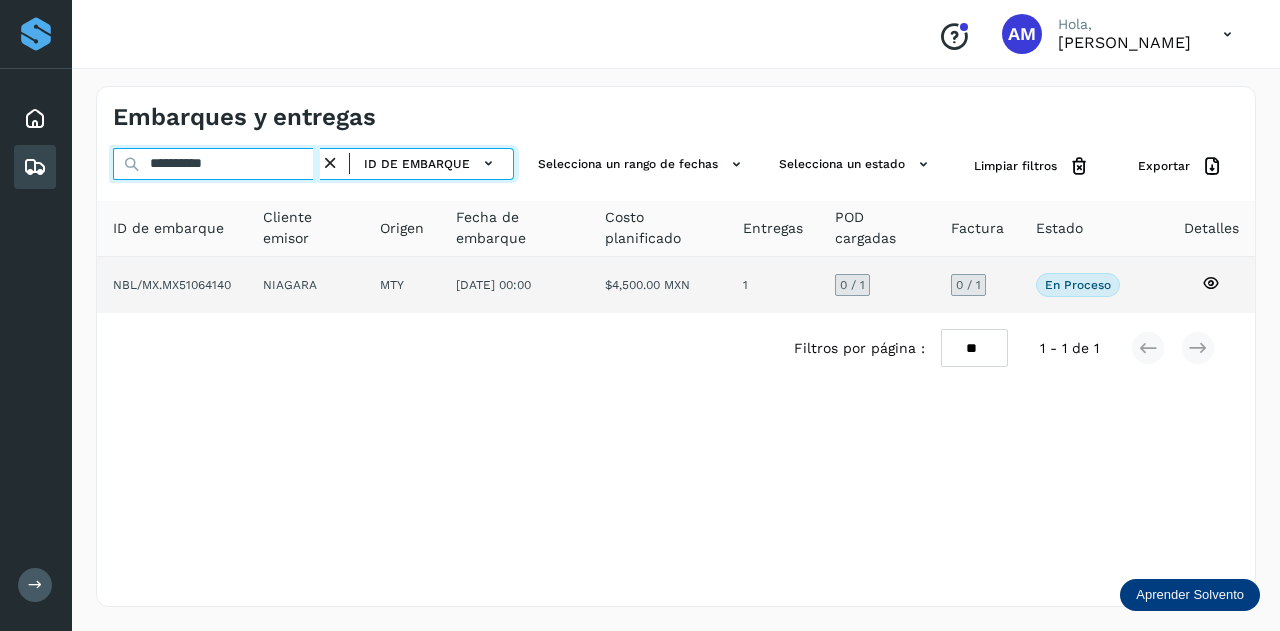 type on "**********" 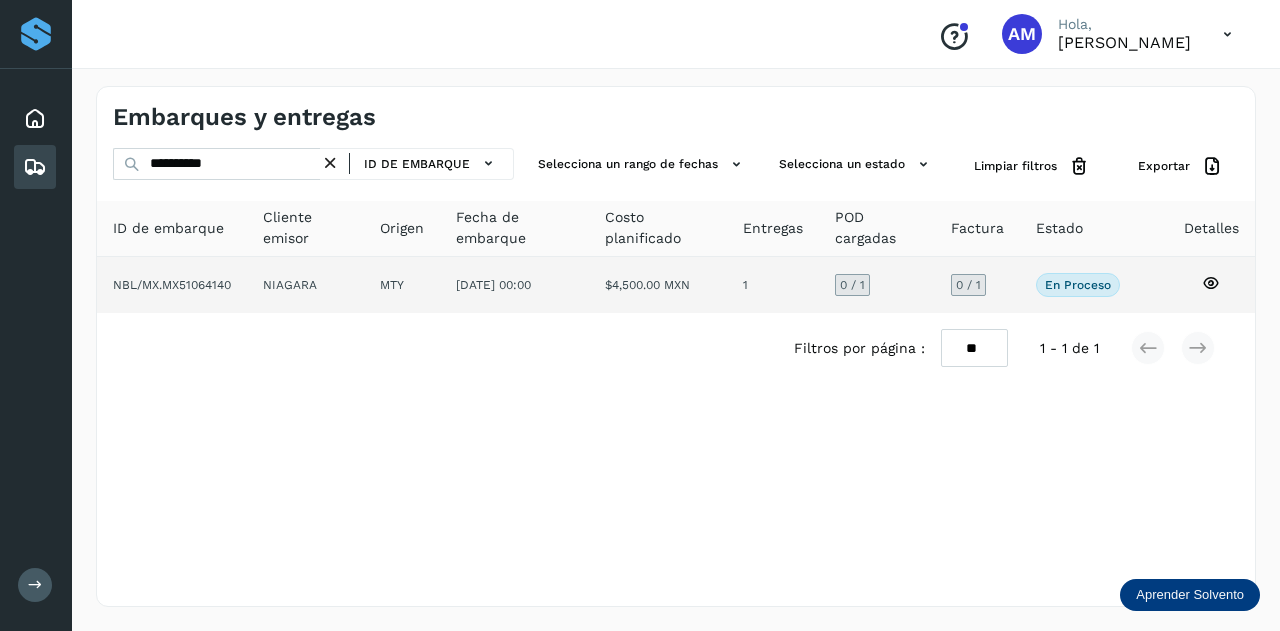 click on "NIAGARA" 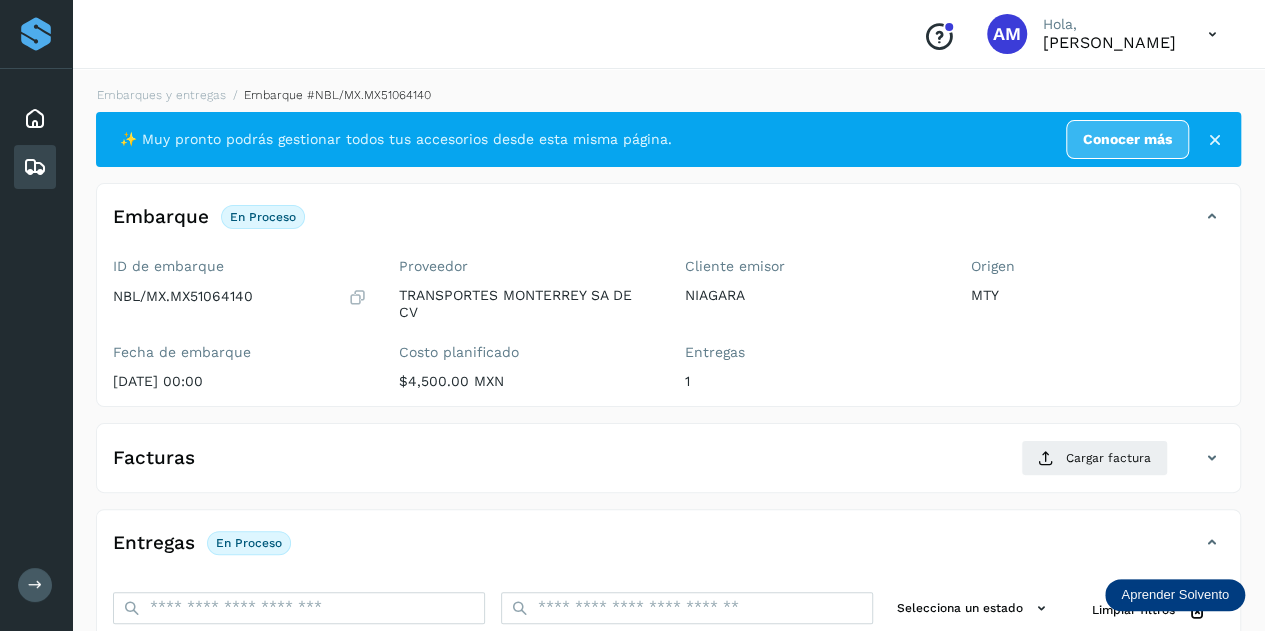 scroll, scrollTop: 200, scrollLeft: 0, axis: vertical 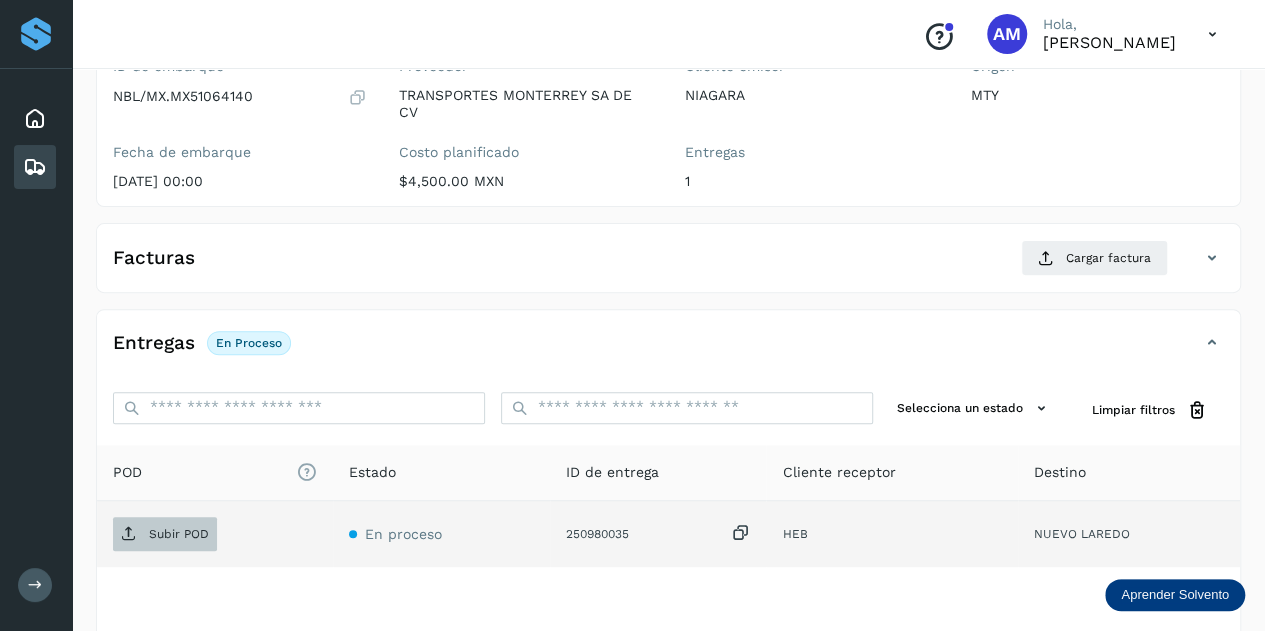 click on "Subir POD" at bounding box center (179, 534) 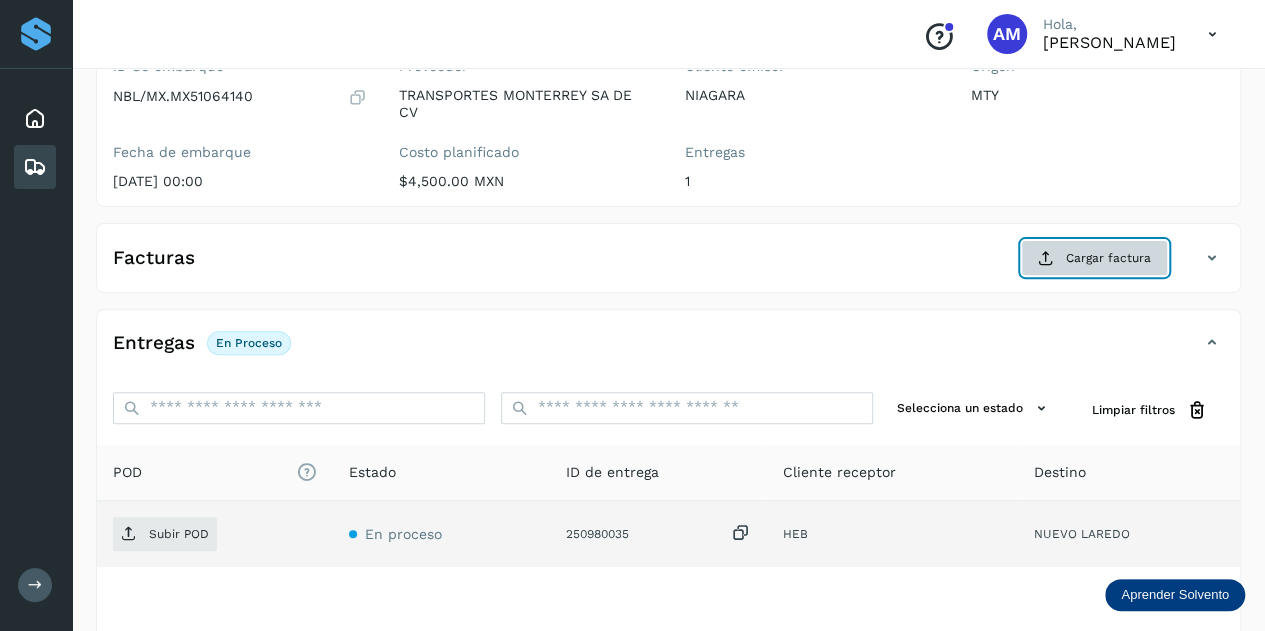 click on "Cargar factura" 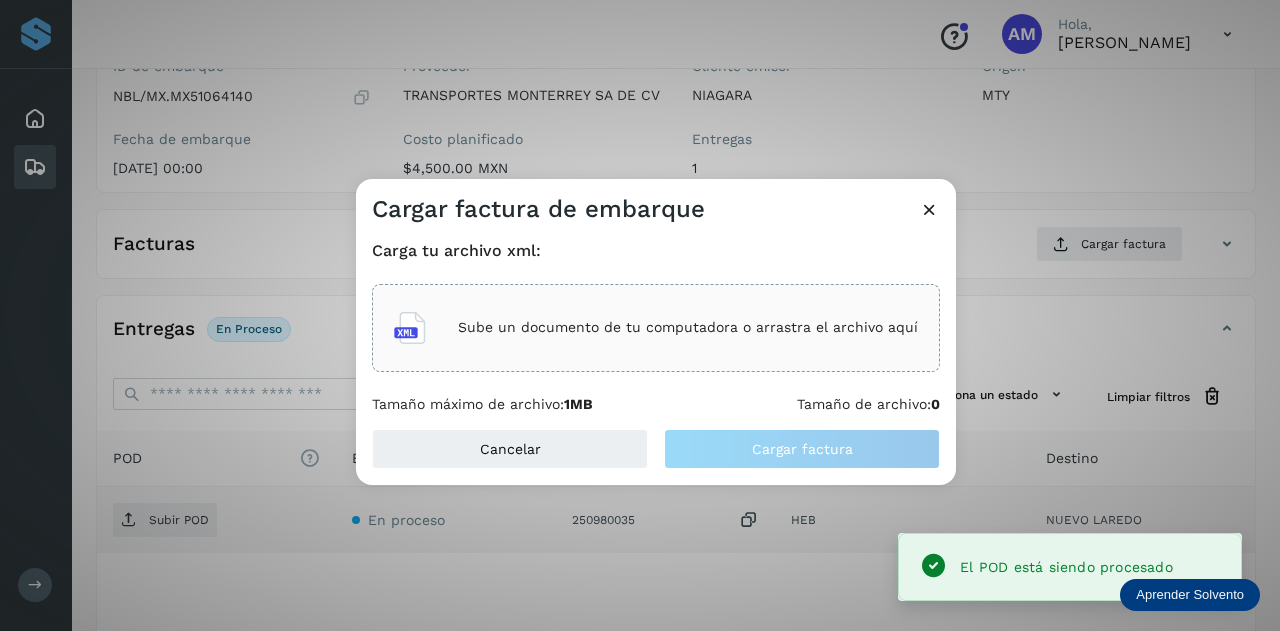 click on "Sube un documento de tu computadora o arrastra el archivo aquí" 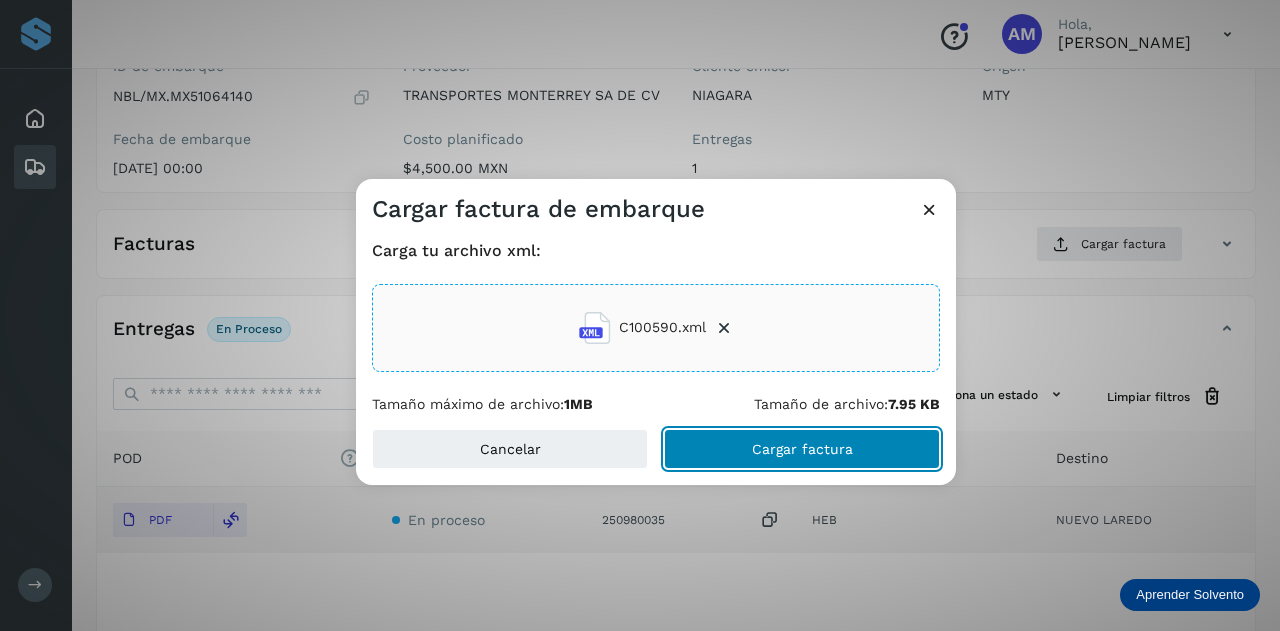 click on "Cargar factura" 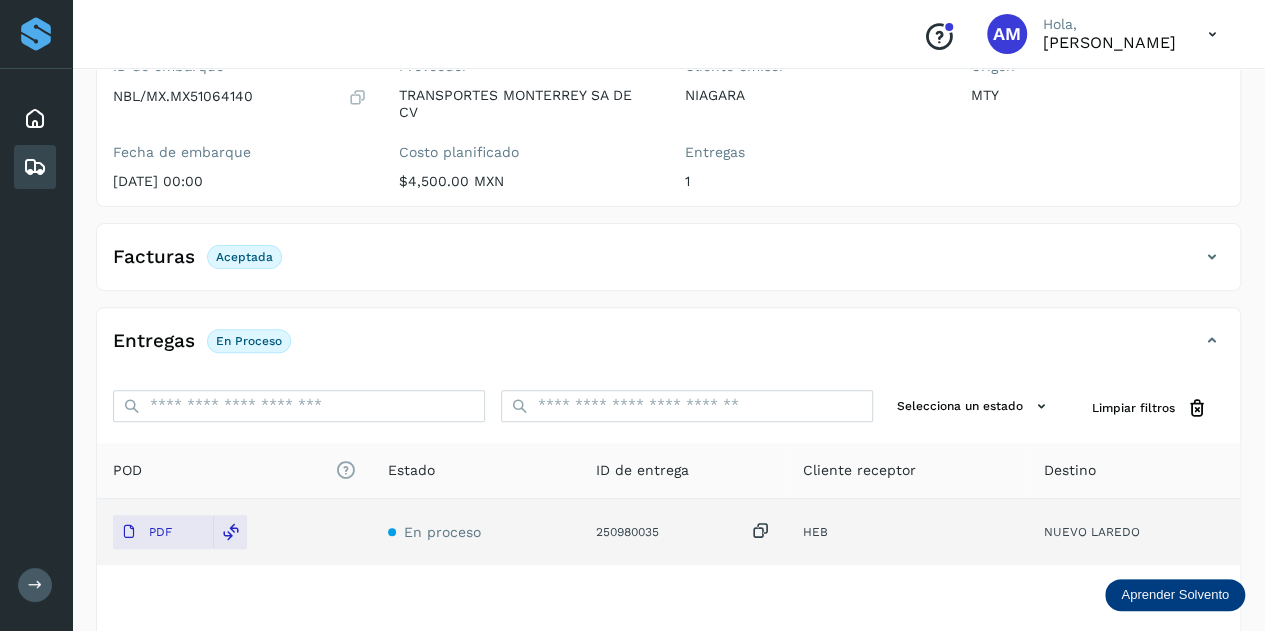 scroll, scrollTop: 0, scrollLeft: 0, axis: both 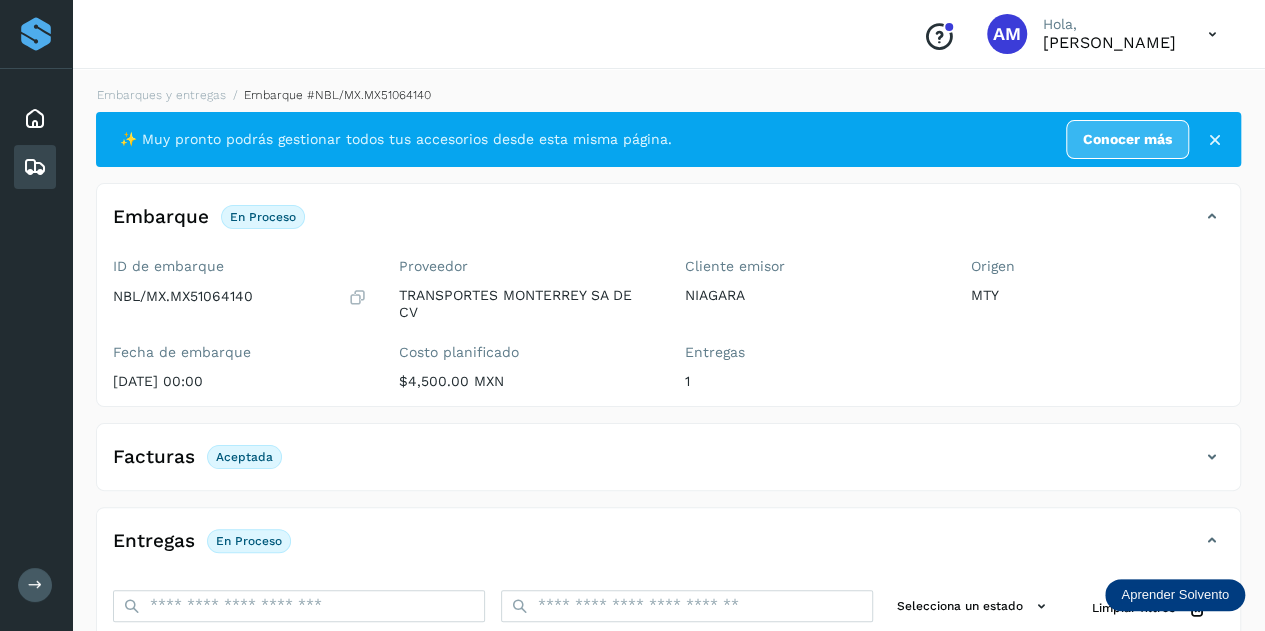 click on "Embarques y entregas Embarque #NBL/MX.MX51064140  ✨ Muy pronto podrás gestionar todos tus accesorios desde esta misma página. Conocer más Embarque En proceso
Verifica el estado de la factura o entregas asociadas a este embarque
ID de embarque NBL/MX.MX51064140 Fecha de embarque [DATE] 00:00 Proveedor TRANSPORTES [GEOGRAPHIC_DATA] SA DE CV Costo planificado  $4,500.00 MXN  Cliente emisor NIAGARA Entregas 1 Origen MTY Facturas Aceptada Estado Aceptada Entregas En proceso Selecciona un estado Limpiar filtros POD
El tamaño máximo de archivo es de 20 Mb.
Estado ID de entrega Cliente receptor Destino PDF En proceso 250980035  HEB NUEVO LAREDO HEB 250980035 PDF Destino: NUEVO LAREDO En proceso Filtros por página : ** ** ** 1 - 1 de 1" at bounding box center [668, 511] 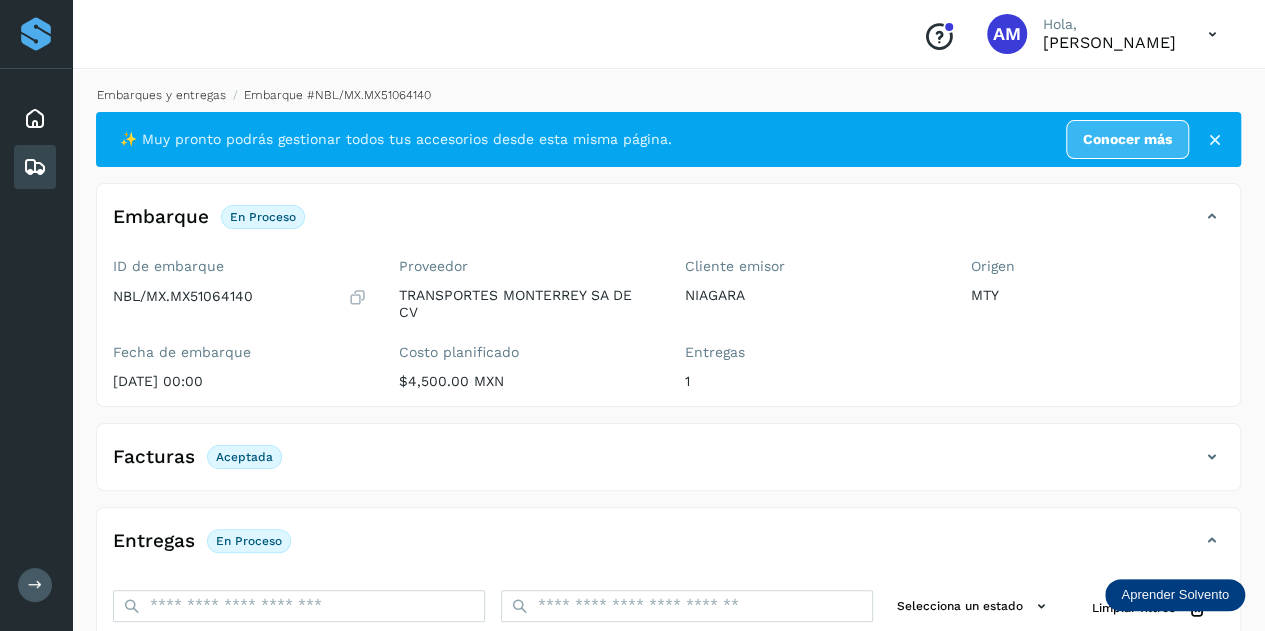 click on "Embarques y entregas" at bounding box center (161, 95) 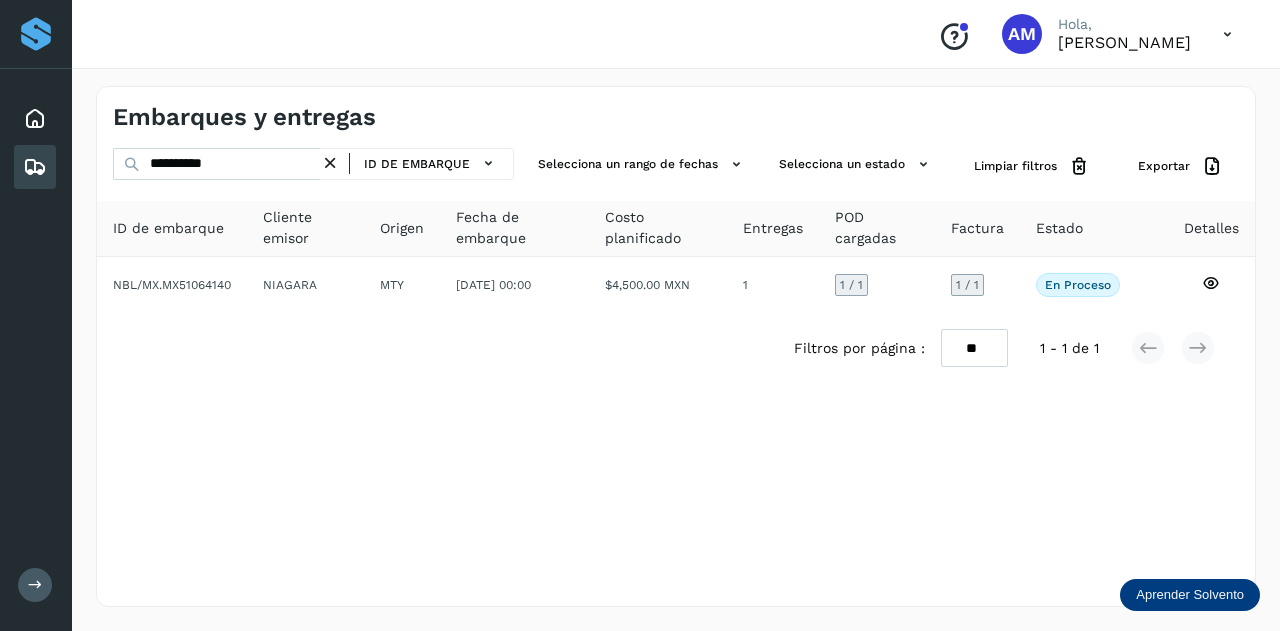drag, startPoint x: 338, startPoint y: 160, endPoint x: 282, endPoint y: 165, distance: 56.22277 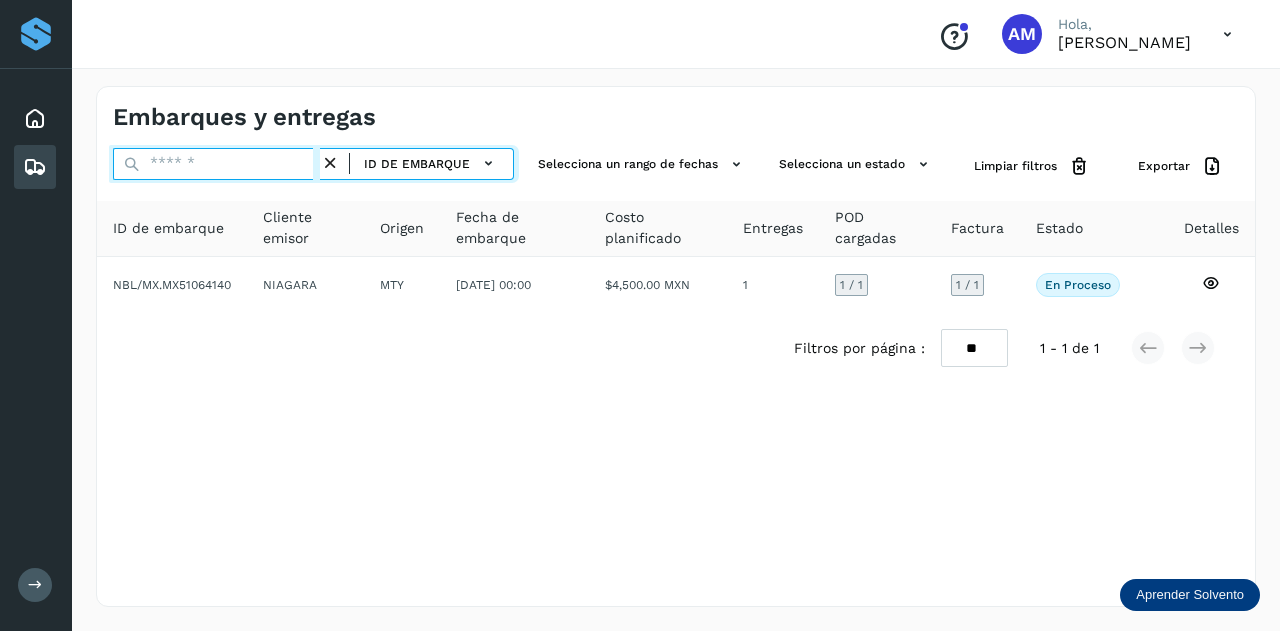 click at bounding box center [216, 164] 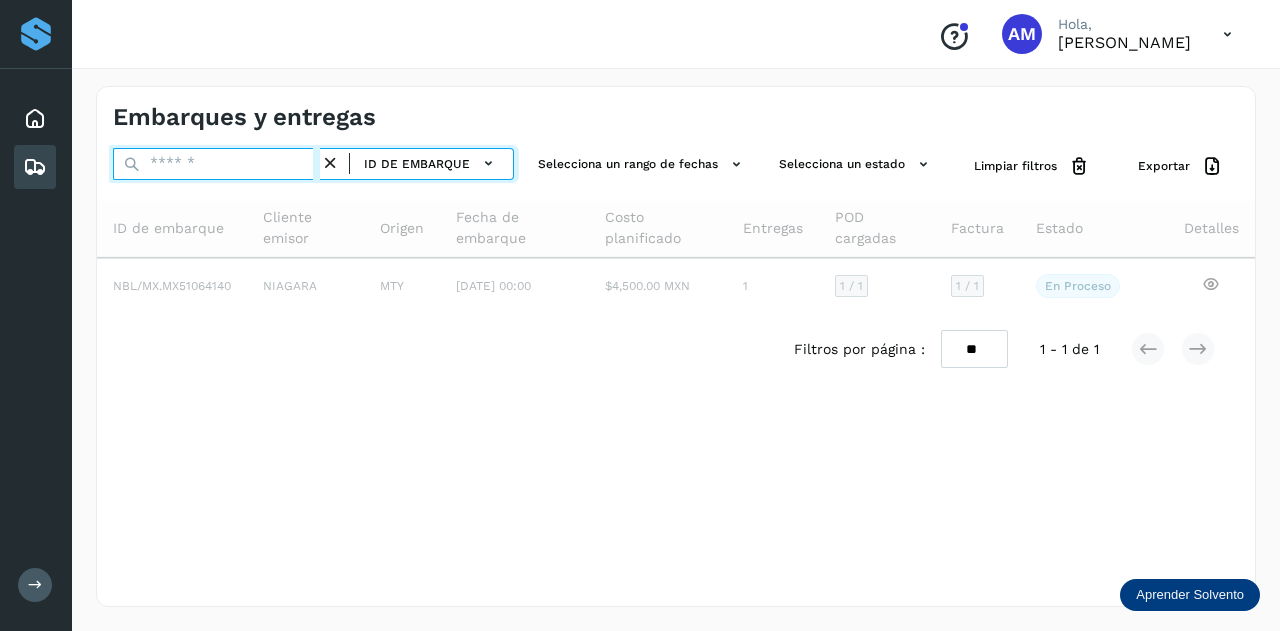 paste on "**********" 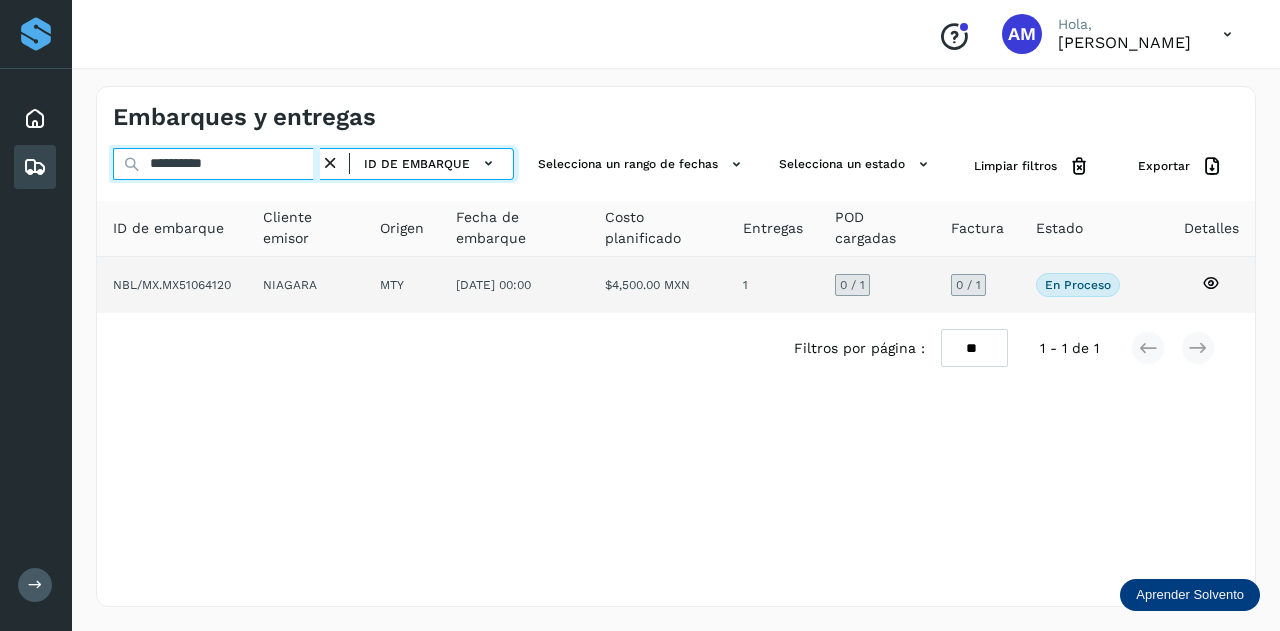 type on "**********" 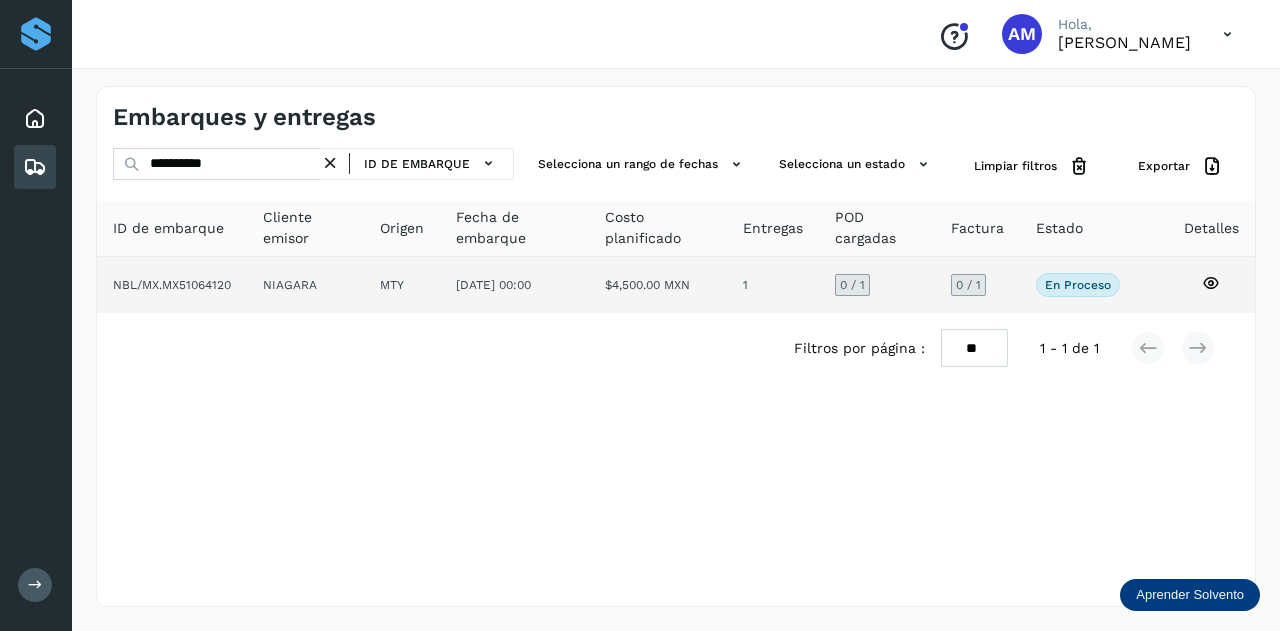click on "NIAGARA" 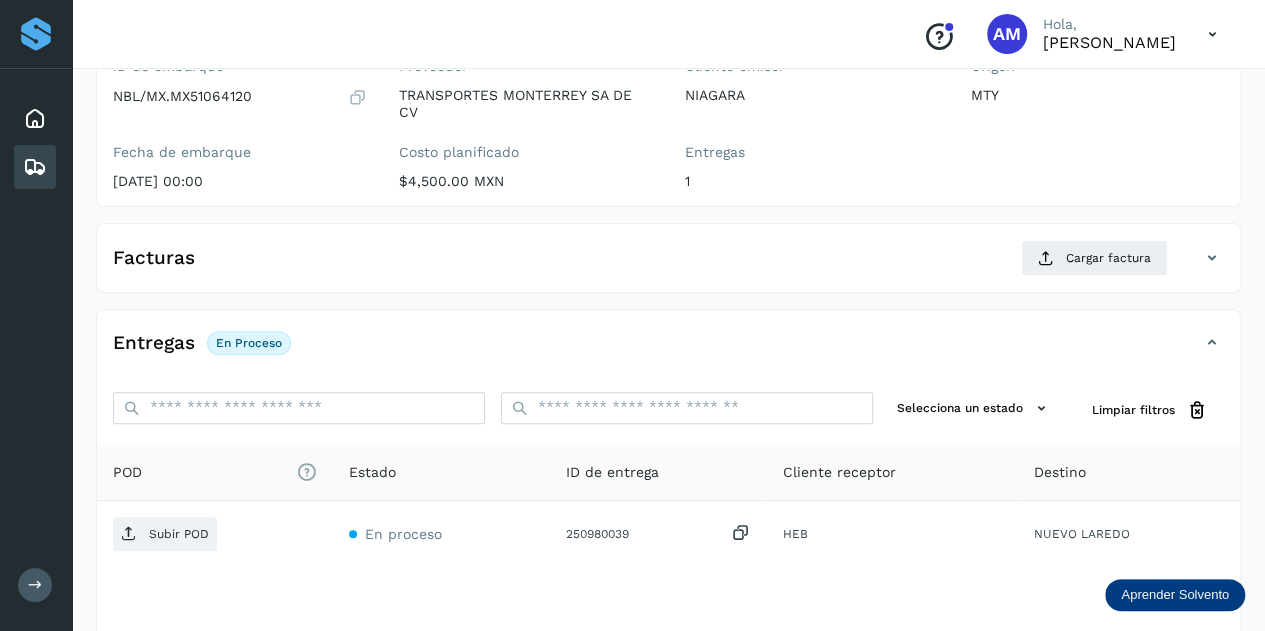 scroll, scrollTop: 300, scrollLeft: 0, axis: vertical 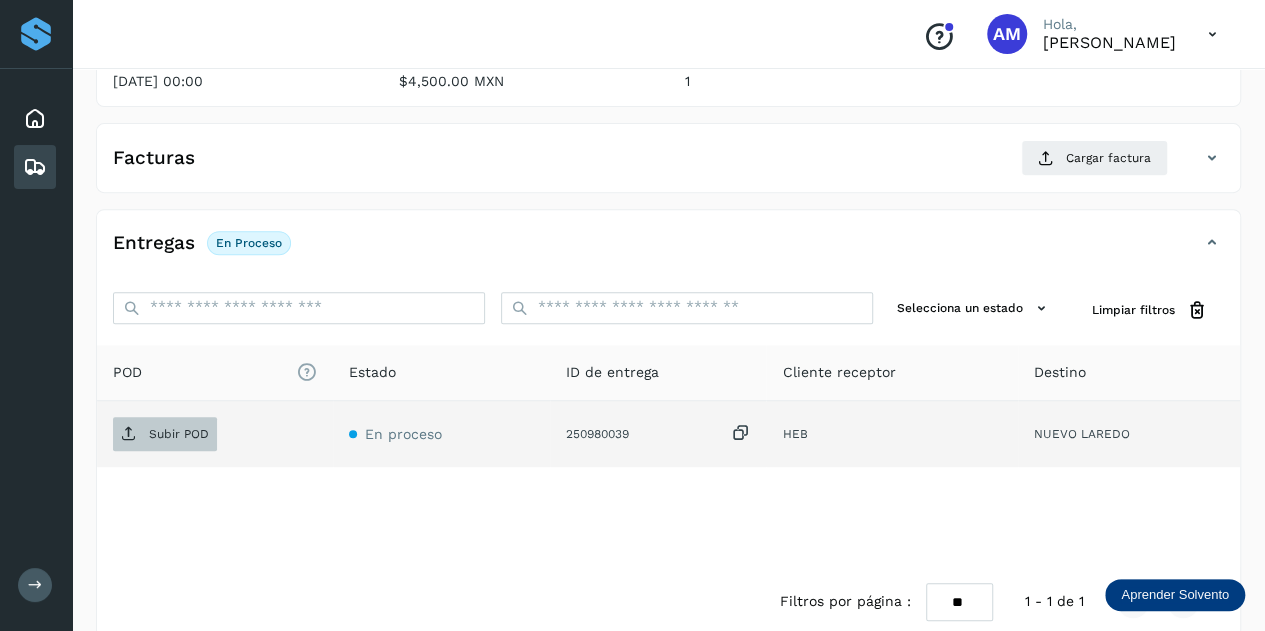 click on "Subir POD" at bounding box center [179, 434] 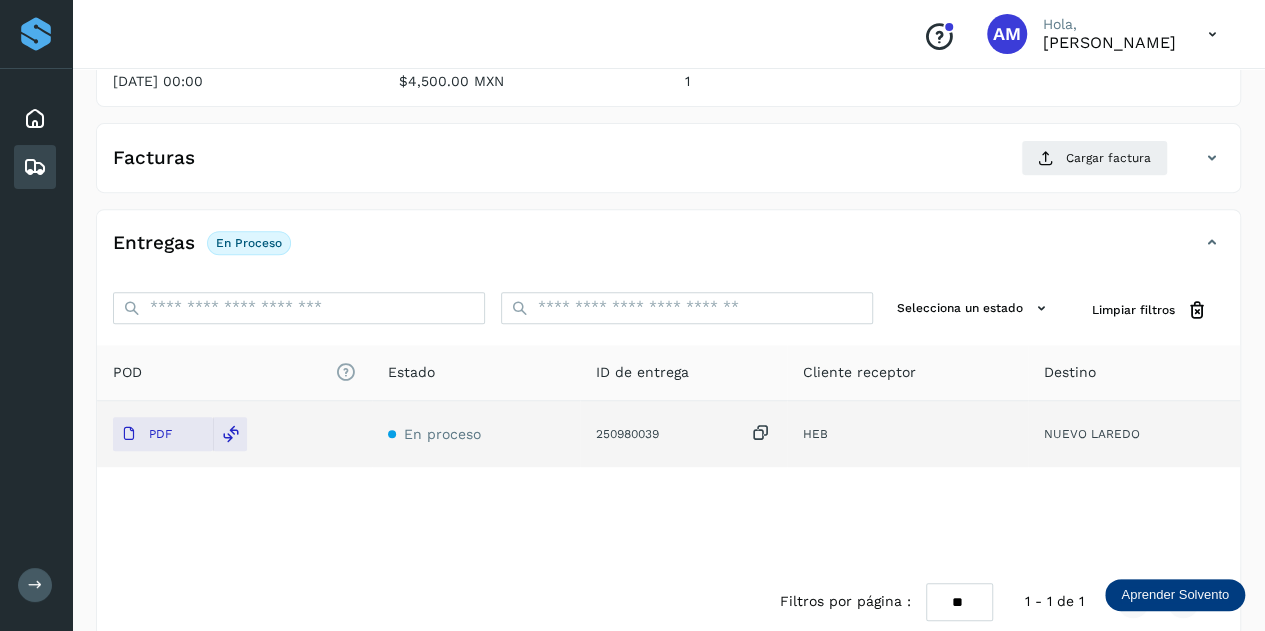 click on "Facturas Cargar factura Aún no has subido ninguna factura" 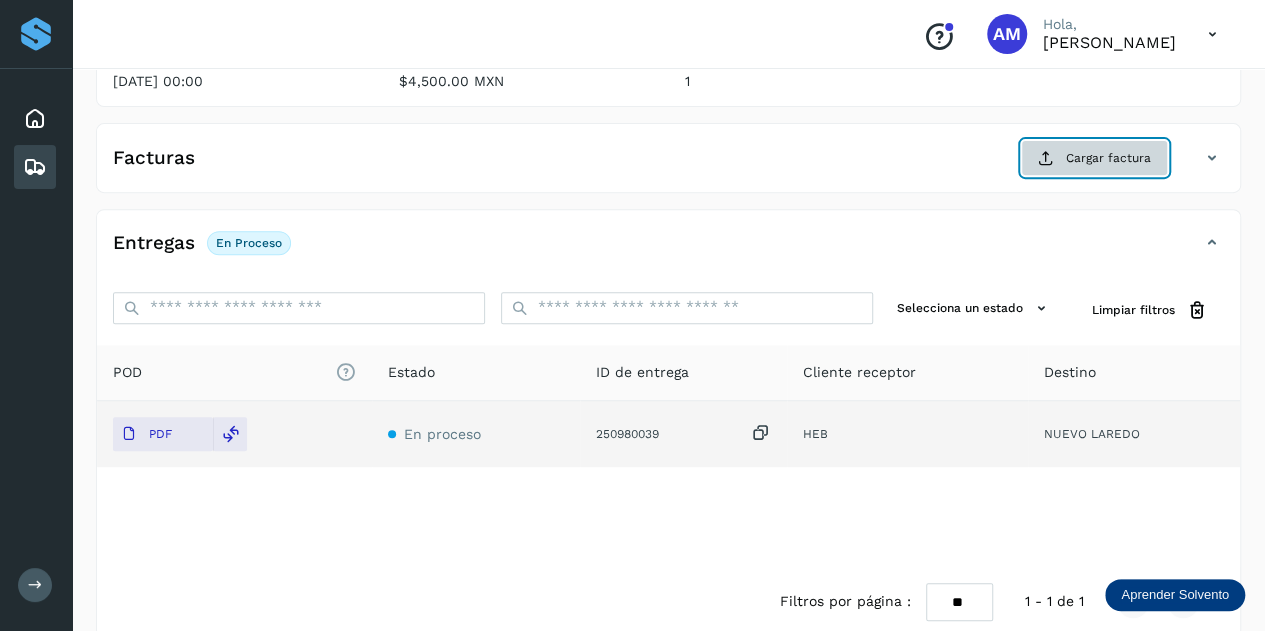 click on "Cargar factura" 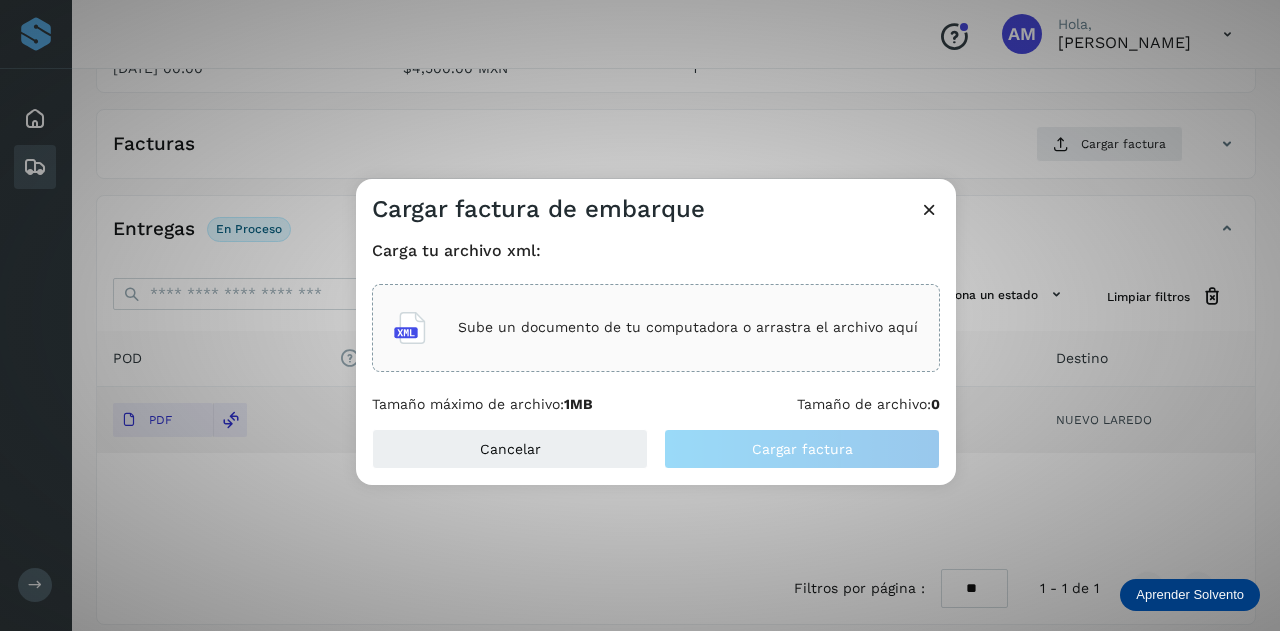 click on "Sube un documento de tu computadora o arrastra el archivo aquí" at bounding box center [688, 327] 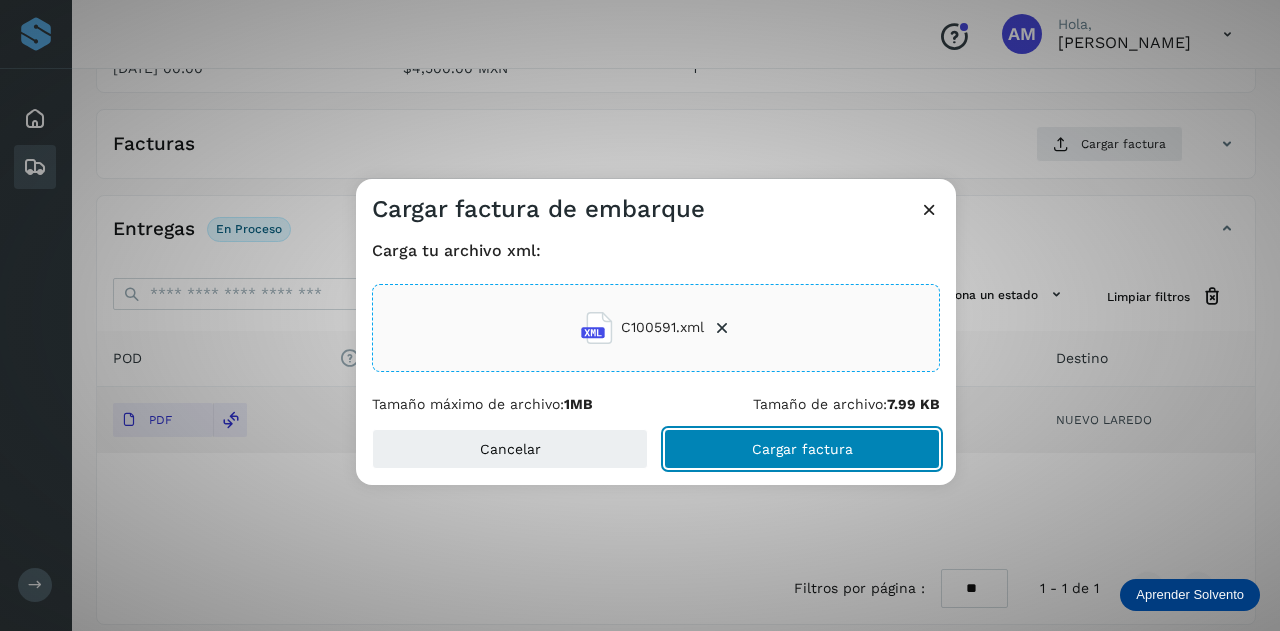 drag, startPoint x: 789, startPoint y: 452, endPoint x: 773, endPoint y: 454, distance: 16.124516 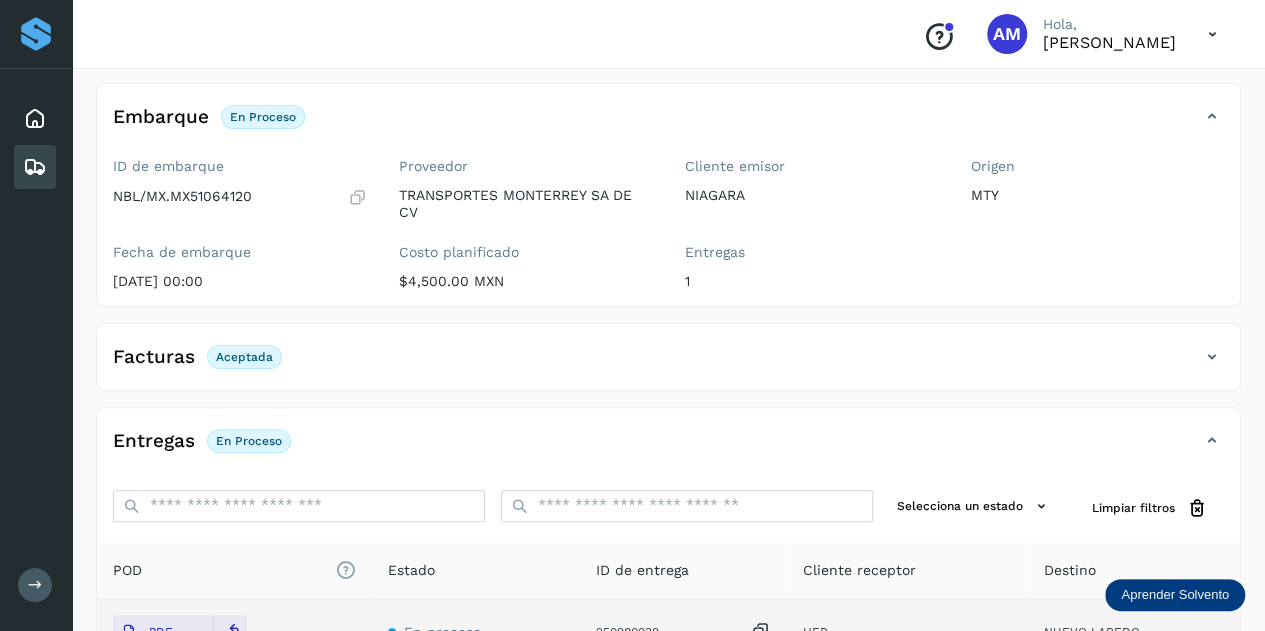 scroll, scrollTop: 0, scrollLeft: 0, axis: both 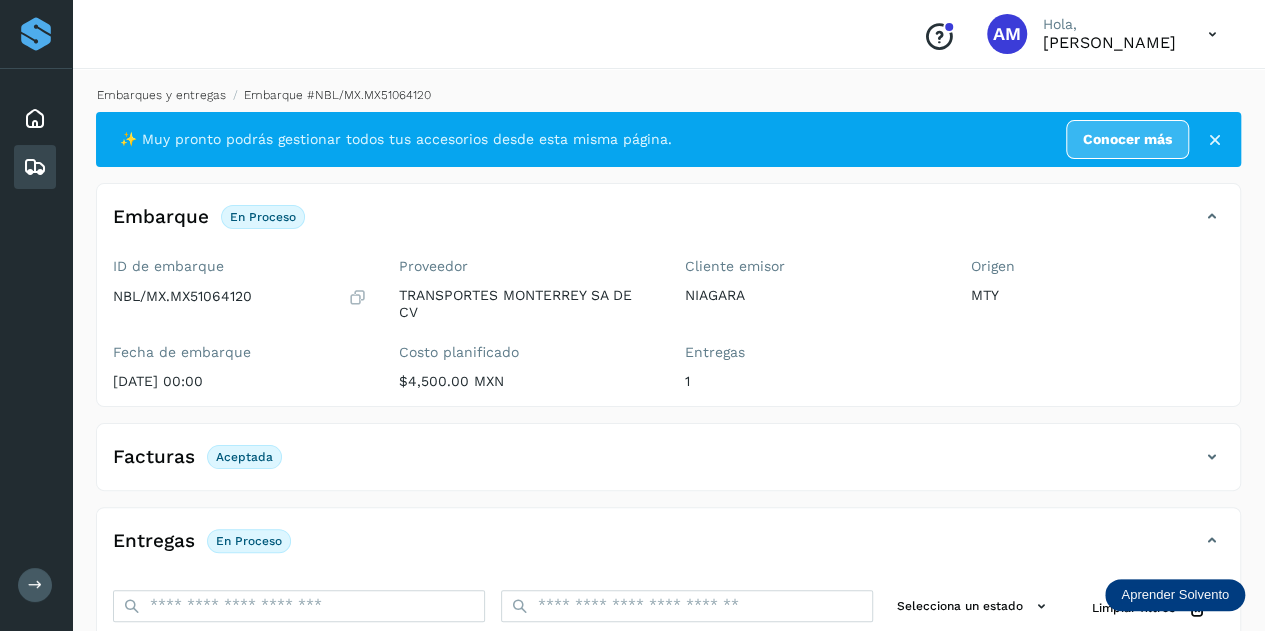 click on "Embarques y entregas" at bounding box center (161, 95) 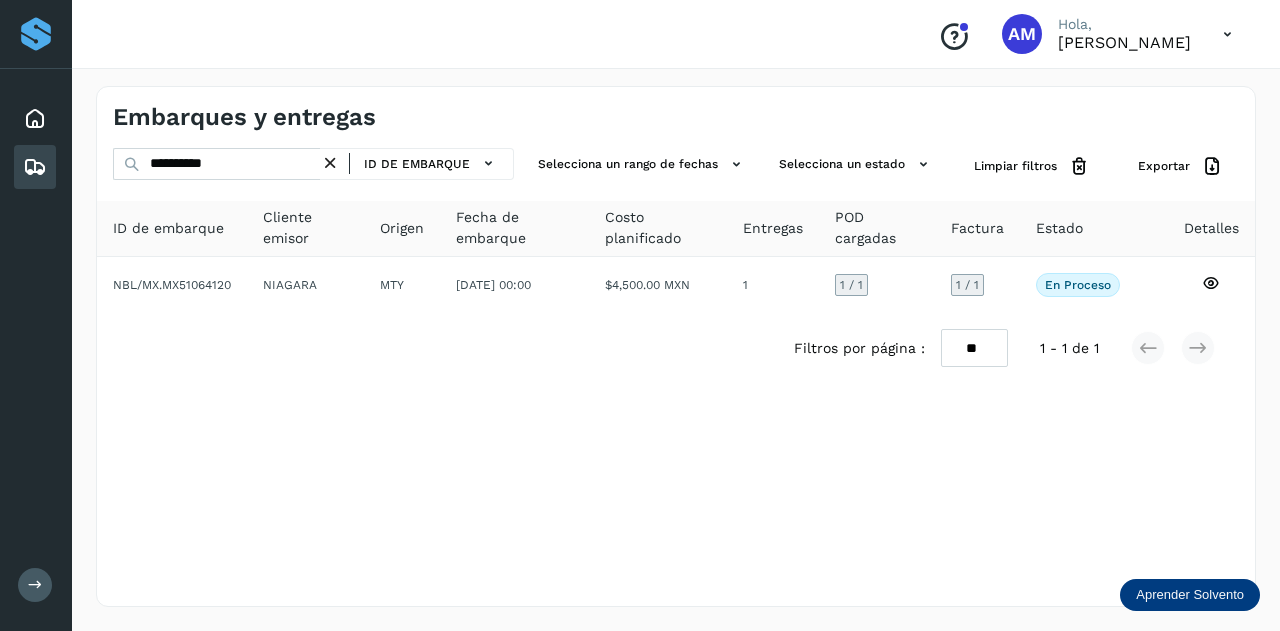 drag, startPoint x: 335, startPoint y: 165, endPoint x: 281, endPoint y: 165, distance: 54 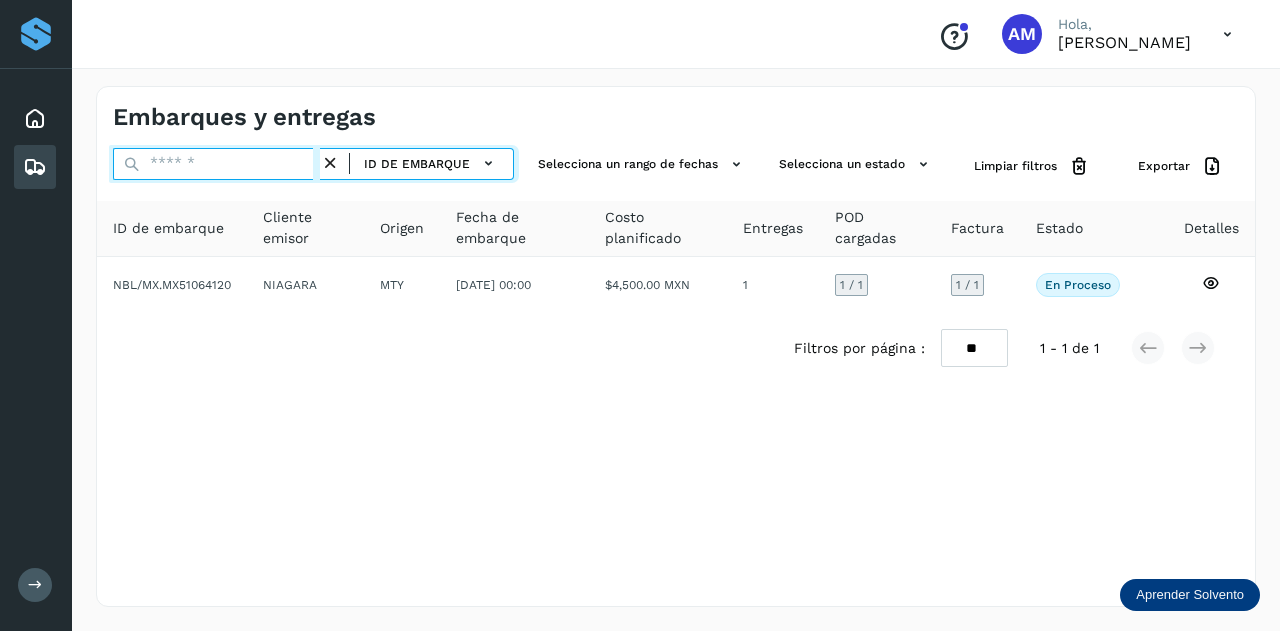 click at bounding box center [216, 164] 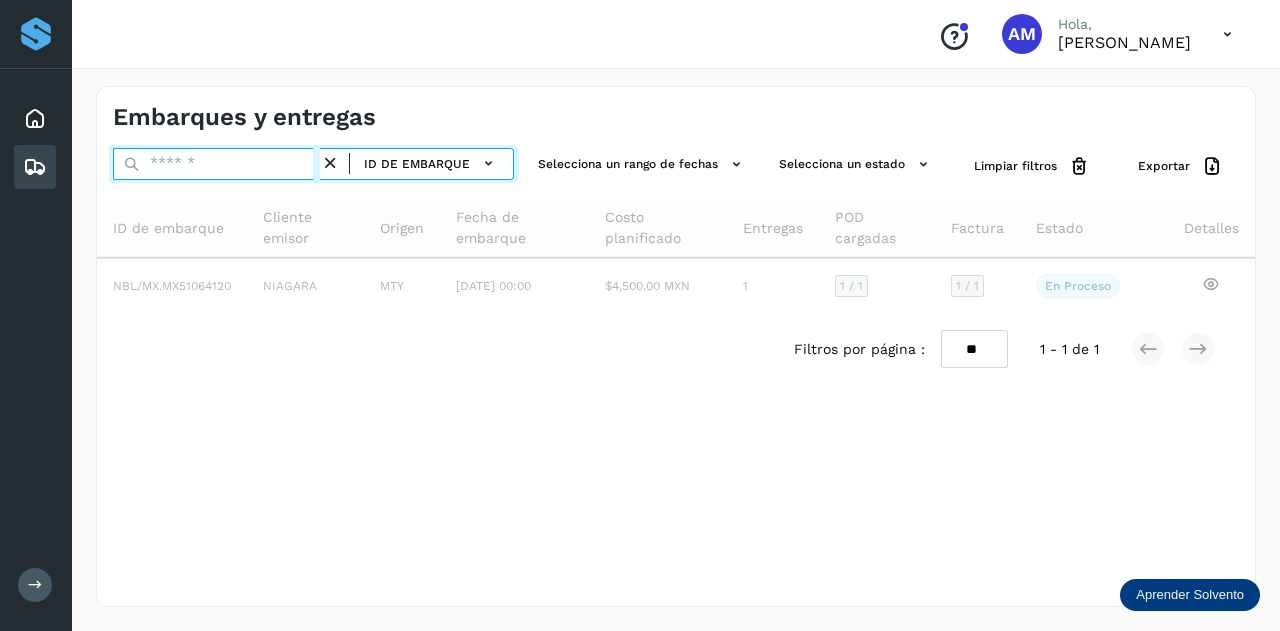 paste on "**********" 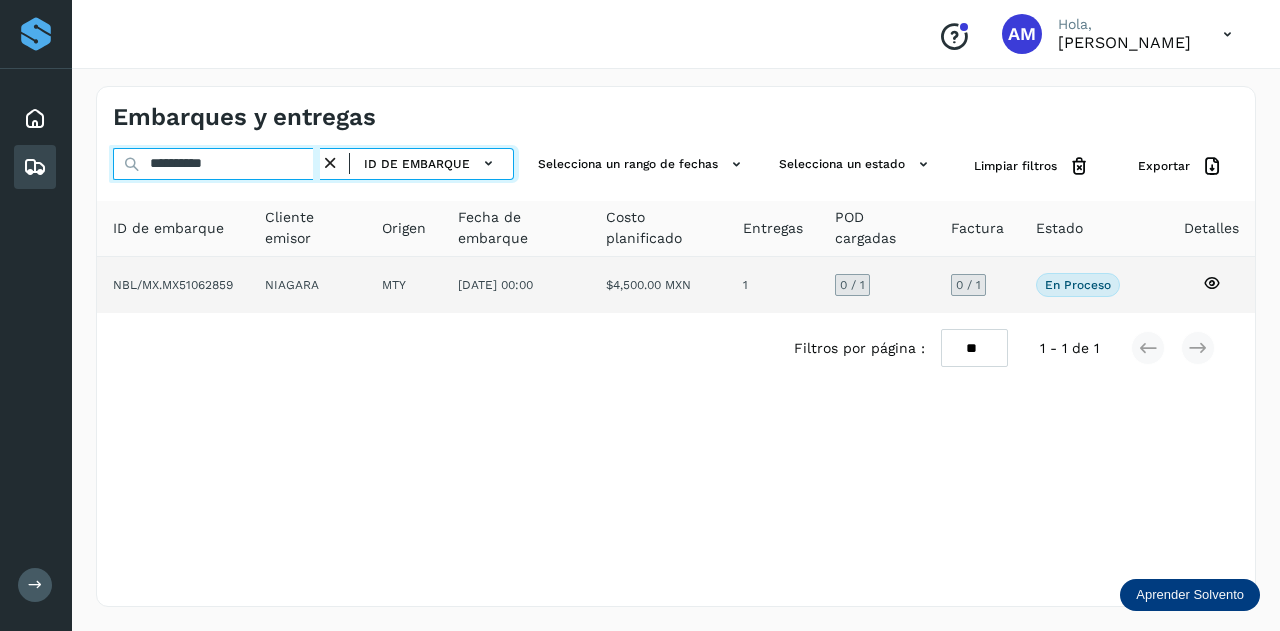 type on "**********" 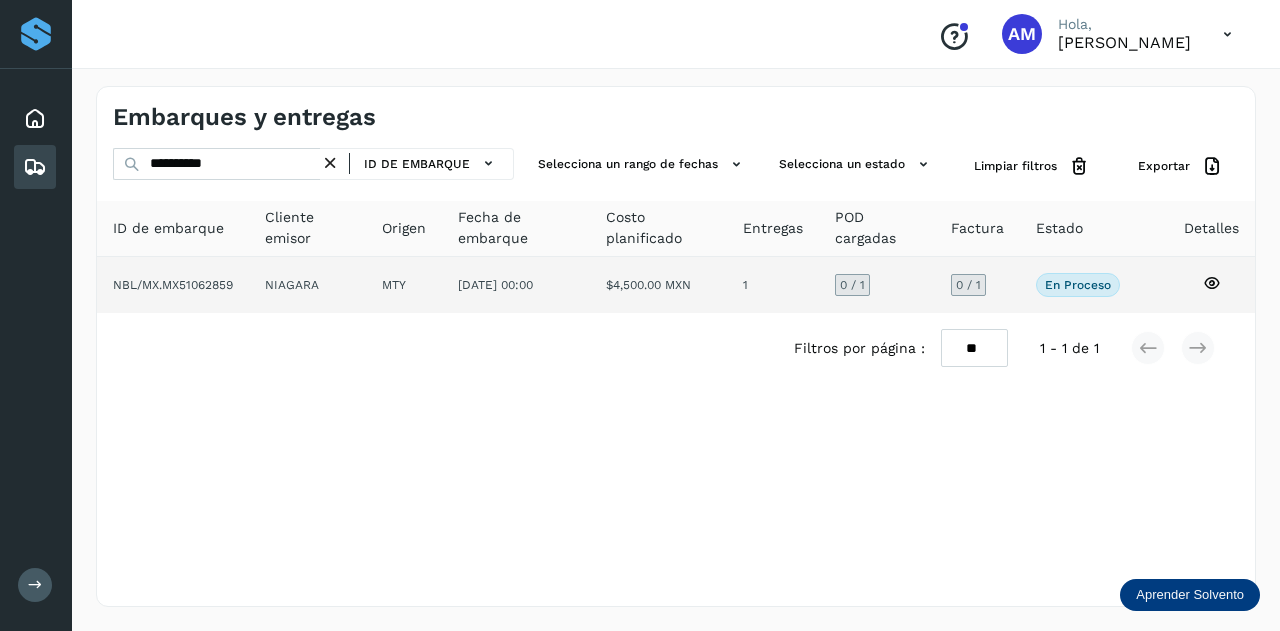 click on "NIAGARA" 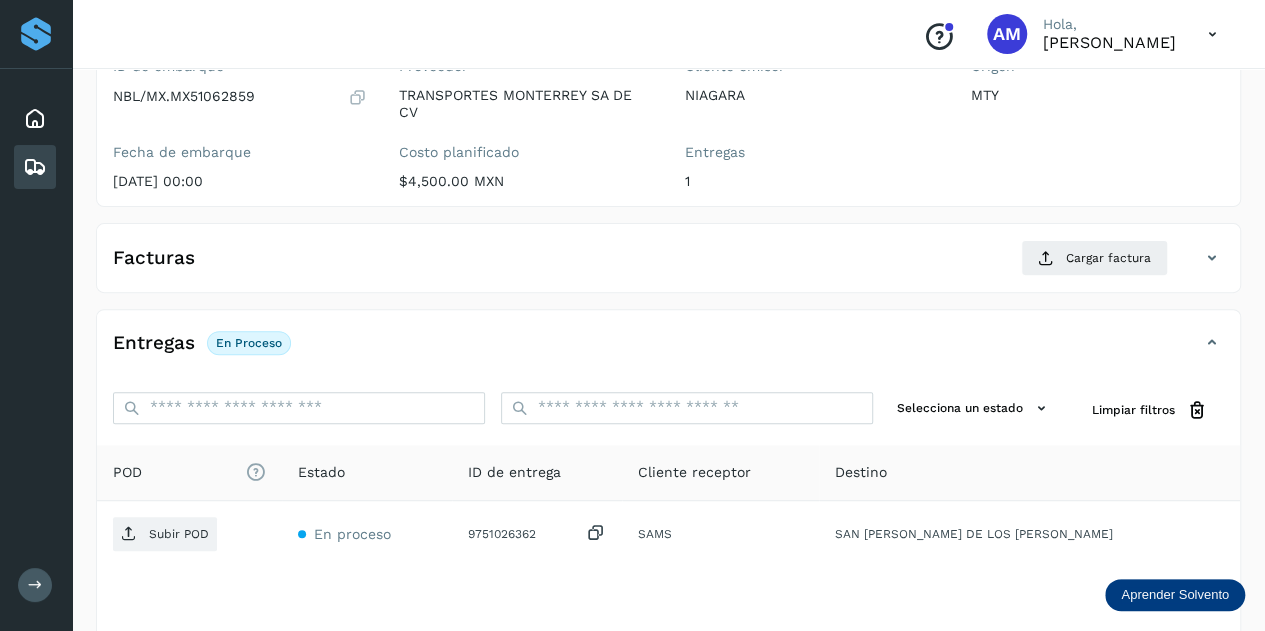 scroll, scrollTop: 300, scrollLeft: 0, axis: vertical 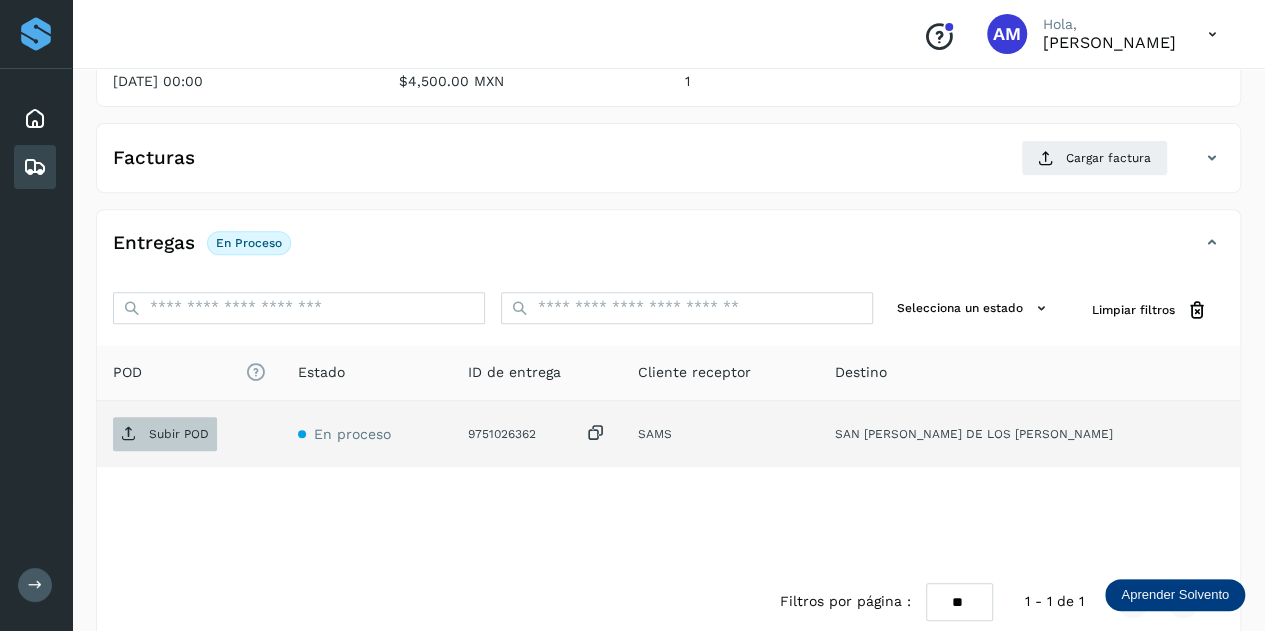 click on "Subir POD" at bounding box center [165, 434] 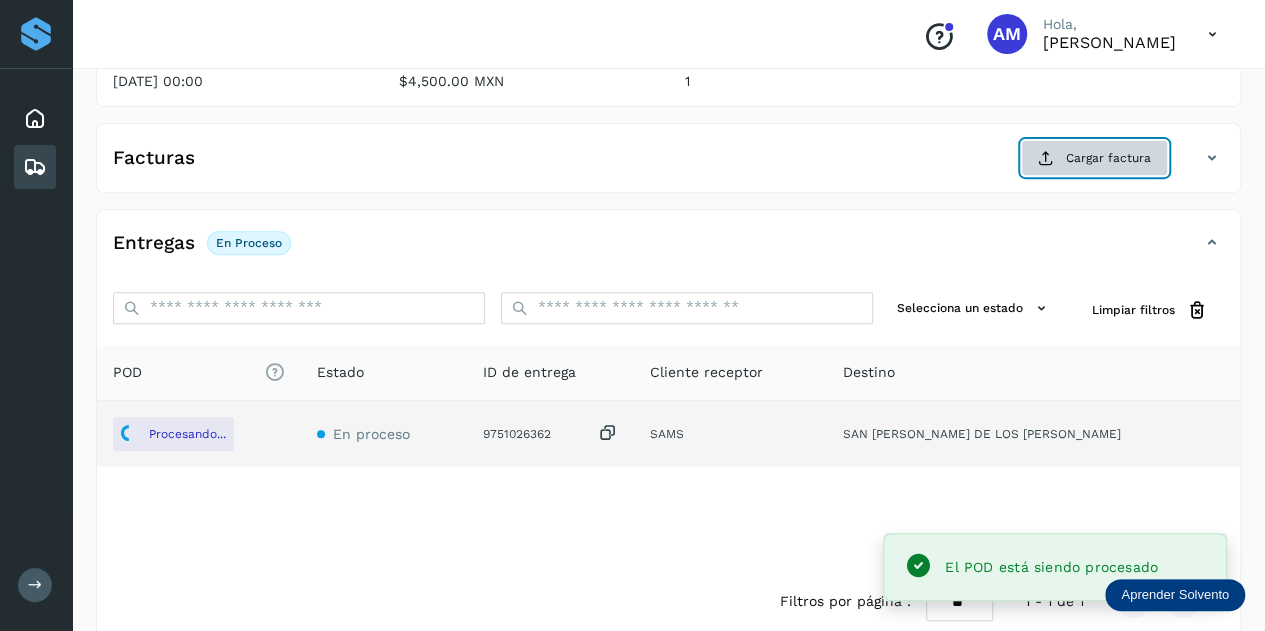 click on "Cargar factura" at bounding box center [1094, 158] 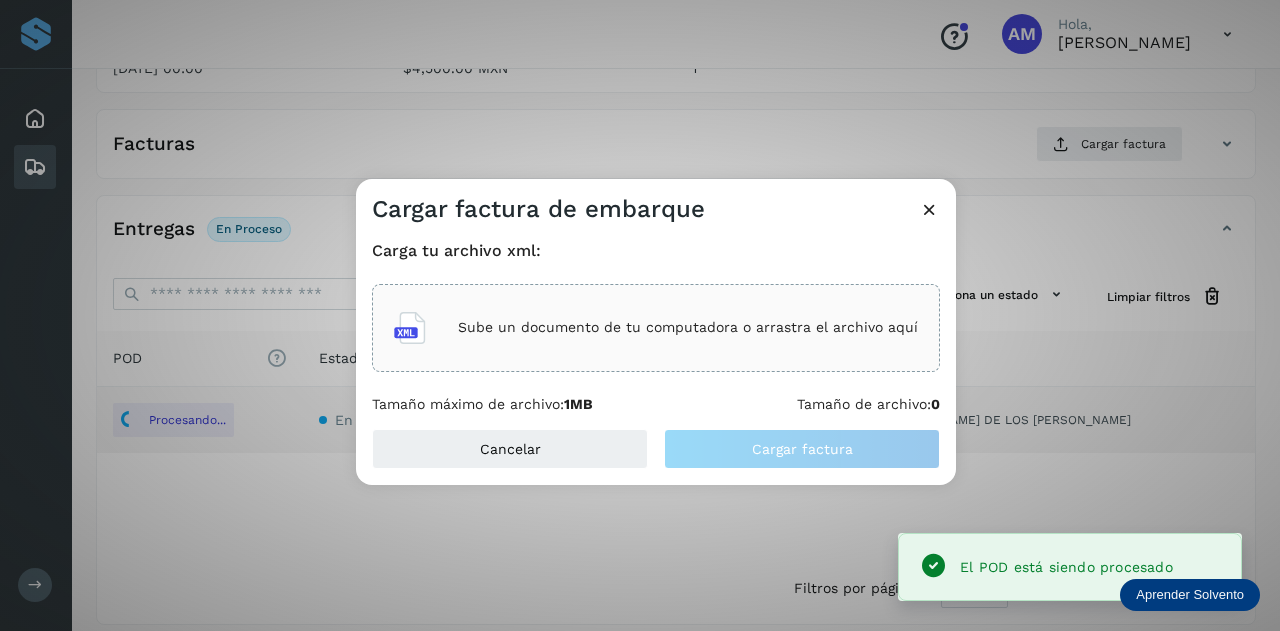 click on "Sube un documento de tu computadora o arrastra el archivo aquí" at bounding box center [688, 327] 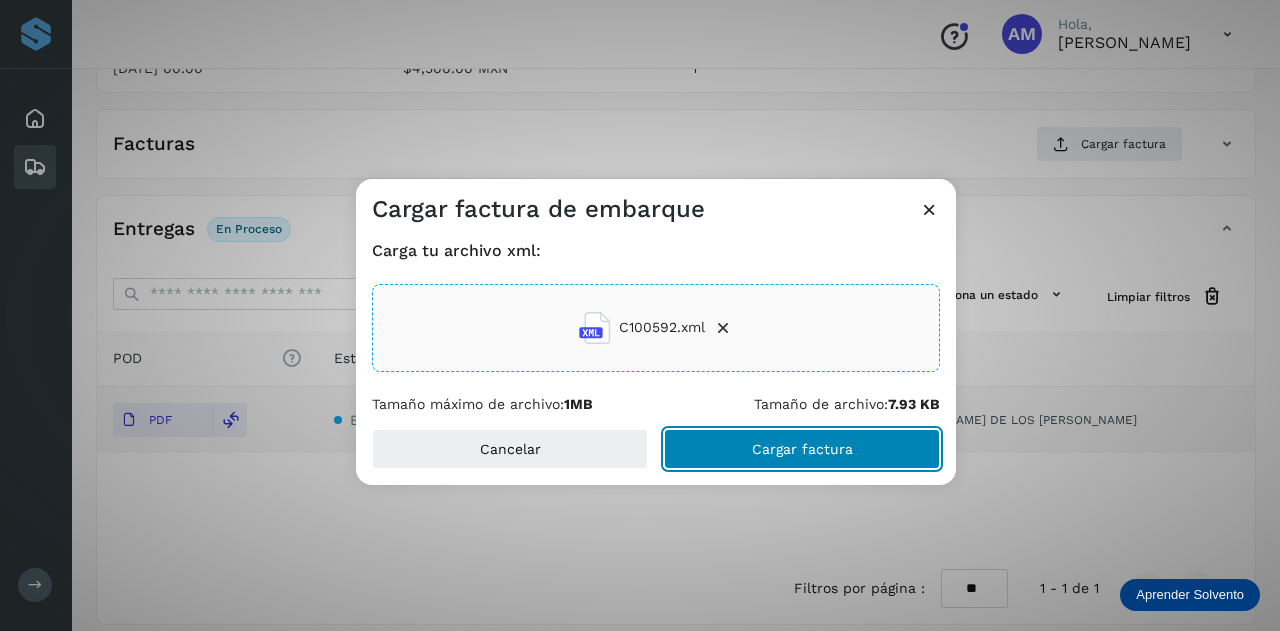 click on "Cargar factura" 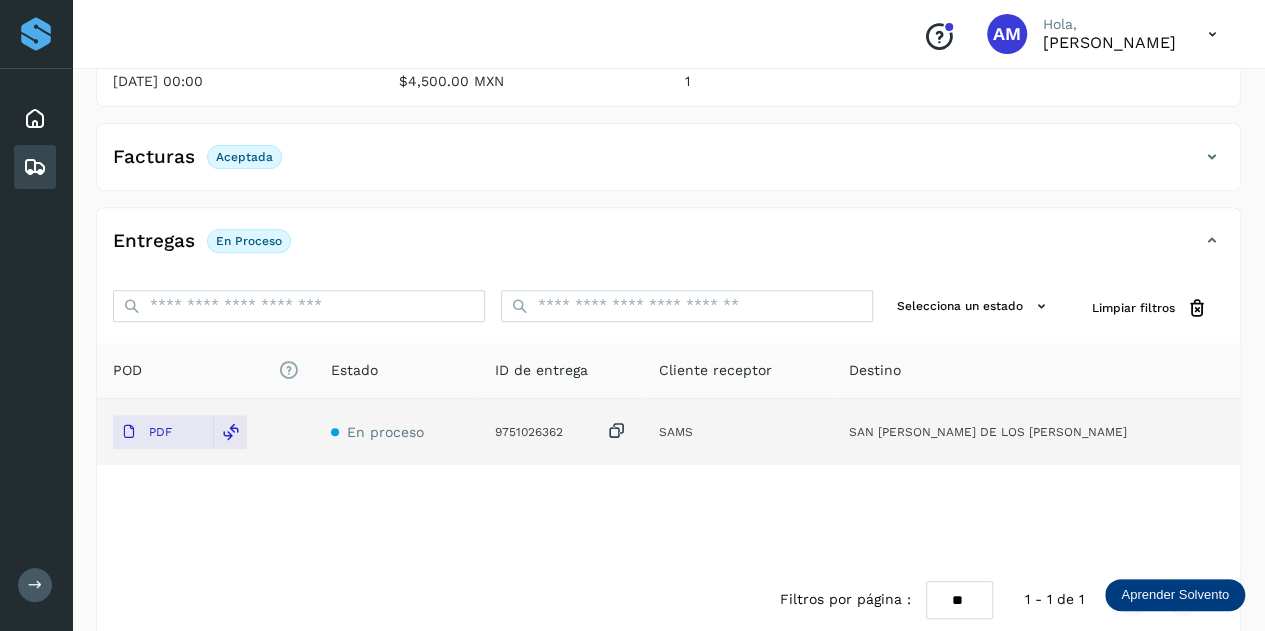 scroll, scrollTop: 0, scrollLeft: 0, axis: both 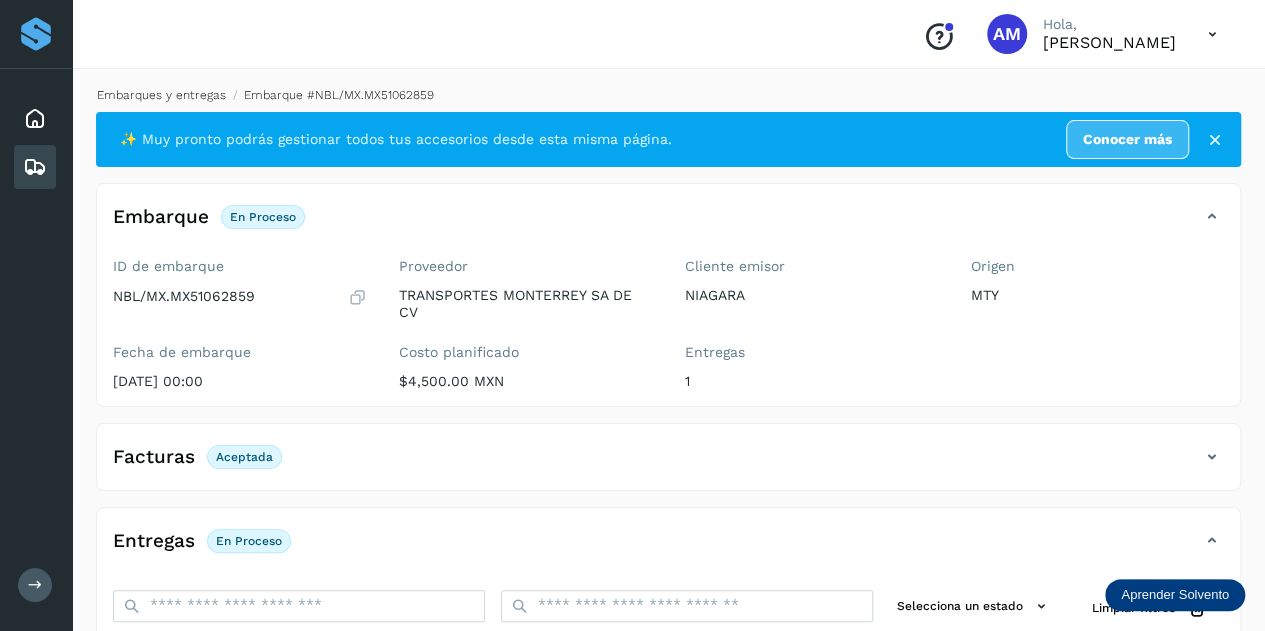 click on "Embarques y entregas" at bounding box center [161, 95] 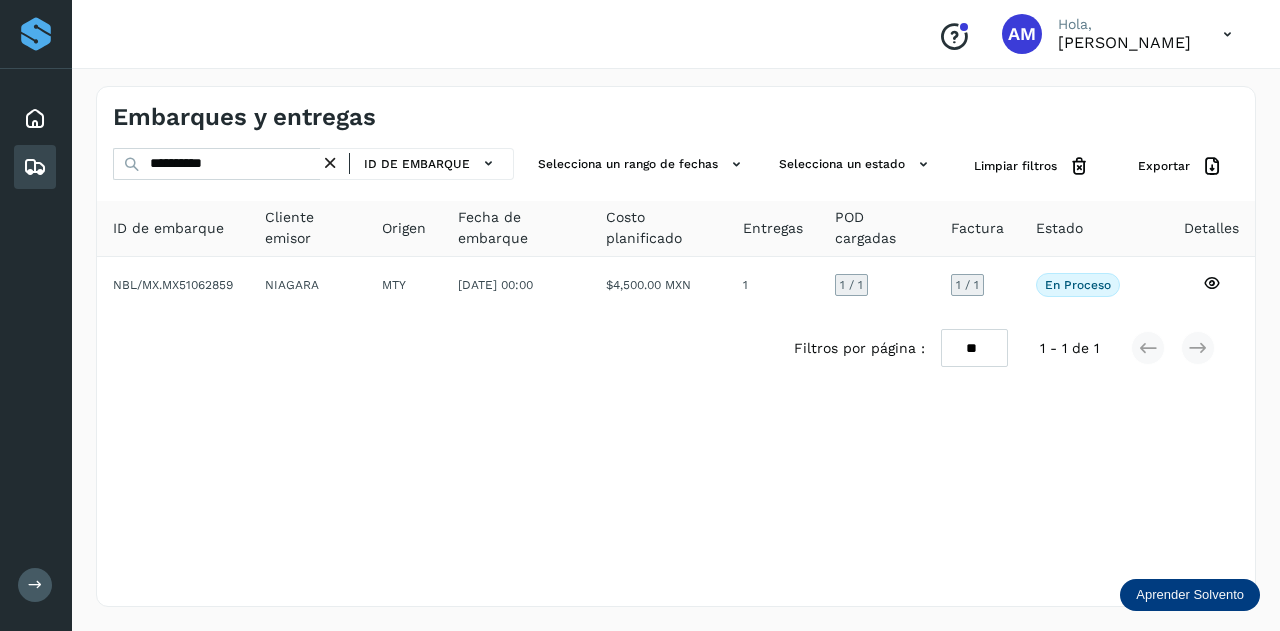 click at bounding box center [330, 163] 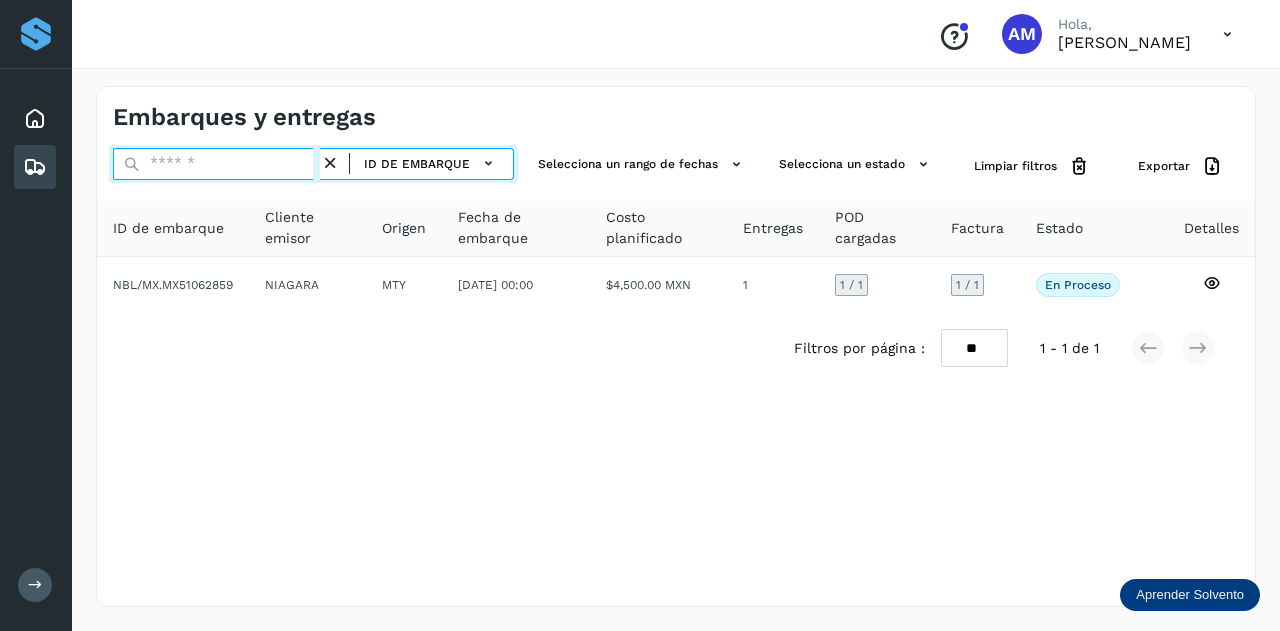 click at bounding box center (216, 164) 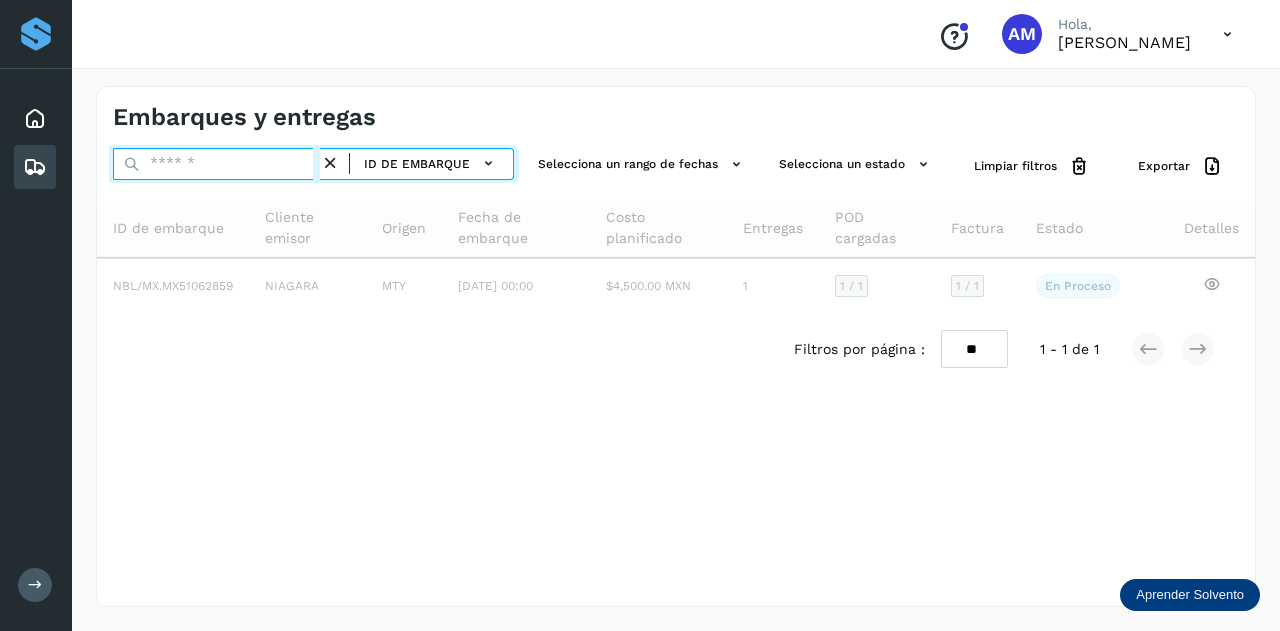 paste on "**********" 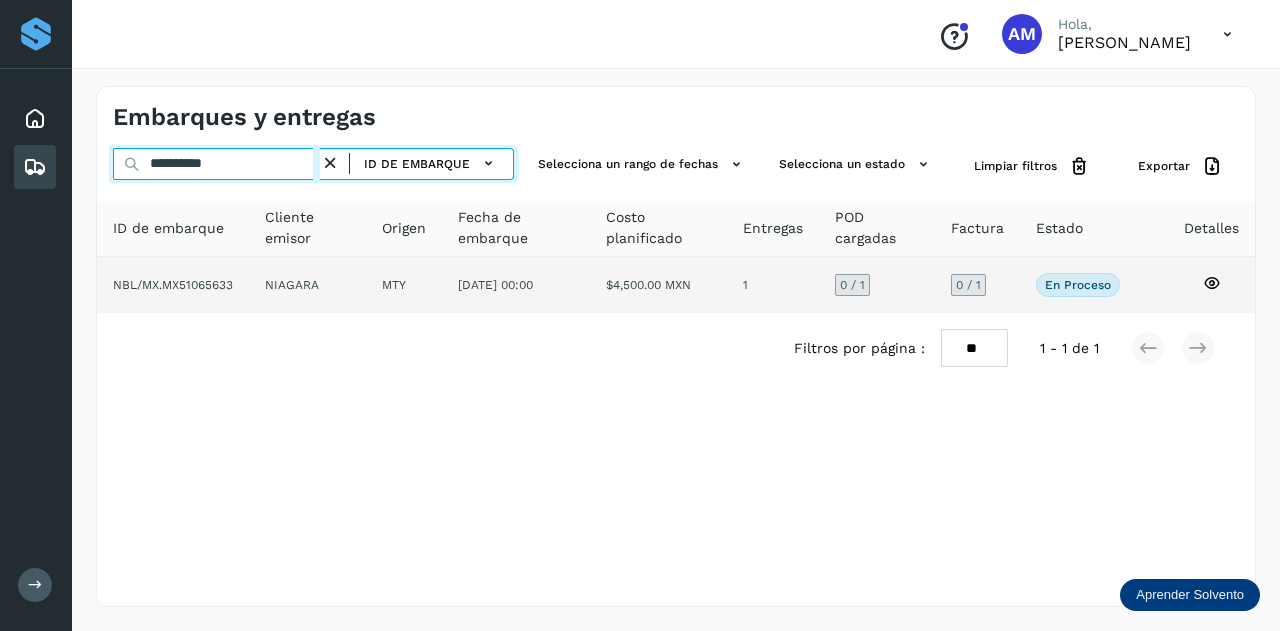 type on "**********" 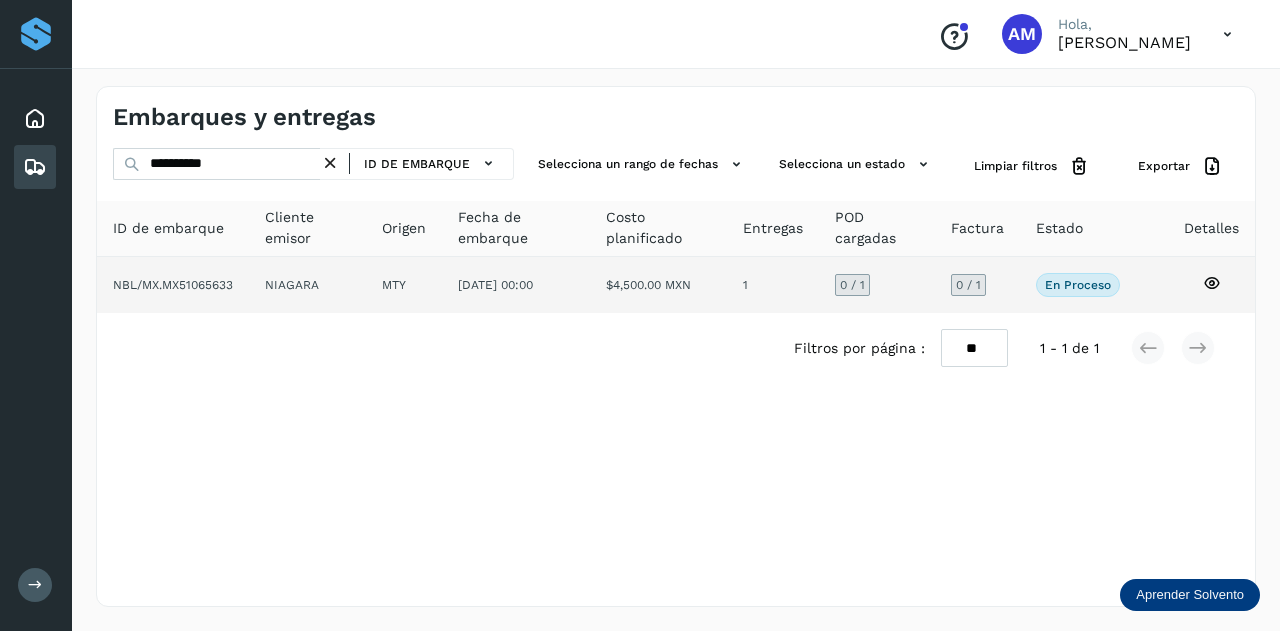 click on "MTY" 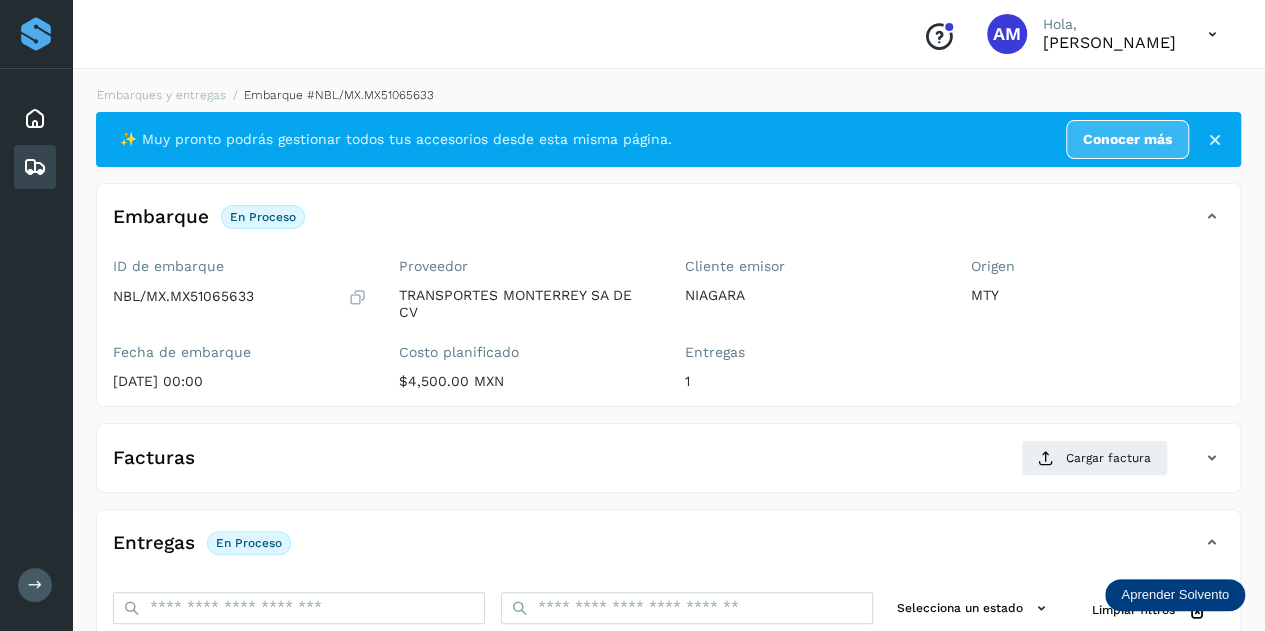 scroll, scrollTop: 200, scrollLeft: 0, axis: vertical 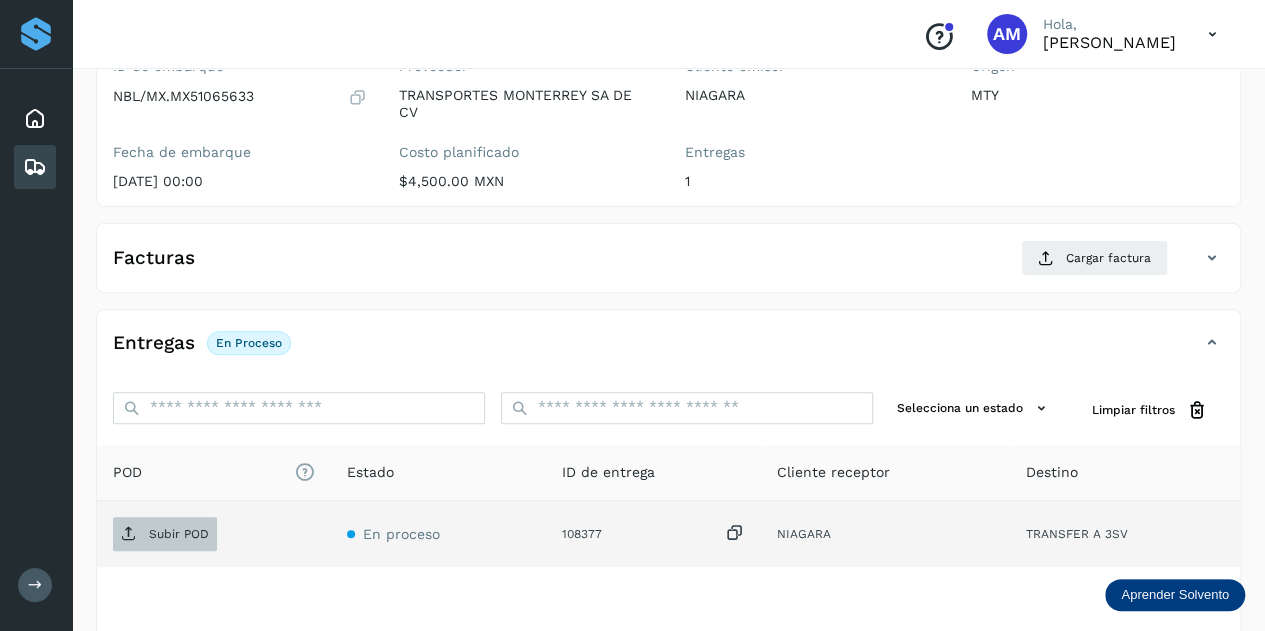 click on "Subir POD" at bounding box center (179, 534) 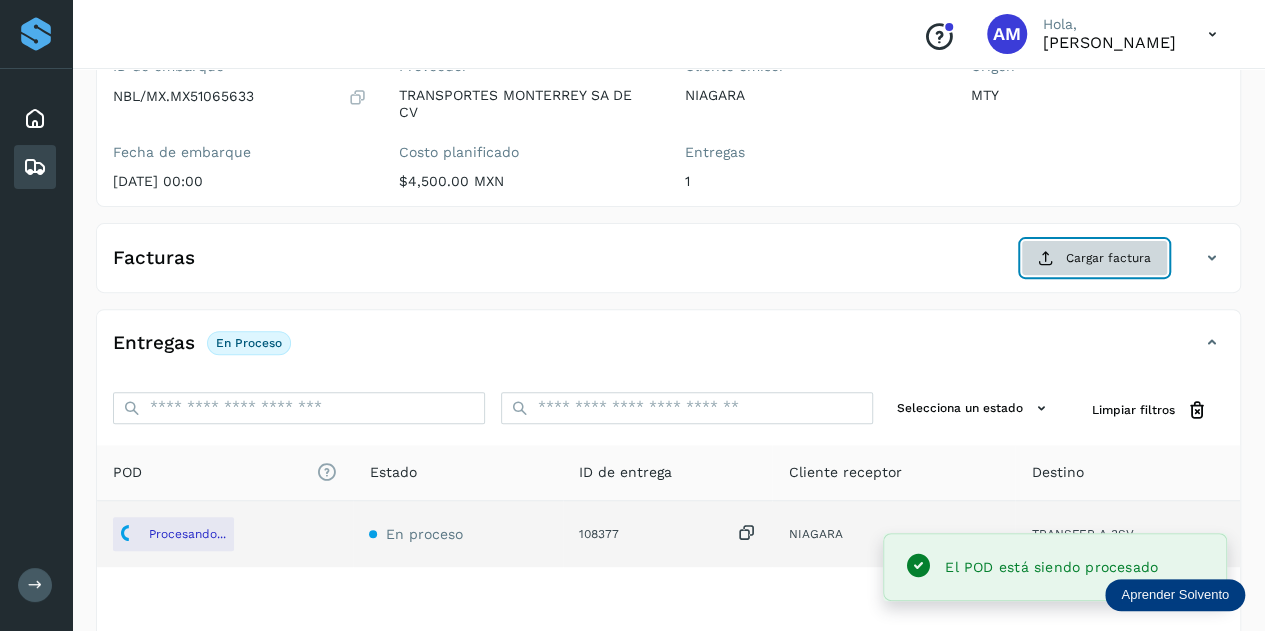 click on "Cargar factura" 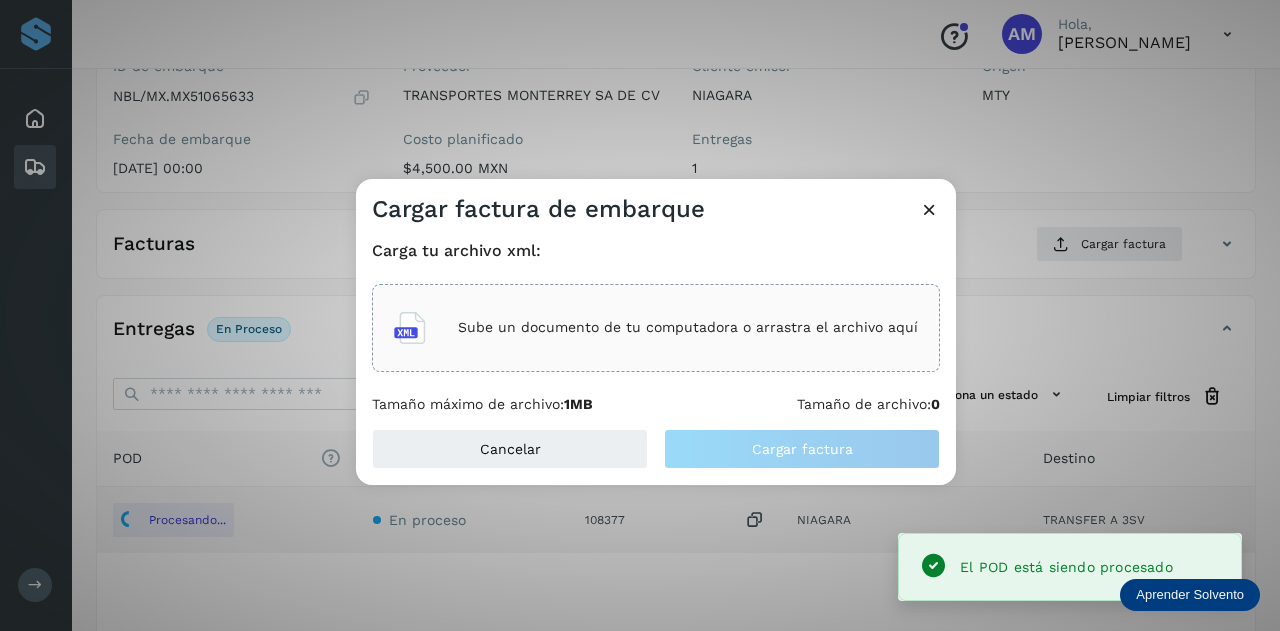 click on "Sube un documento de tu computadora o arrastra el archivo aquí" at bounding box center (688, 327) 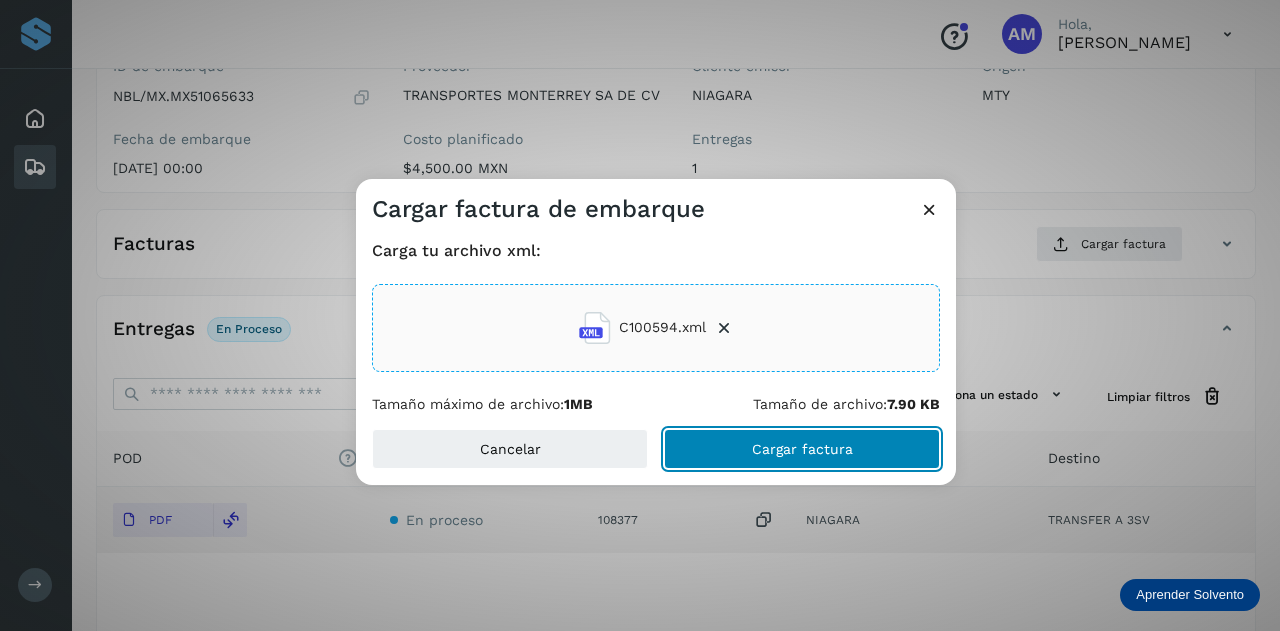 click on "Cargar factura" 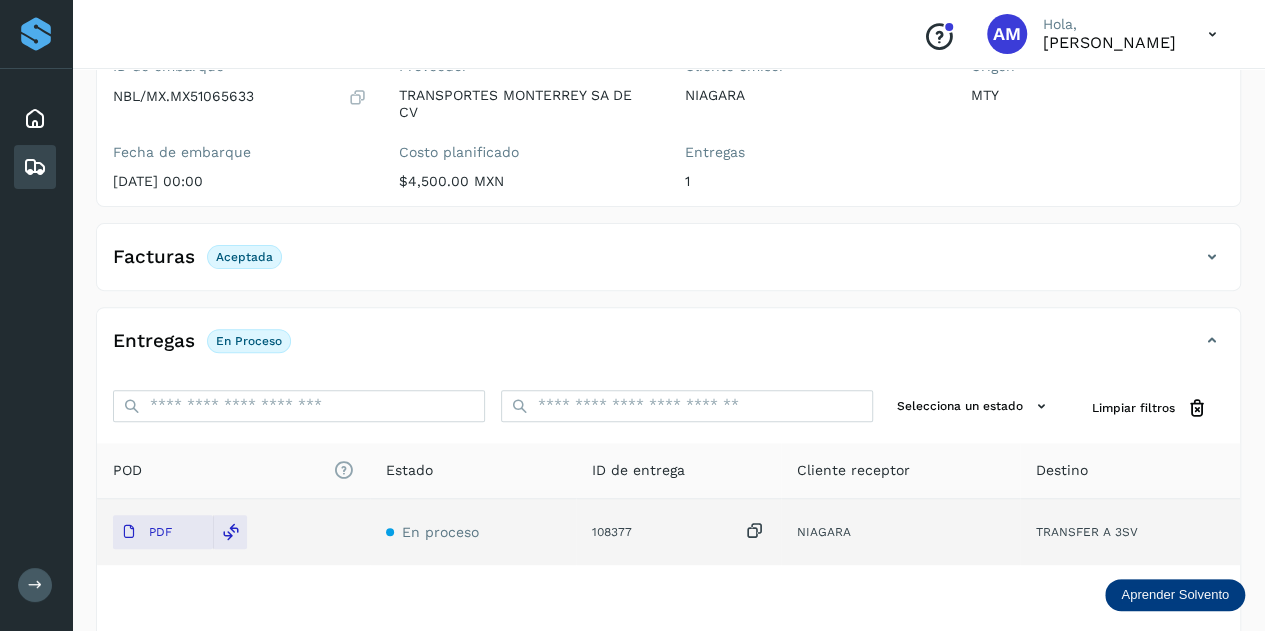 scroll, scrollTop: 0, scrollLeft: 0, axis: both 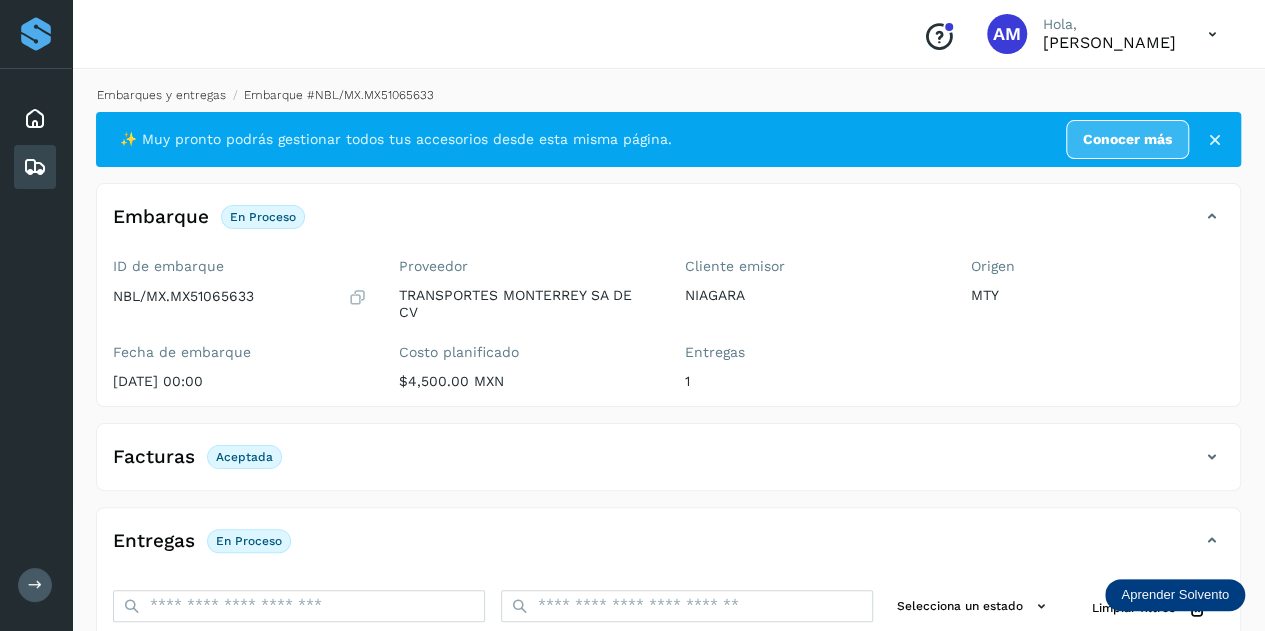 click on "Embarques y entregas" at bounding box center (161, 95) 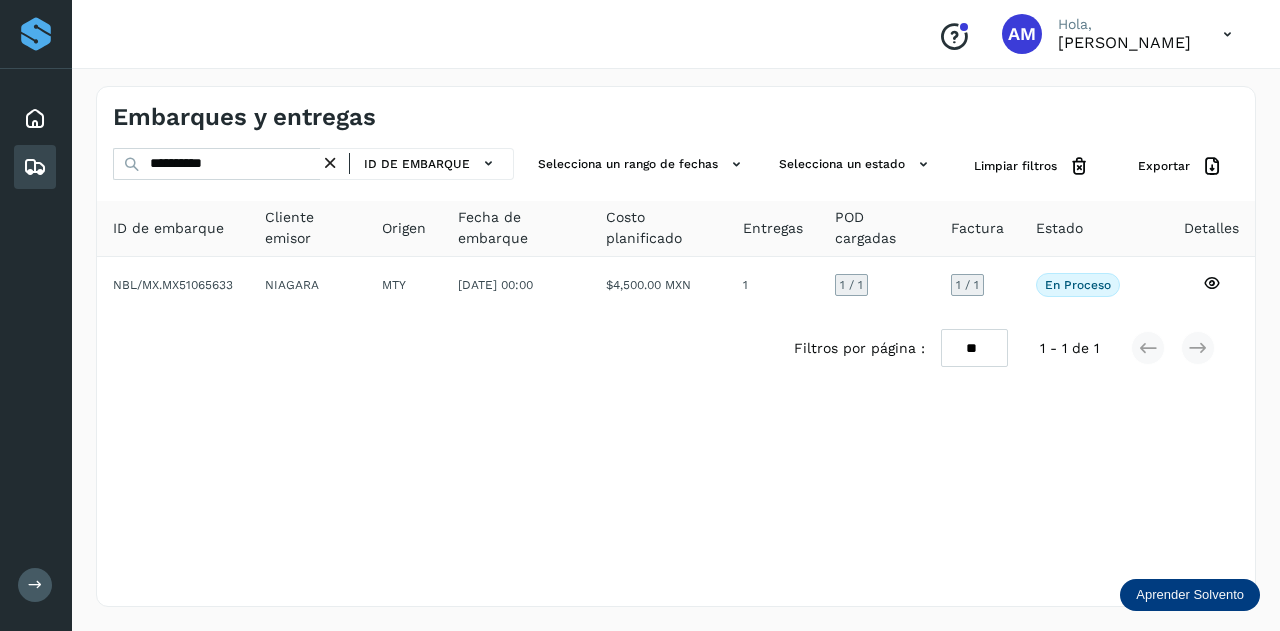 click at bounding box center [330, 163] 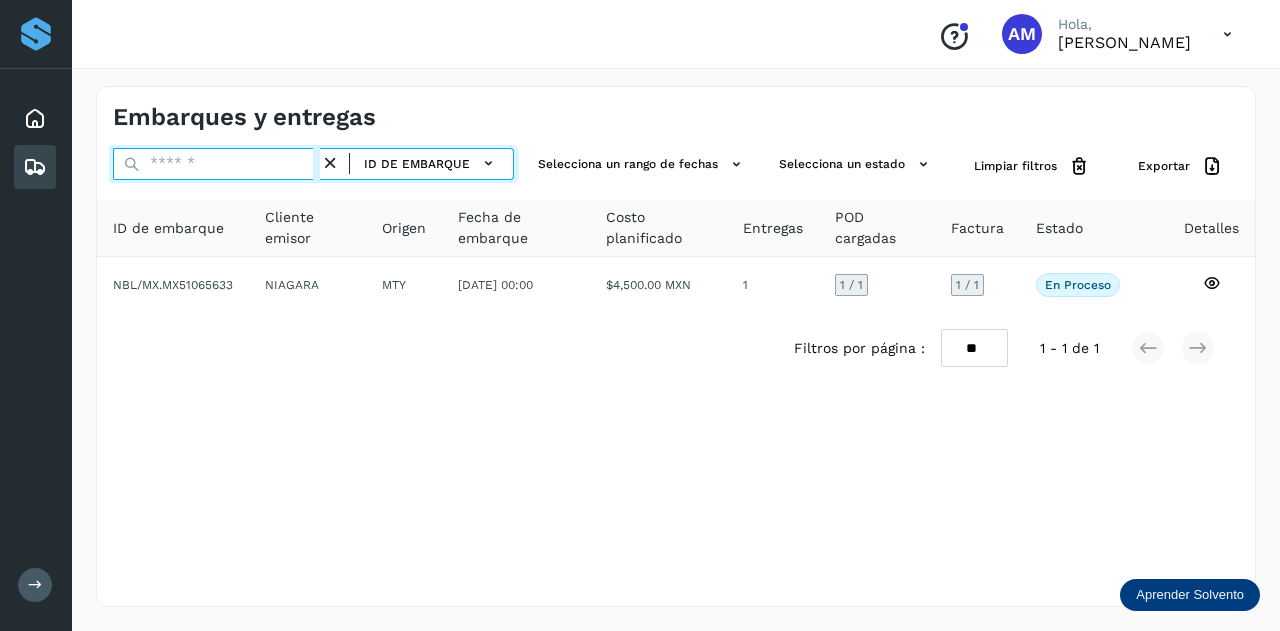 click at bounding box center (216, 164) 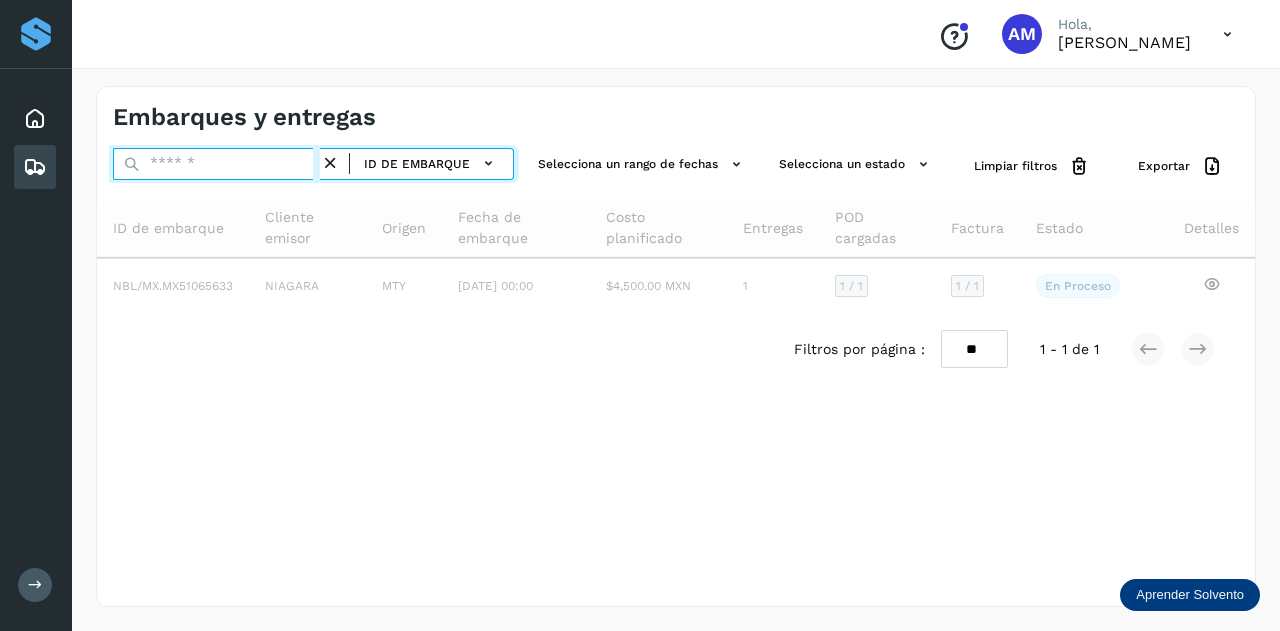 paste on "**********" 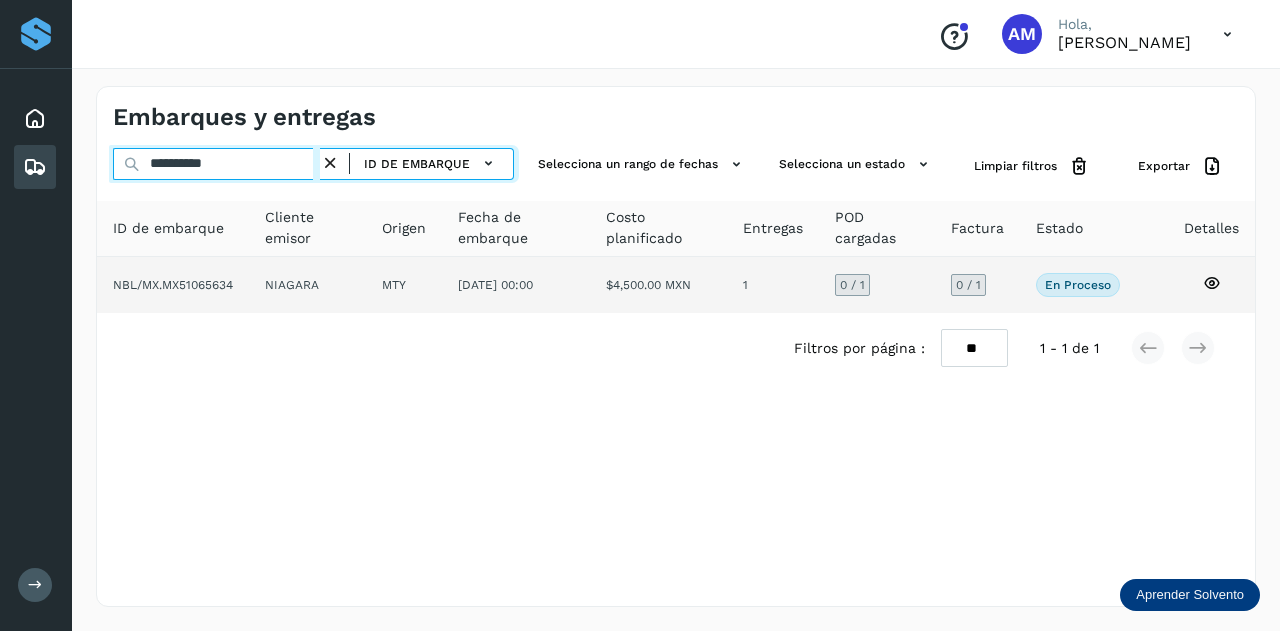 type on "**********" 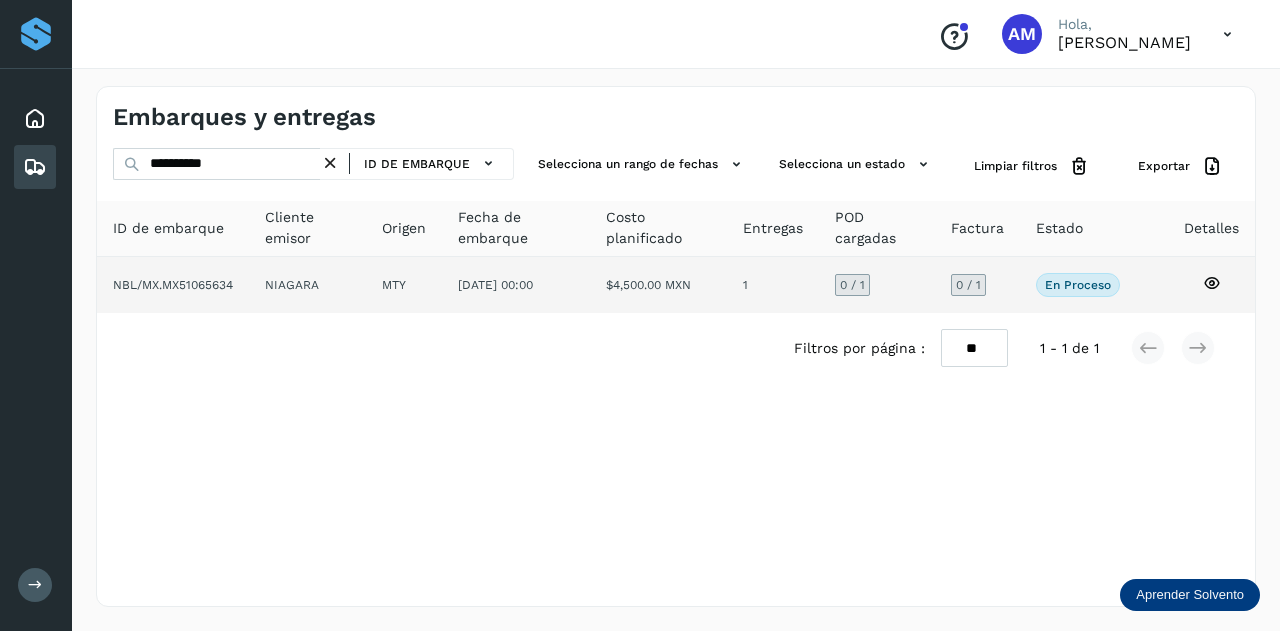 click on "MTY" 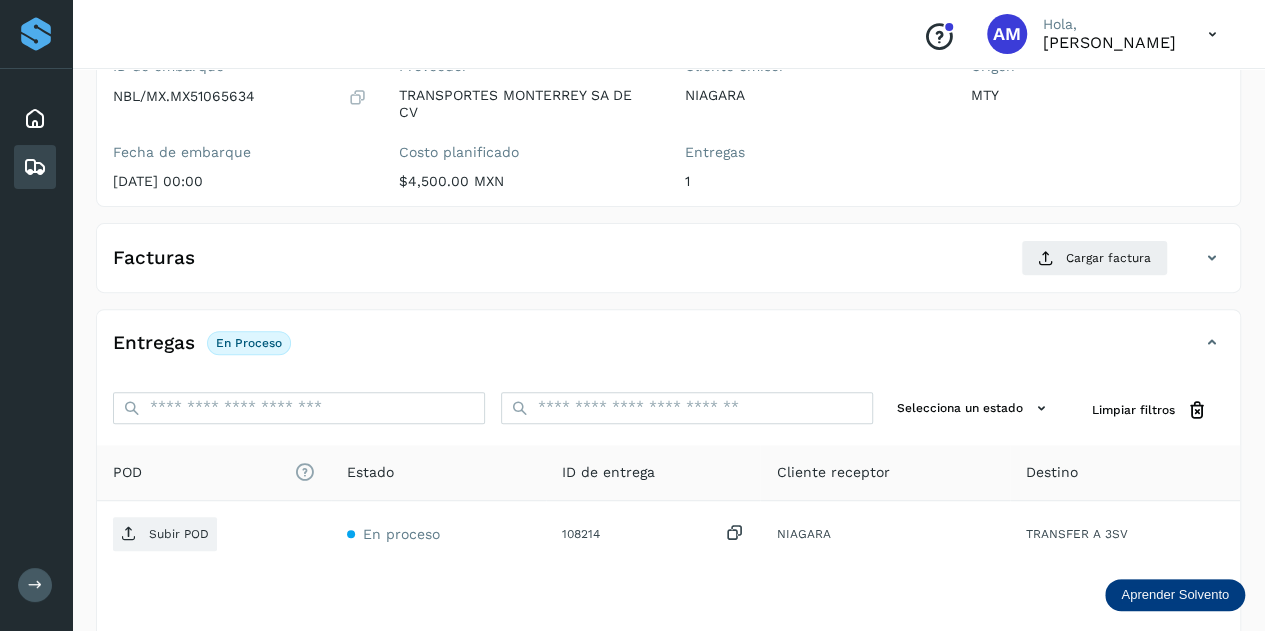 scroll, scrollTop: 300, scrollLeft: 0, axis: vertical 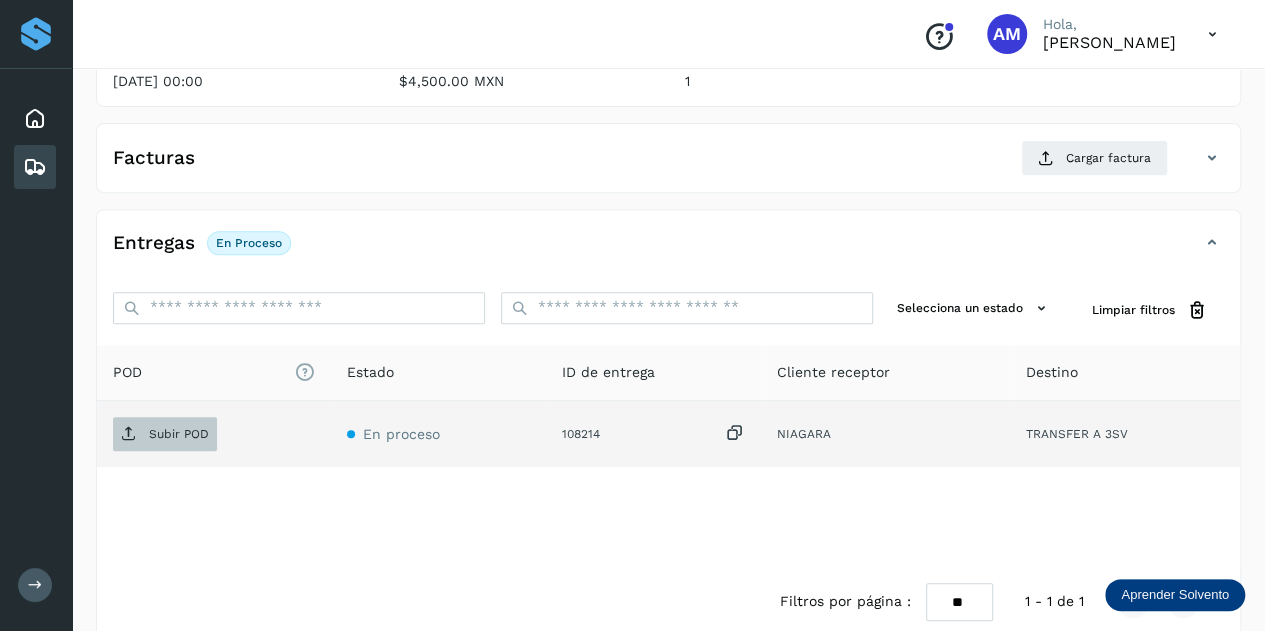 click on "Subir POD" at bounding box center [179, 434] 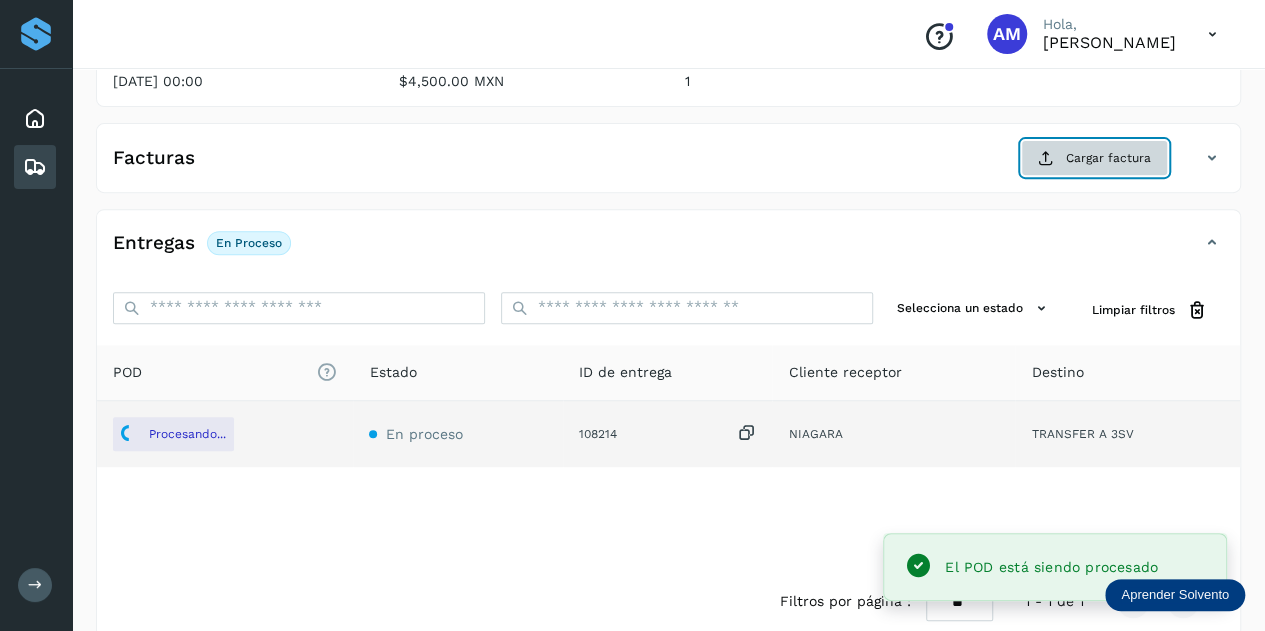 click on "Cargar factura" 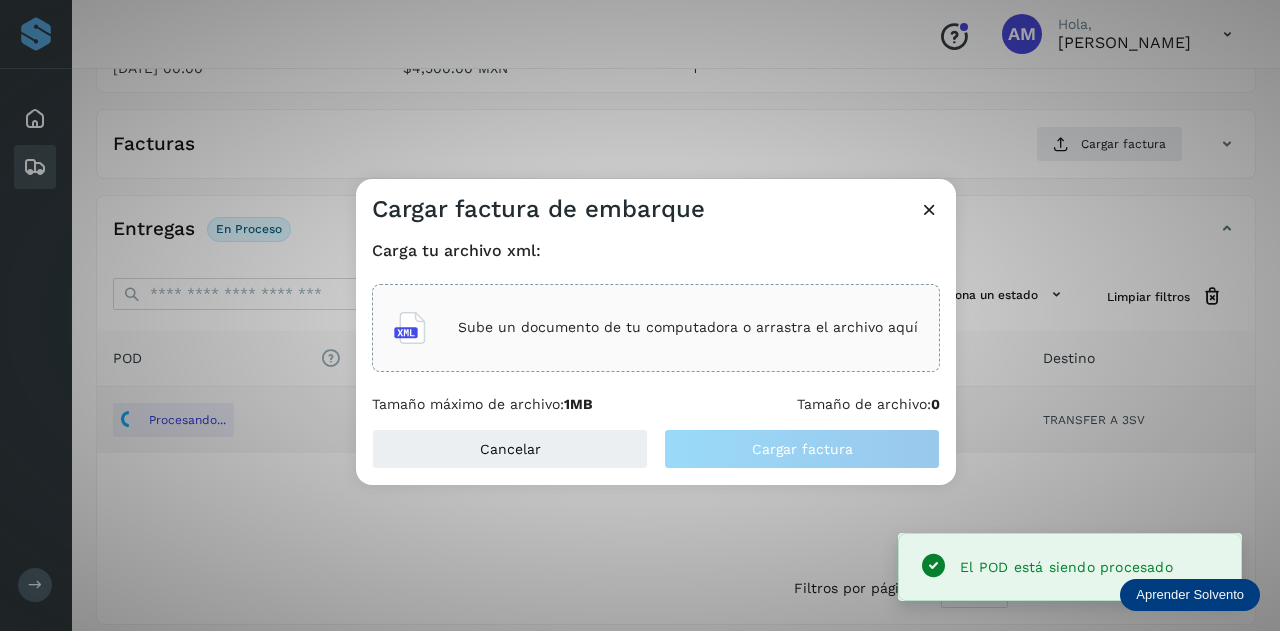 click on "Sube un documento de tu computadora o arrastra el archivo aquí" at bounding box center [688, 327] 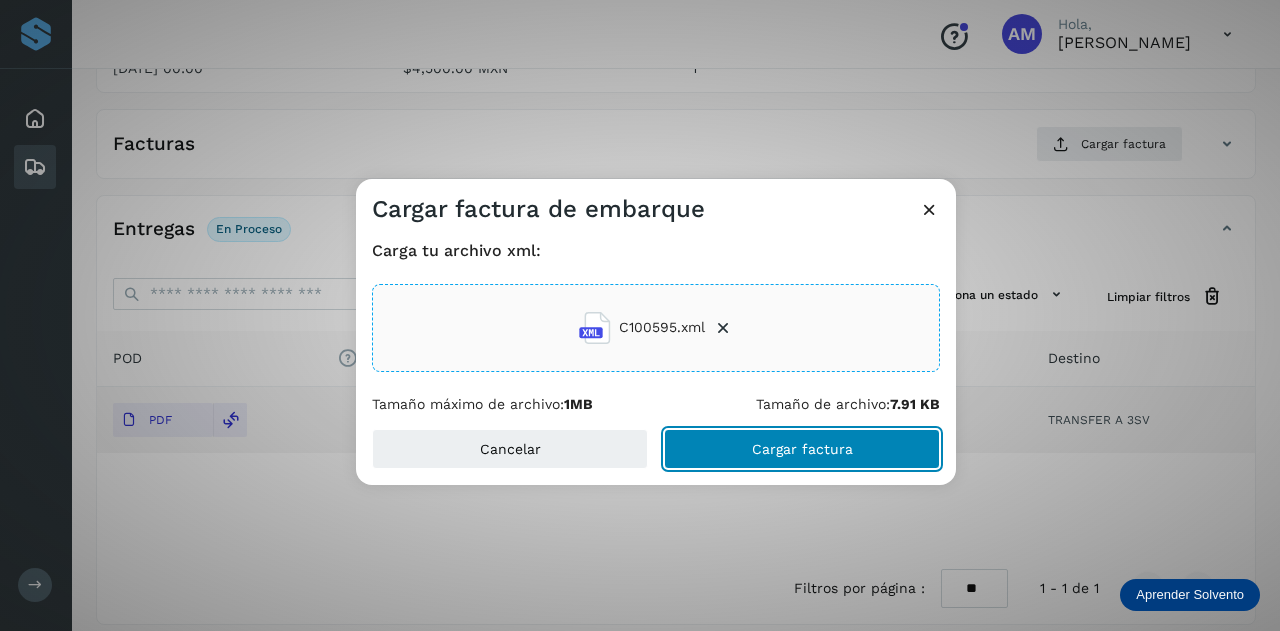click on "Cargar factura" 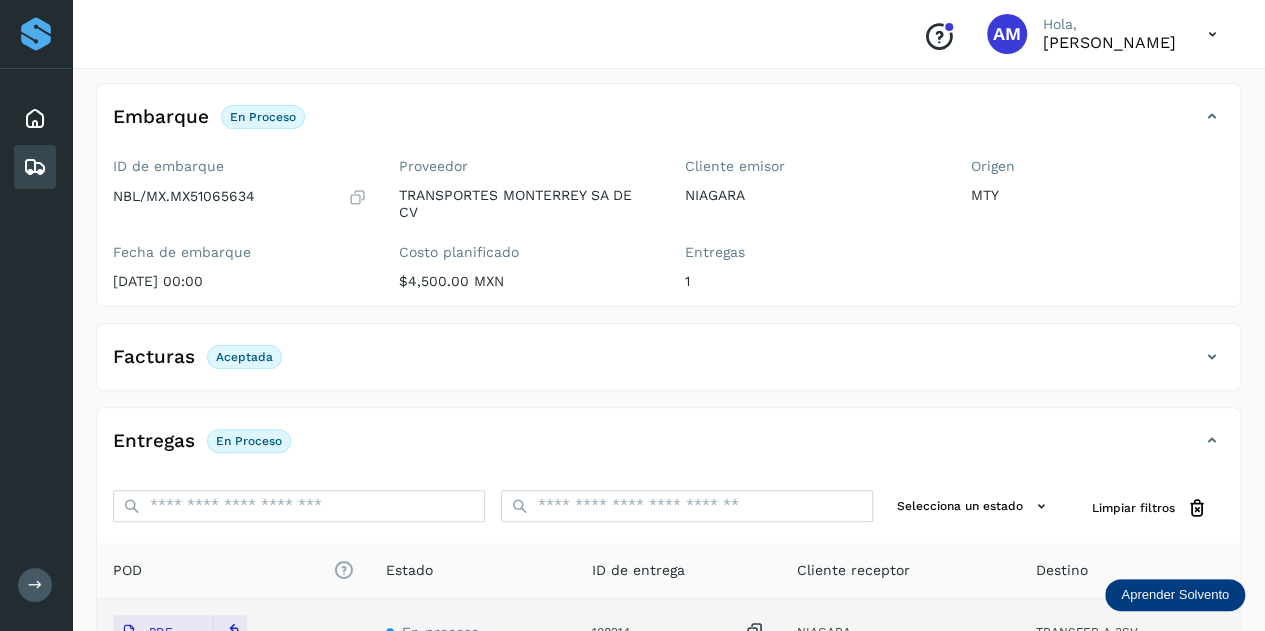 scroll, scrollTop: 0, scrollLeft: 0, axis: both 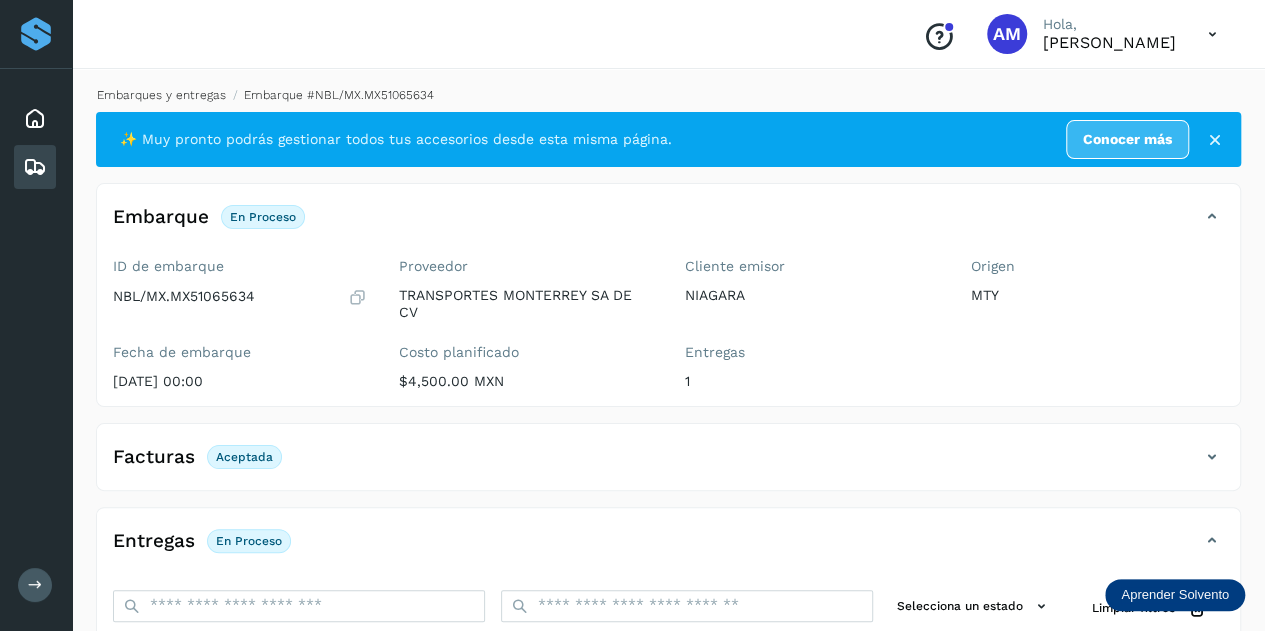 click on "Embarques y entregas" at bounding box center [161, 95] 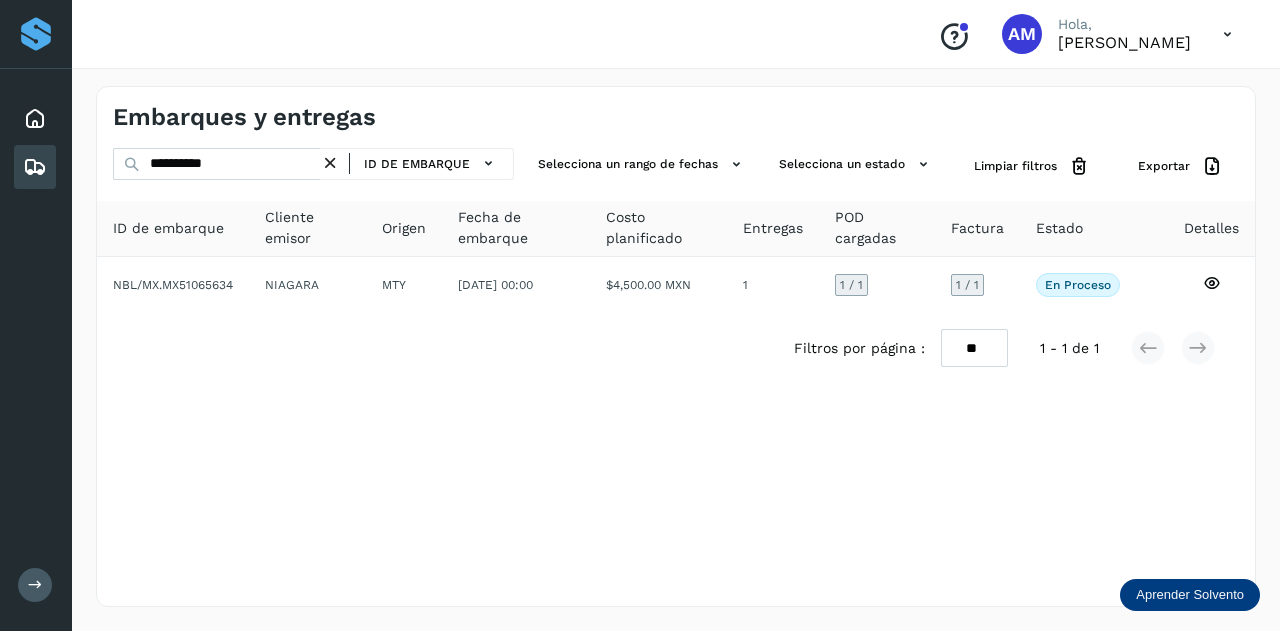 click at bounding box center (330, 163) 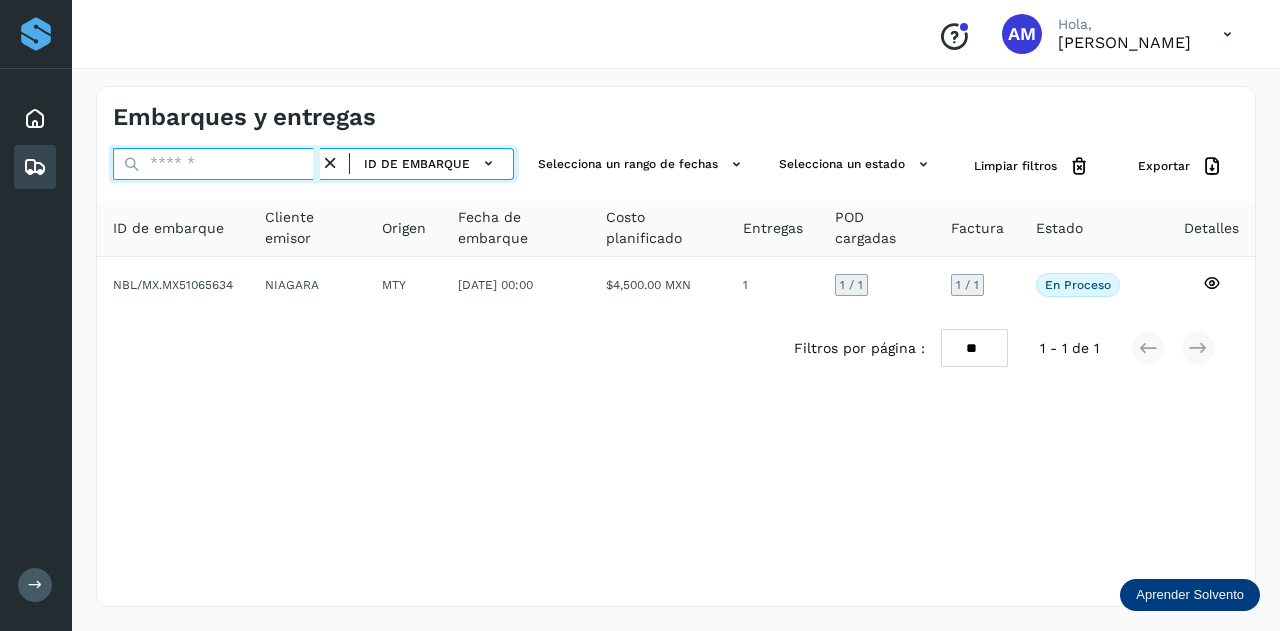 click at bounding box center (216, 164) 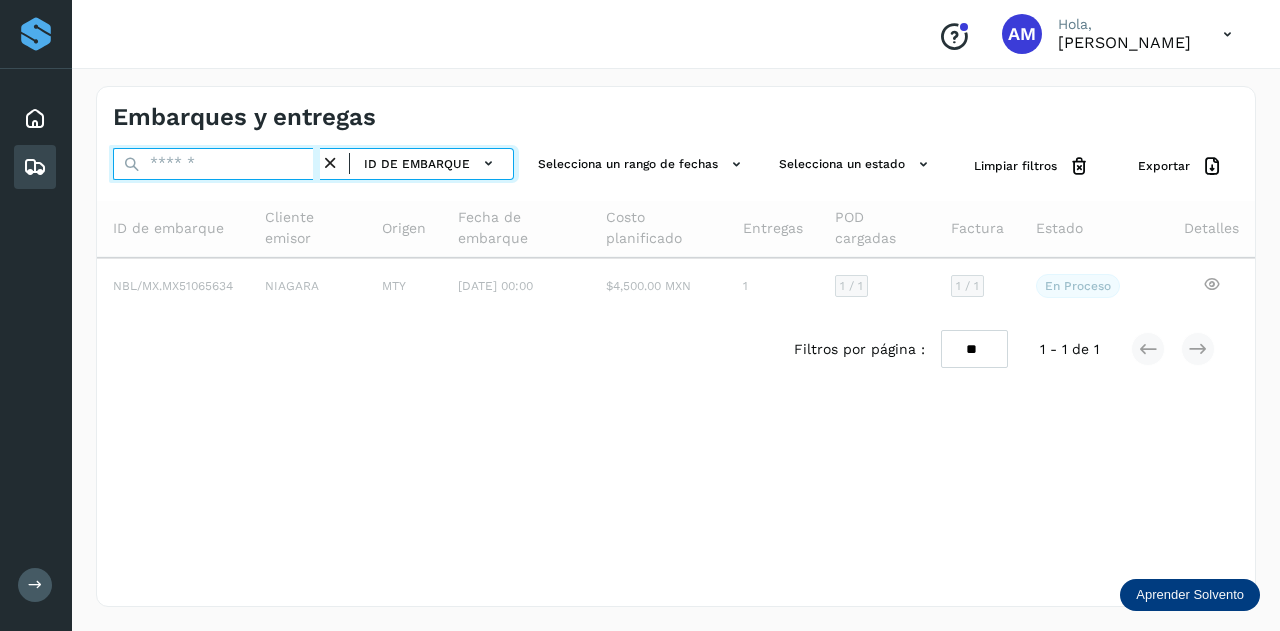 paste on "**********" 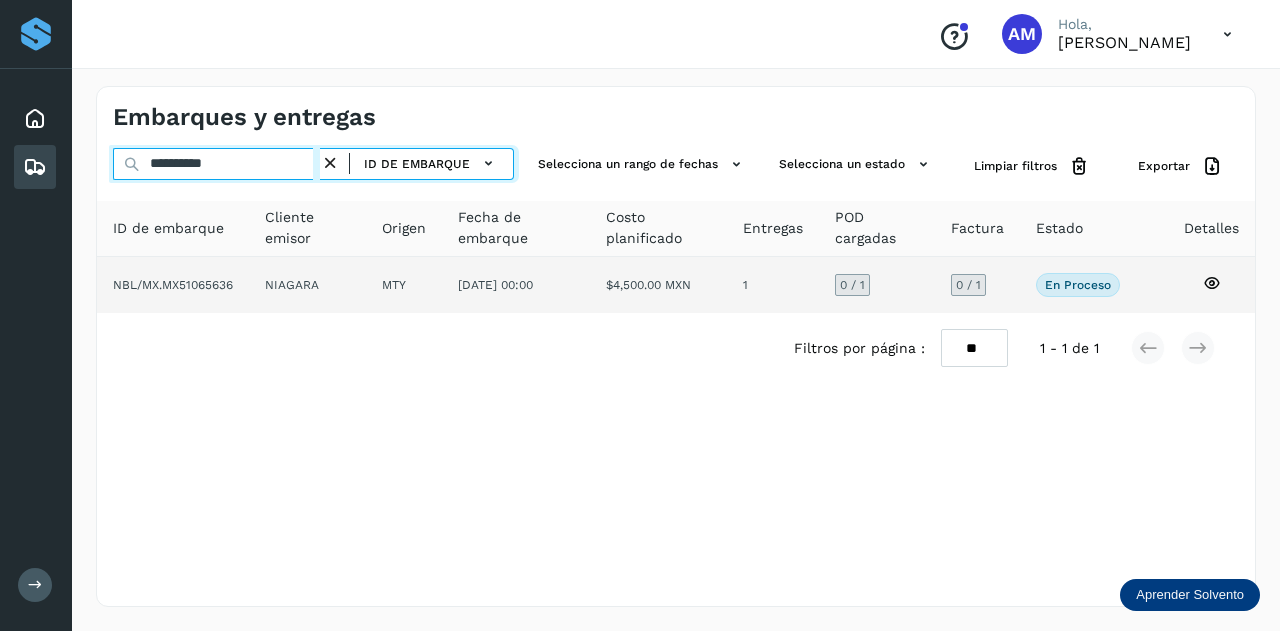 type on "**********" 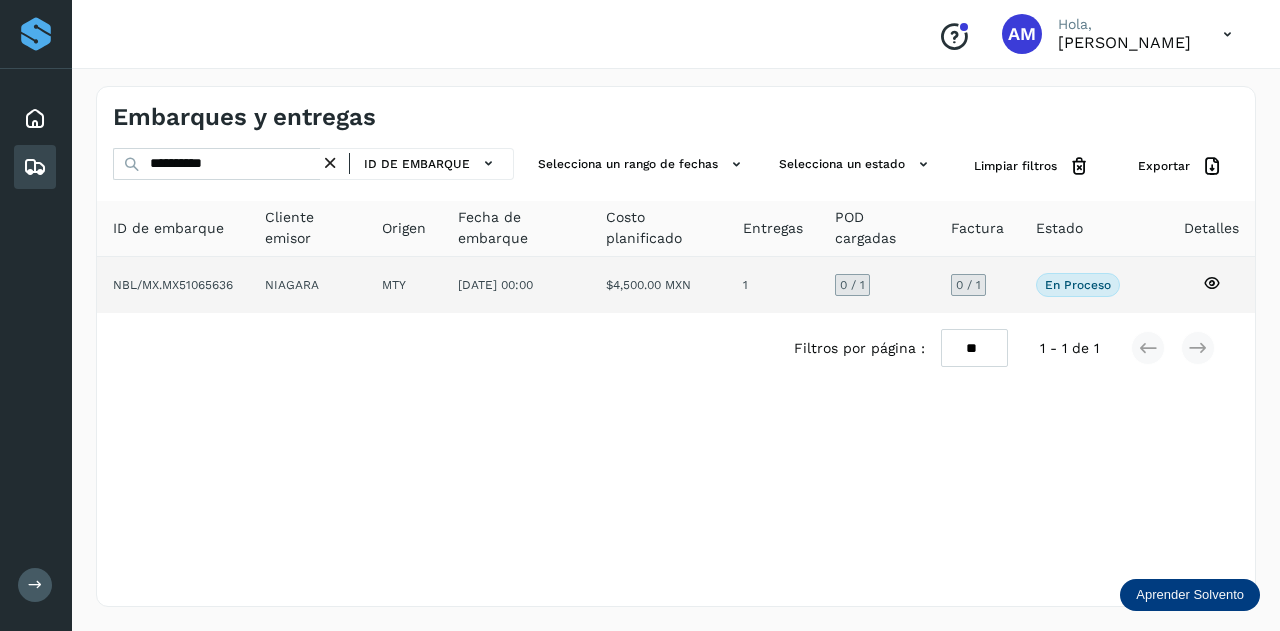 click on "[DATE] 00:00" 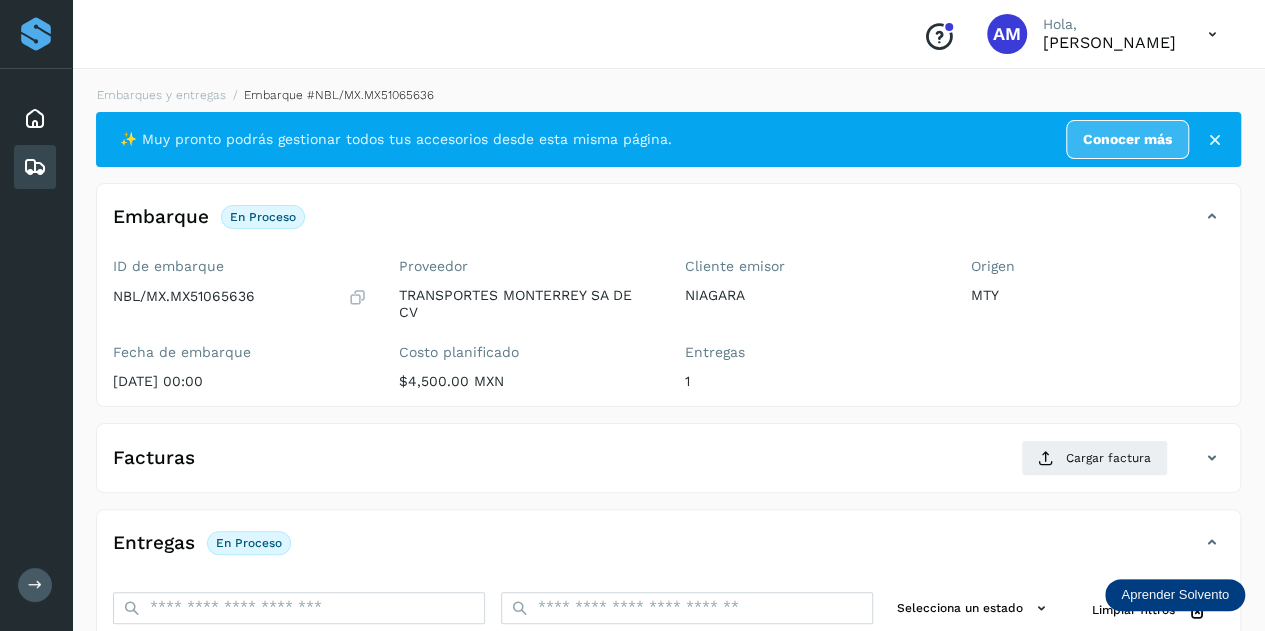 scroll, scrollTop: 200, scrollLeft: 0, axis: vertical 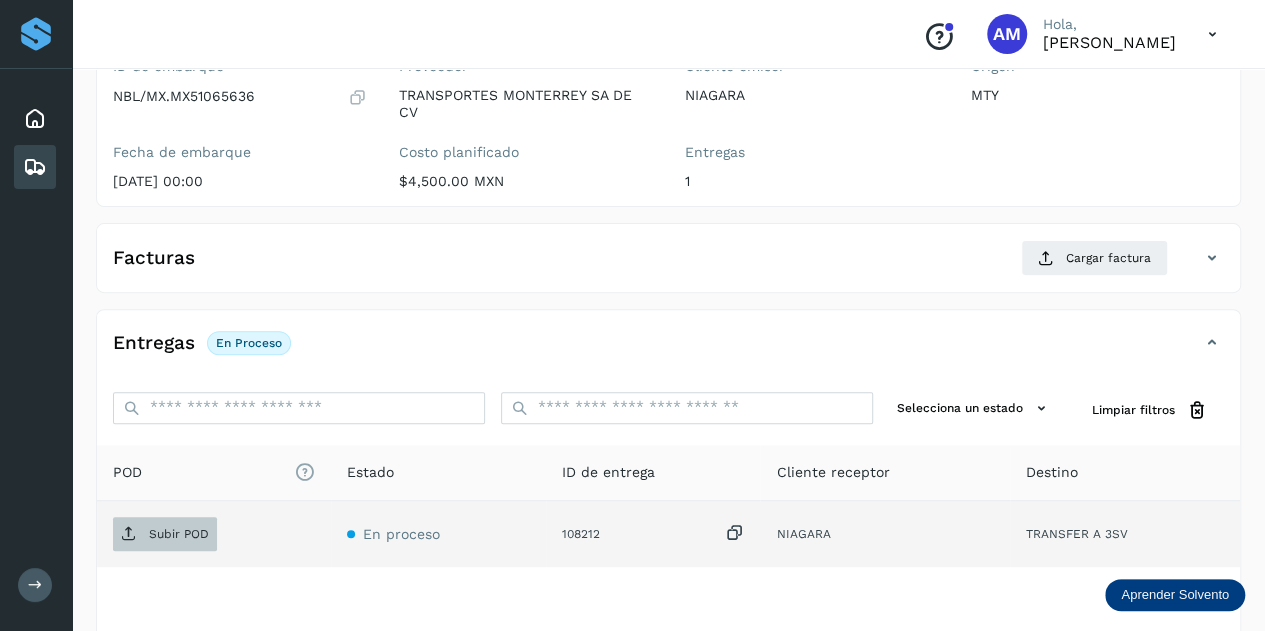 click on "Subir POD" at bounding box center [165, 534] 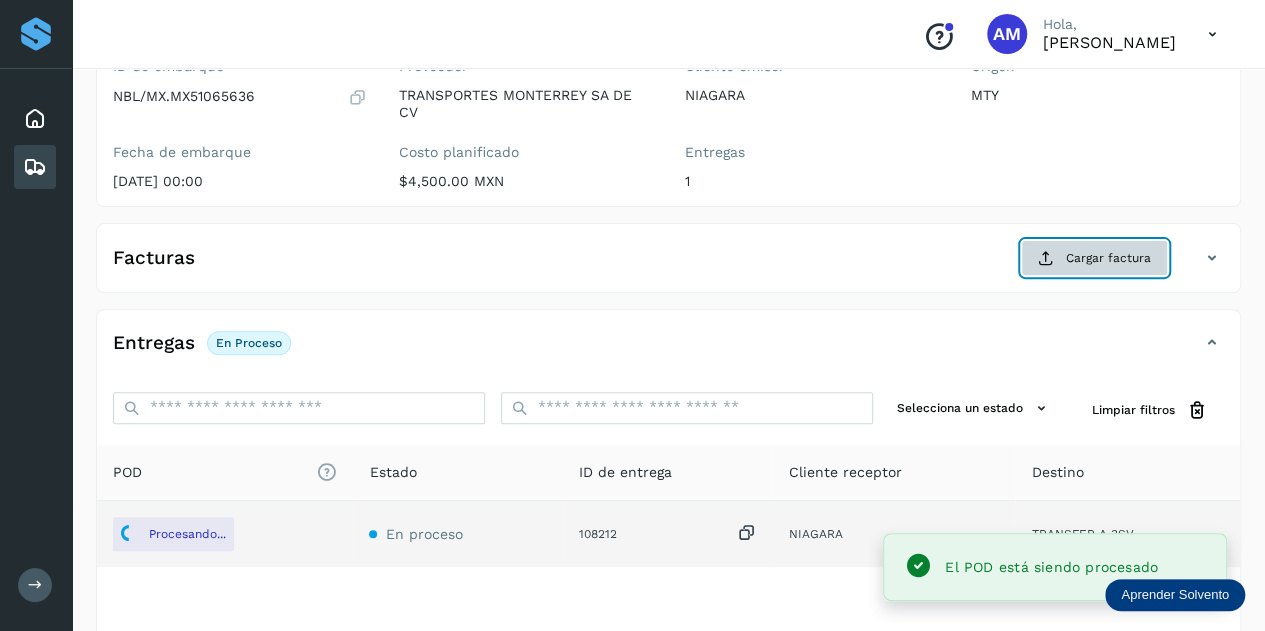 click on "Cargar factura" at bounding box center [1094, 258] 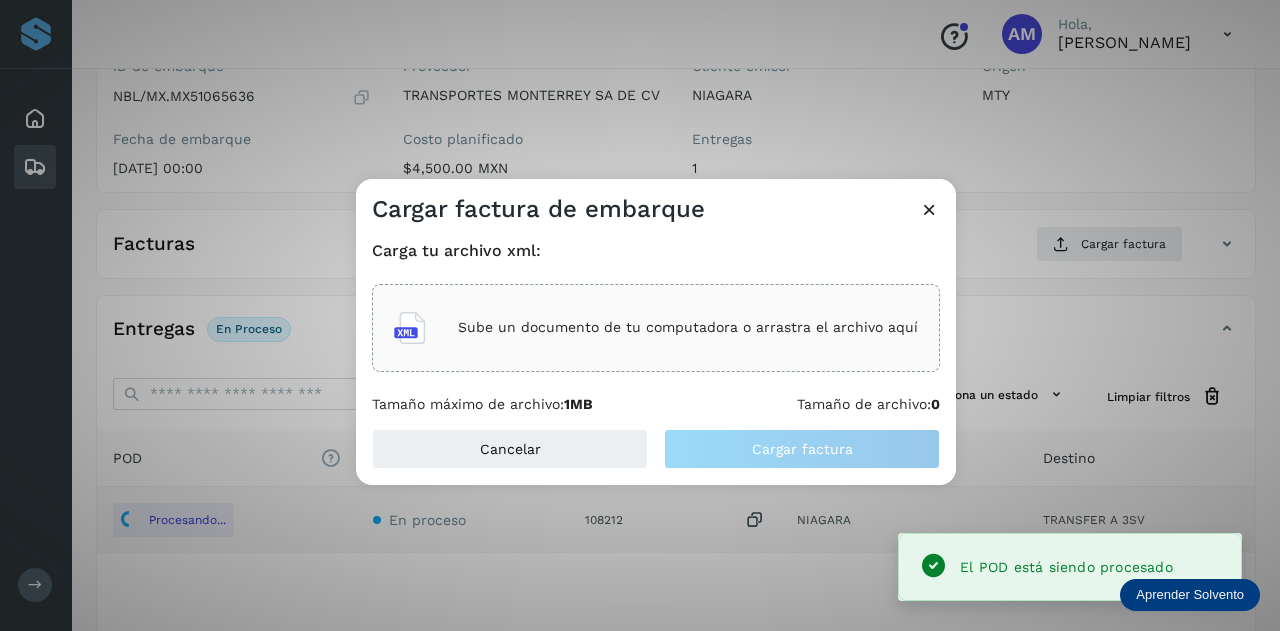 click on "Sube un documento de tu computadora o arrastra el archivo aquí" 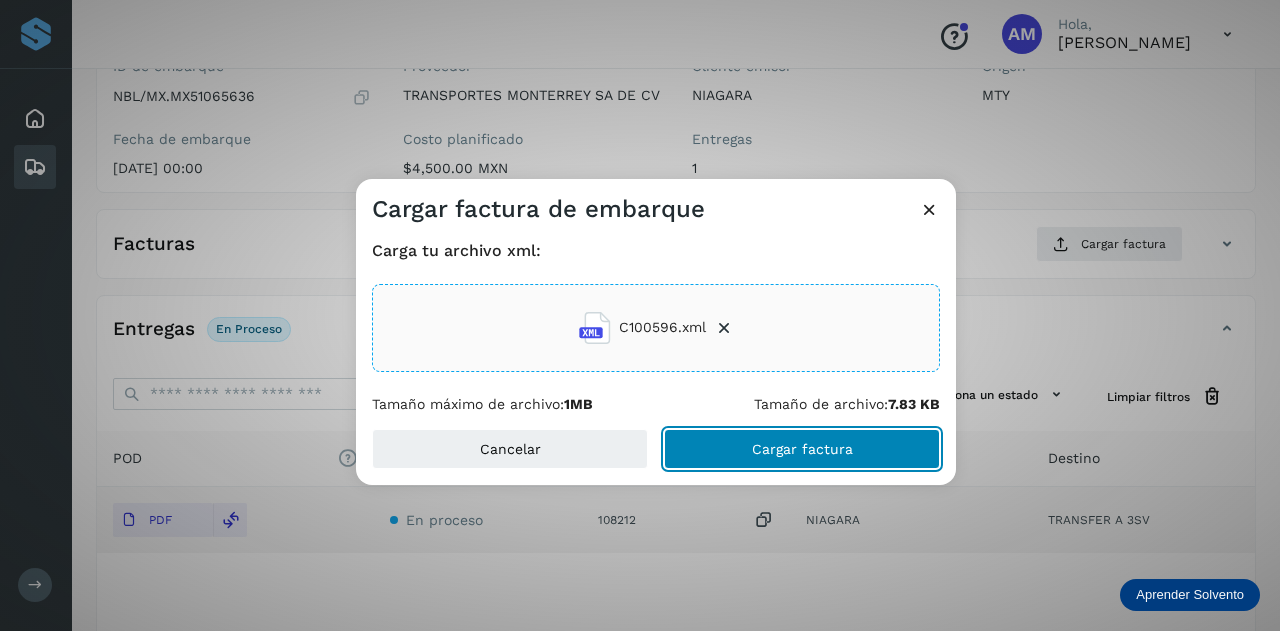 click on "Cargar factura" 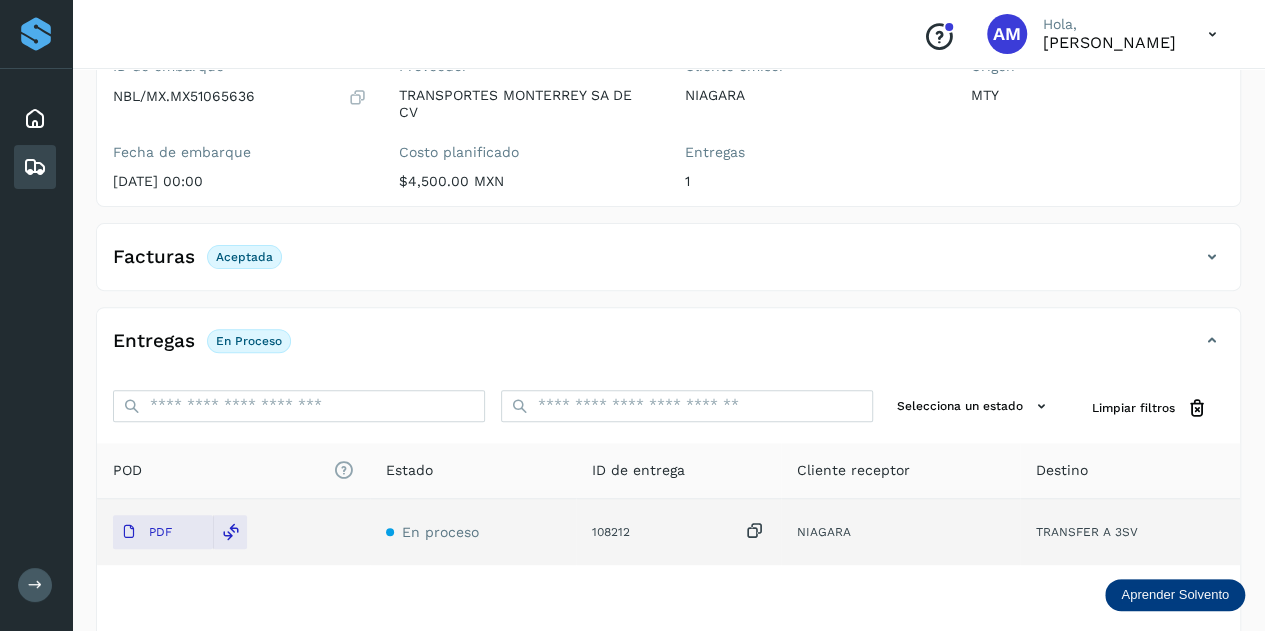 scroll, scrollTop: 0, scrollLeft: 0, axis: both 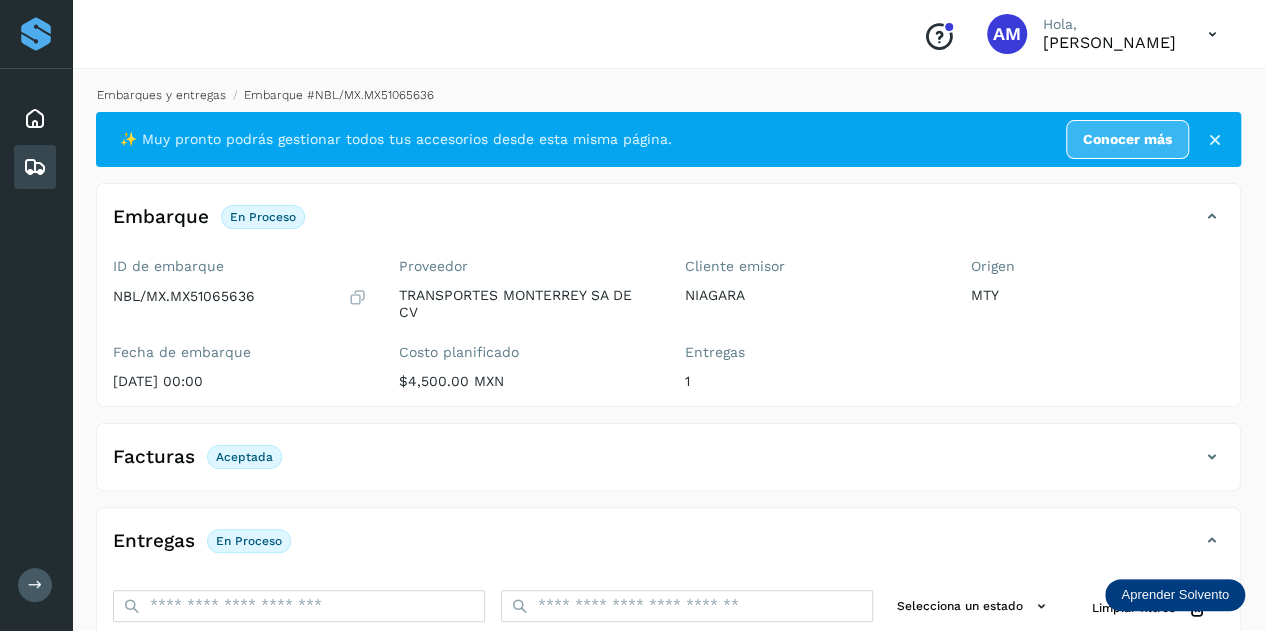 click on "Embarques y entregas" at bounding box center [161, 95] 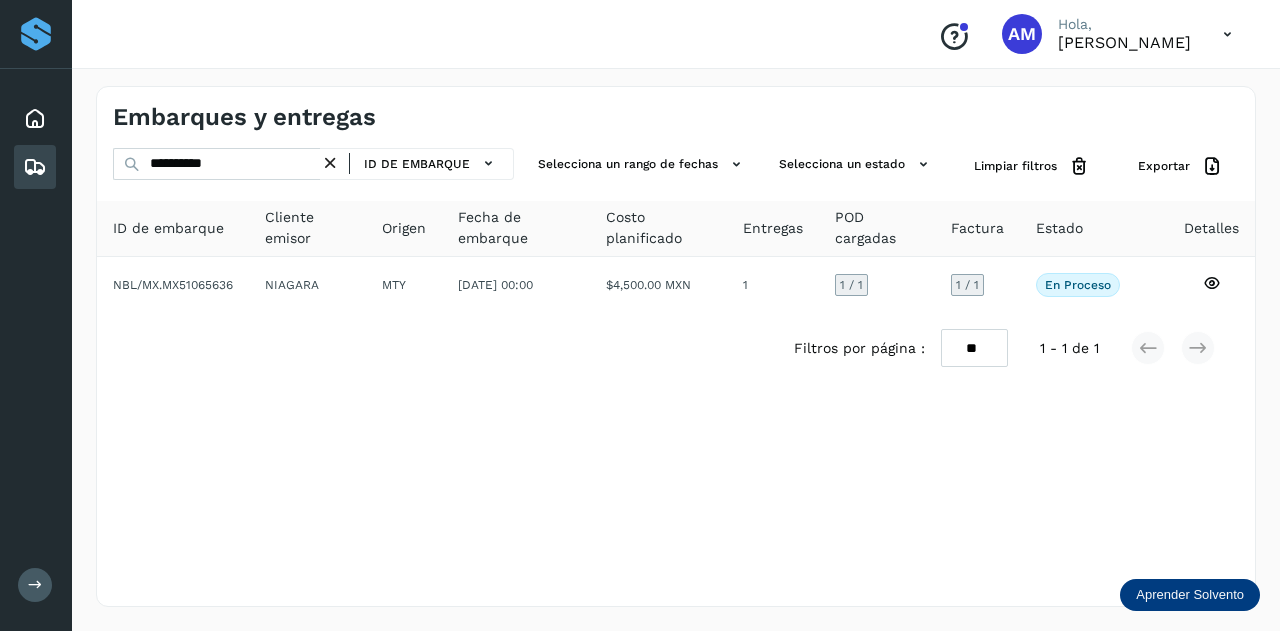 drag, startPoint x: 336, startPoint y: 159, endPoint x: 311, endPoint y: 165, distance: 25.70992 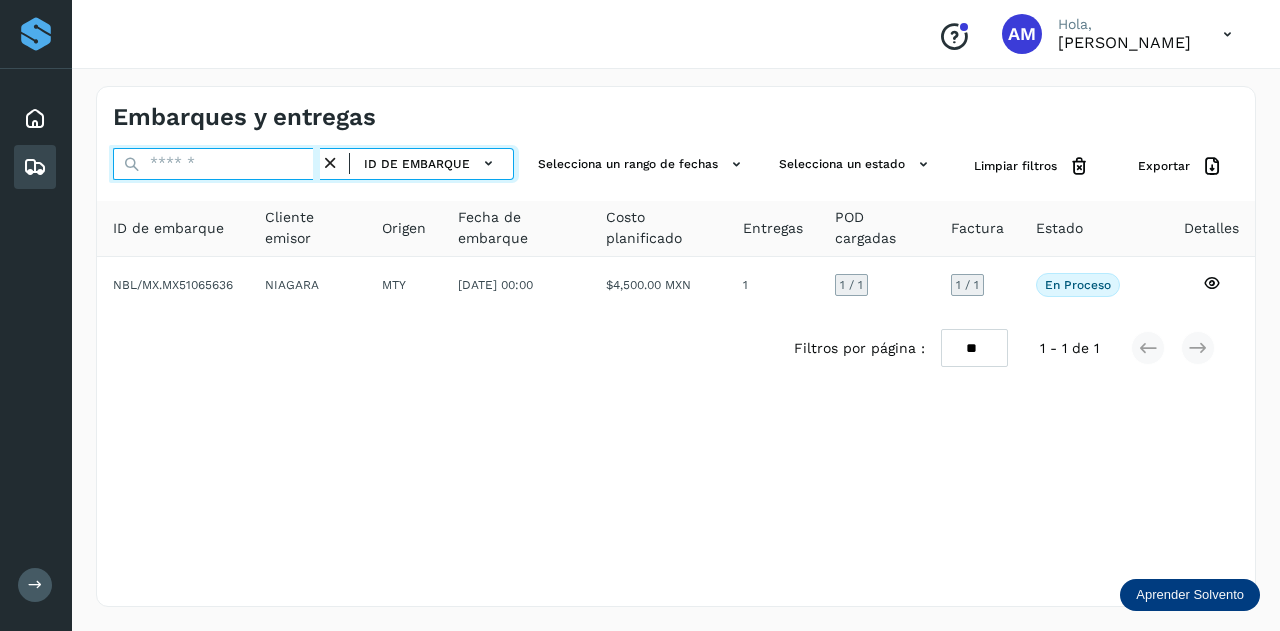 click at bounding box center (216, 164) 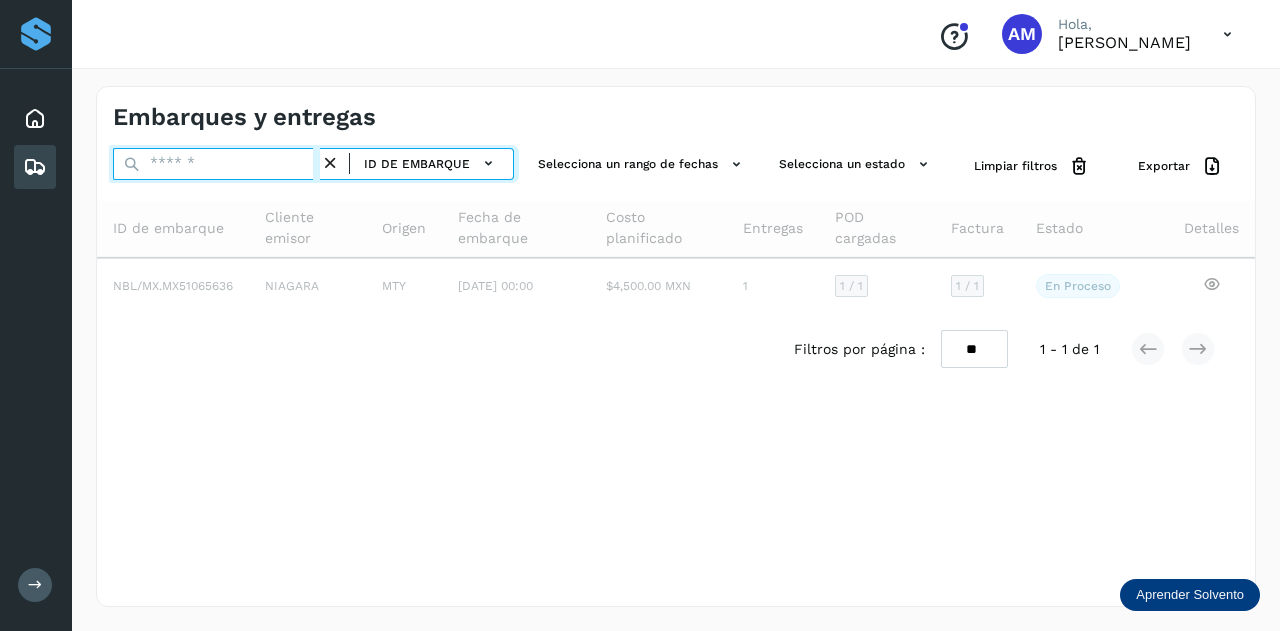 paste on "**********" 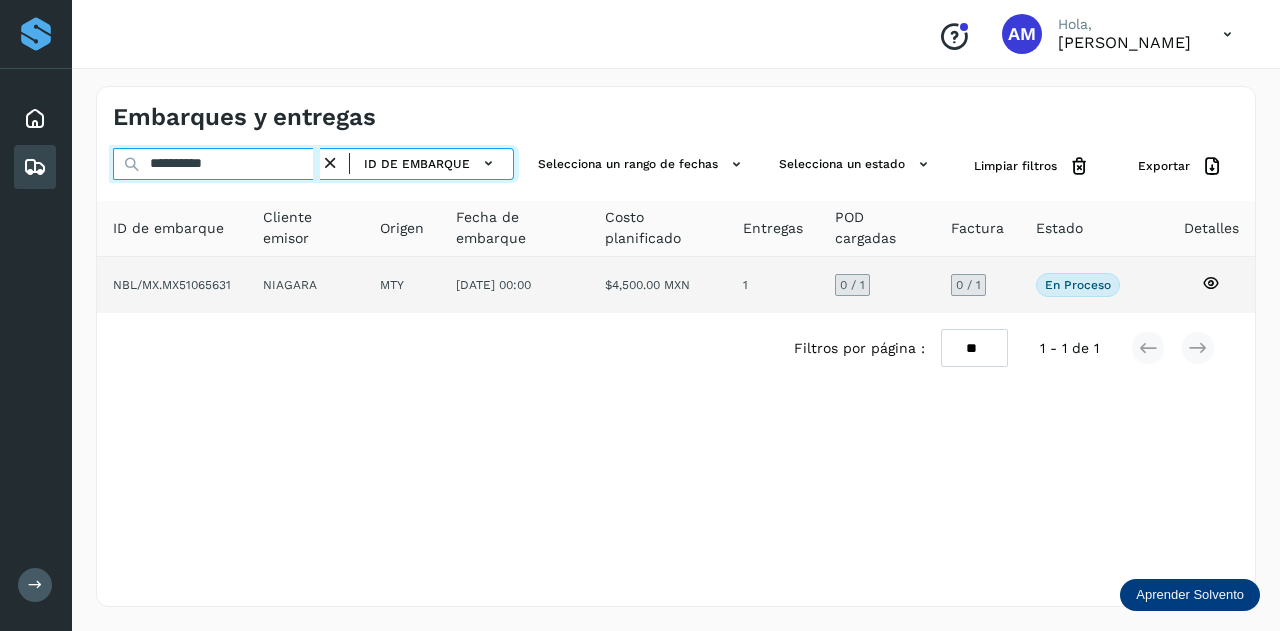 type on "**********" 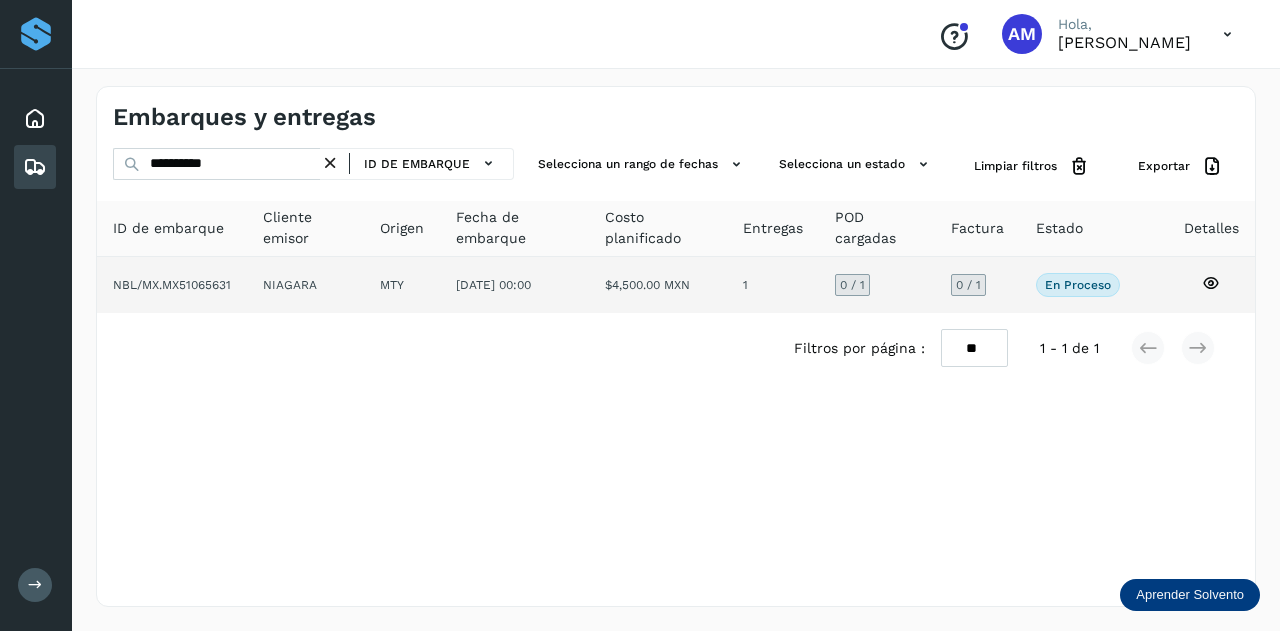 click on "NIAGARA" 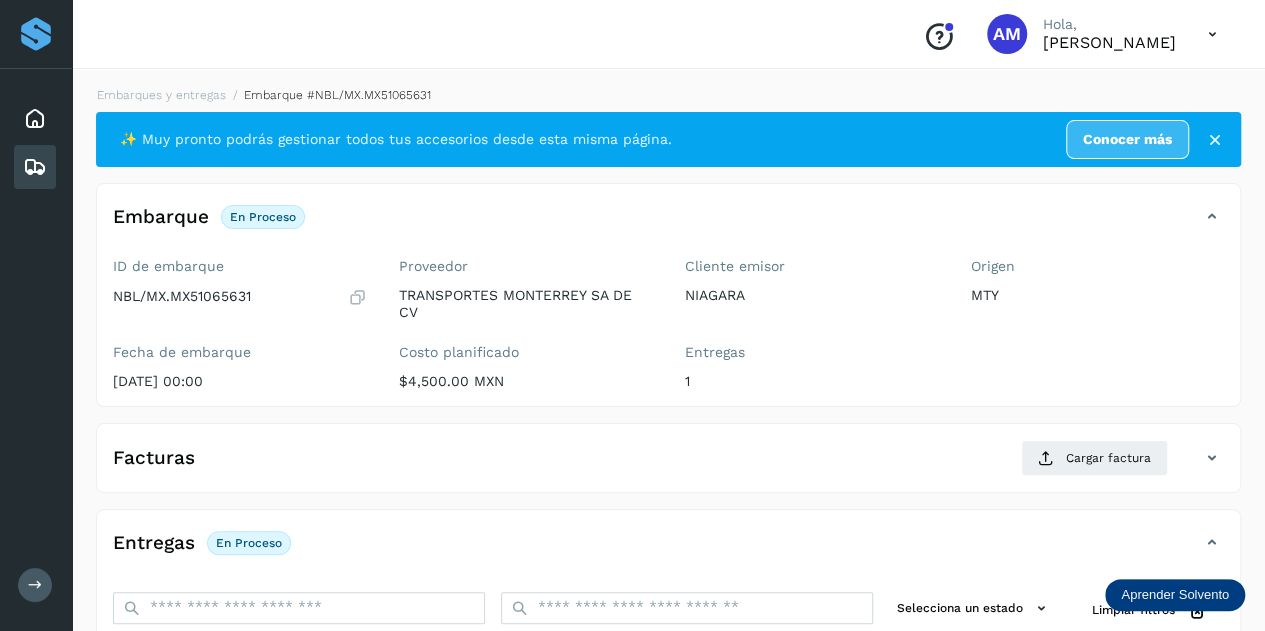 scroll, scrollTop: 200, scrollLeft: 0, axis: vertical 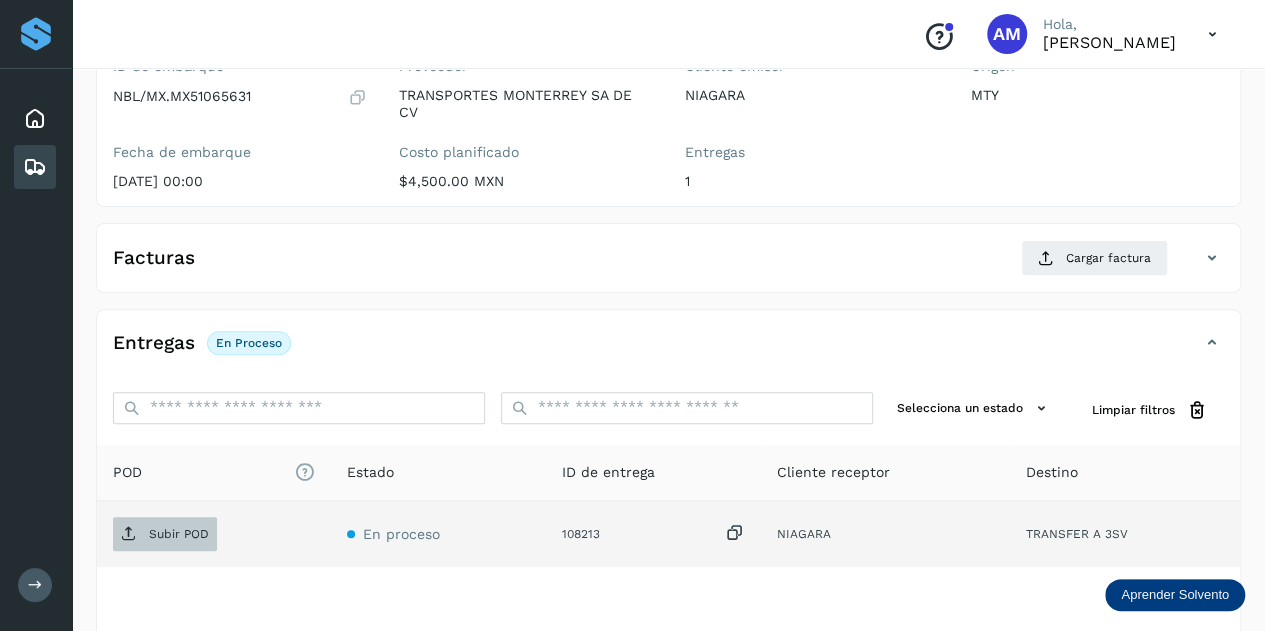 click on "Subir POD" at bounding box center (179, 534) 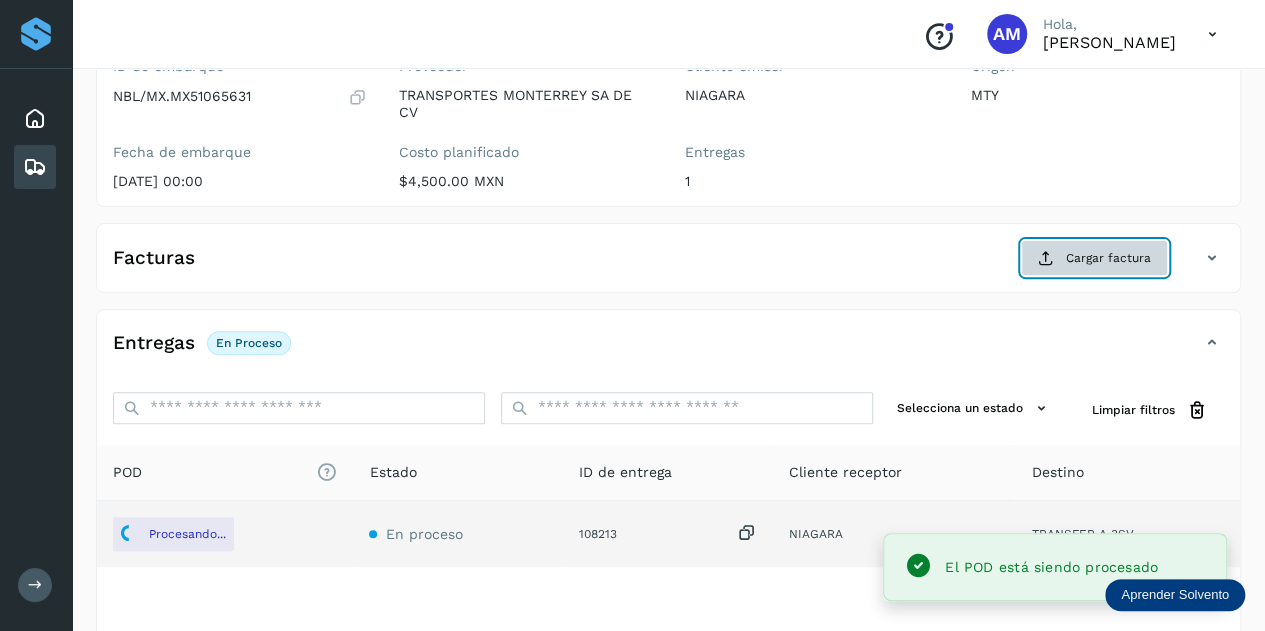 click on "Cargar factura" 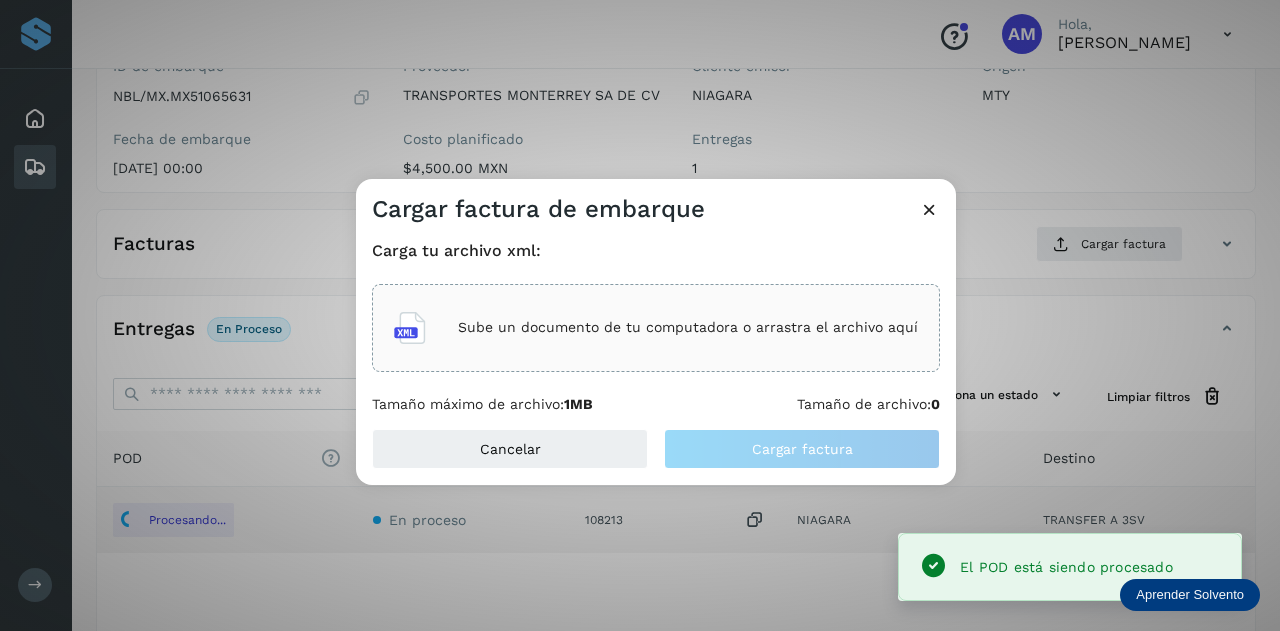 click on "Sube un documento de tu computadora o arrastra el archivo aquí" 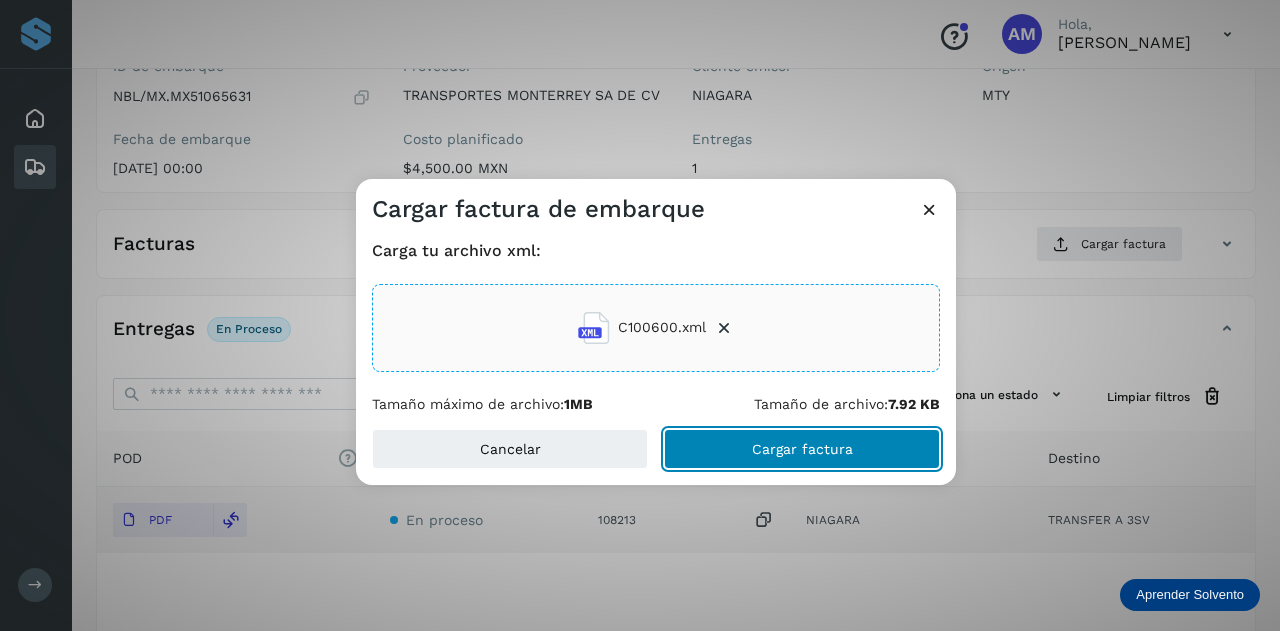 click on "Cargar factura" 